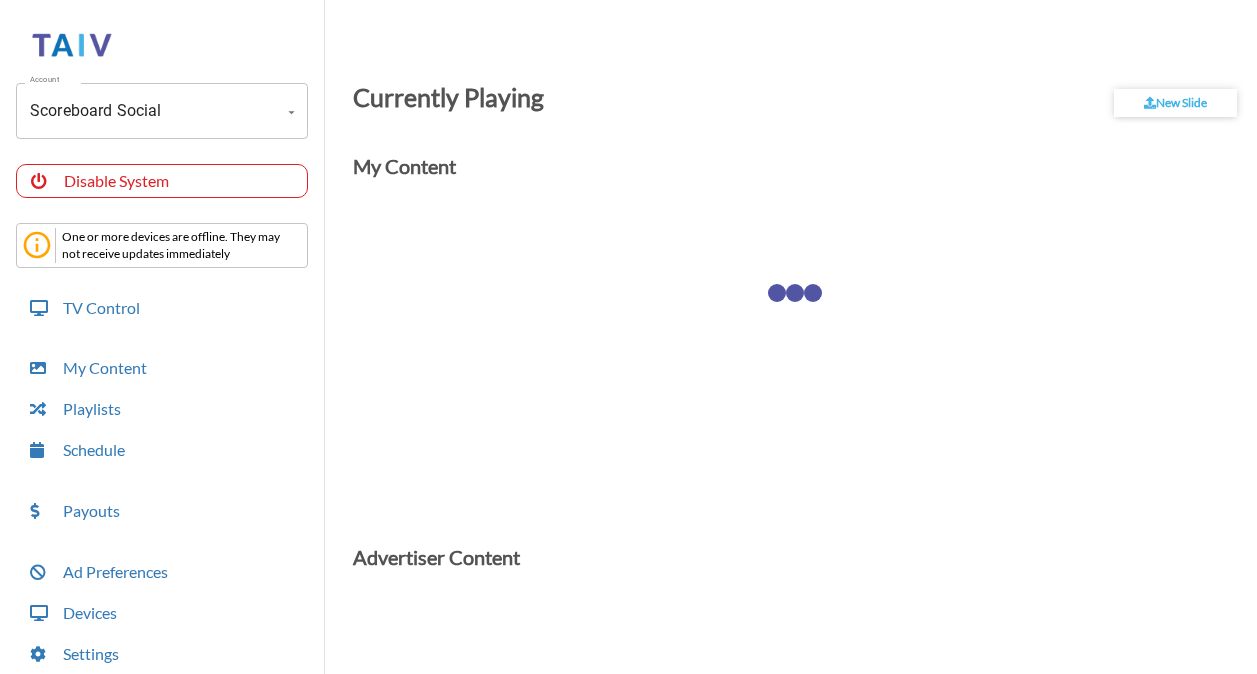 scroll, scrollTop: 0, scrollLeft: 0, axis: both 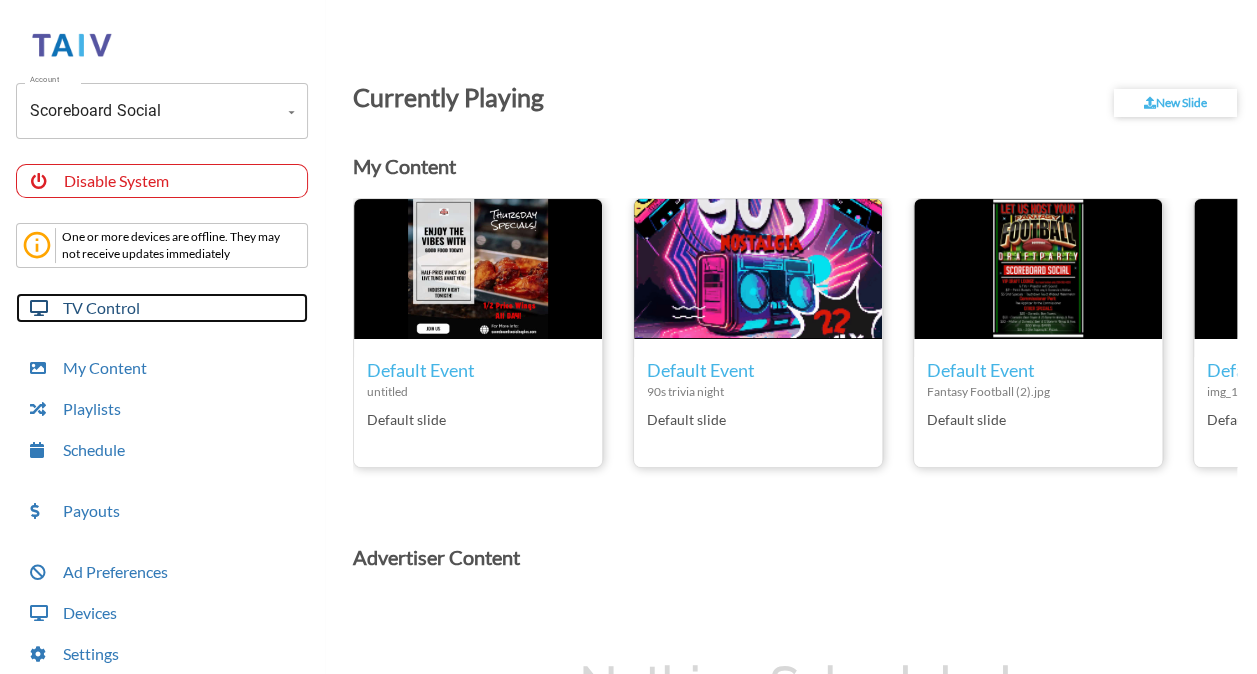 click on "TV Control" at bounding box center (162, 308) 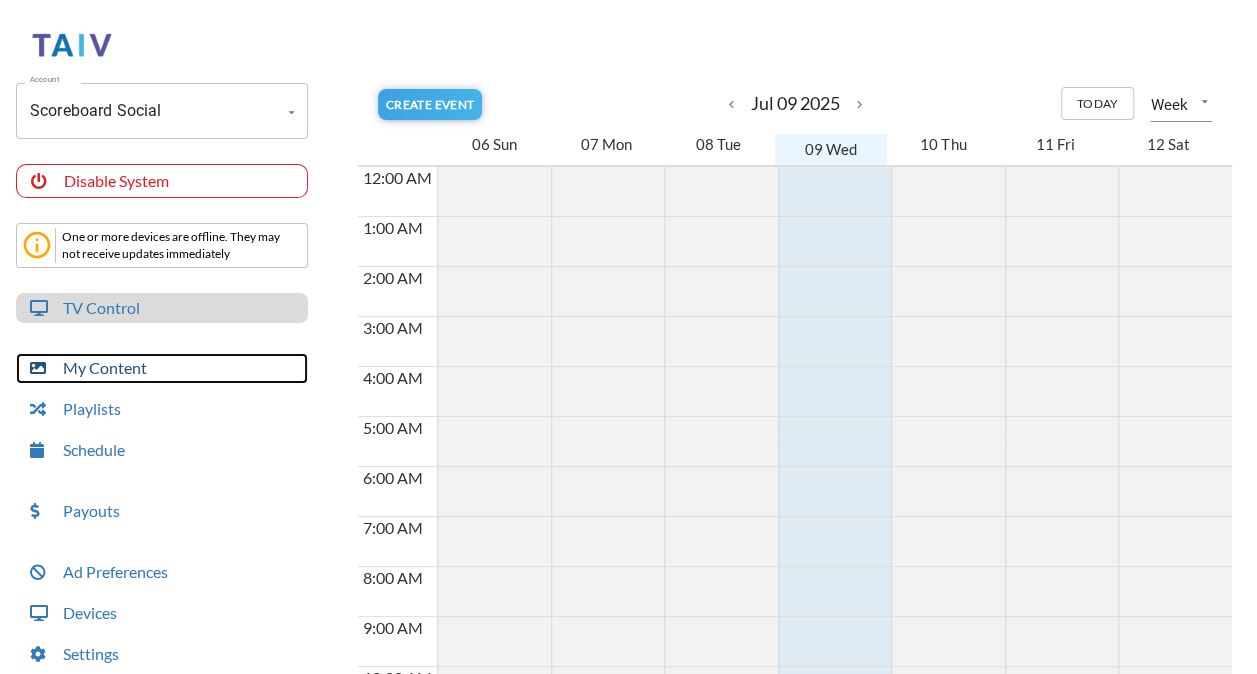 click on "My Content" at bounding box center (162, 368) 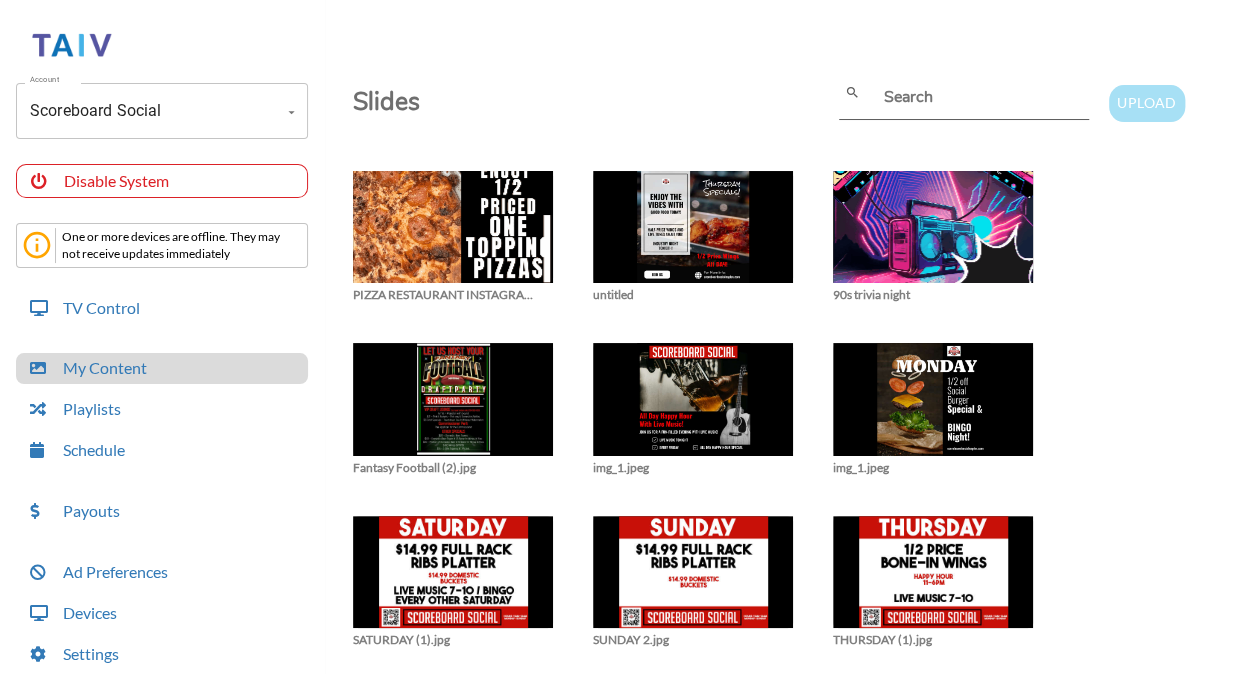 click on "Upload" at bounding box center [1146, 103] 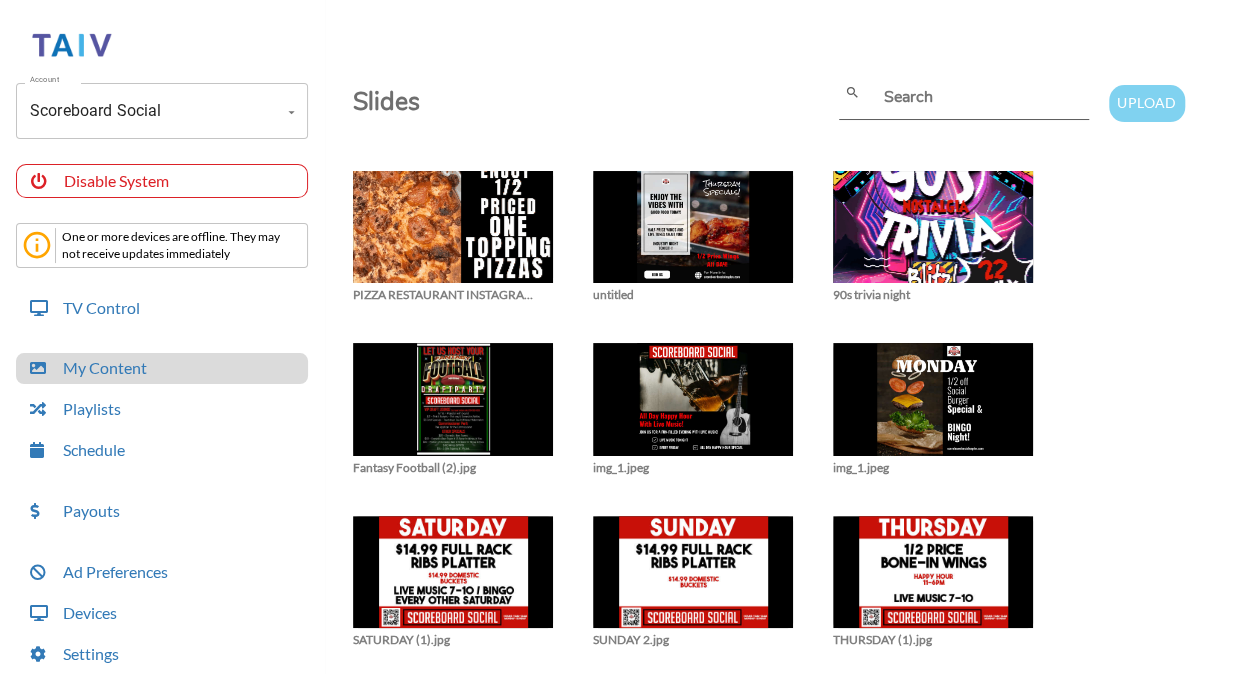 type on "C:\fakepath\1.svg" 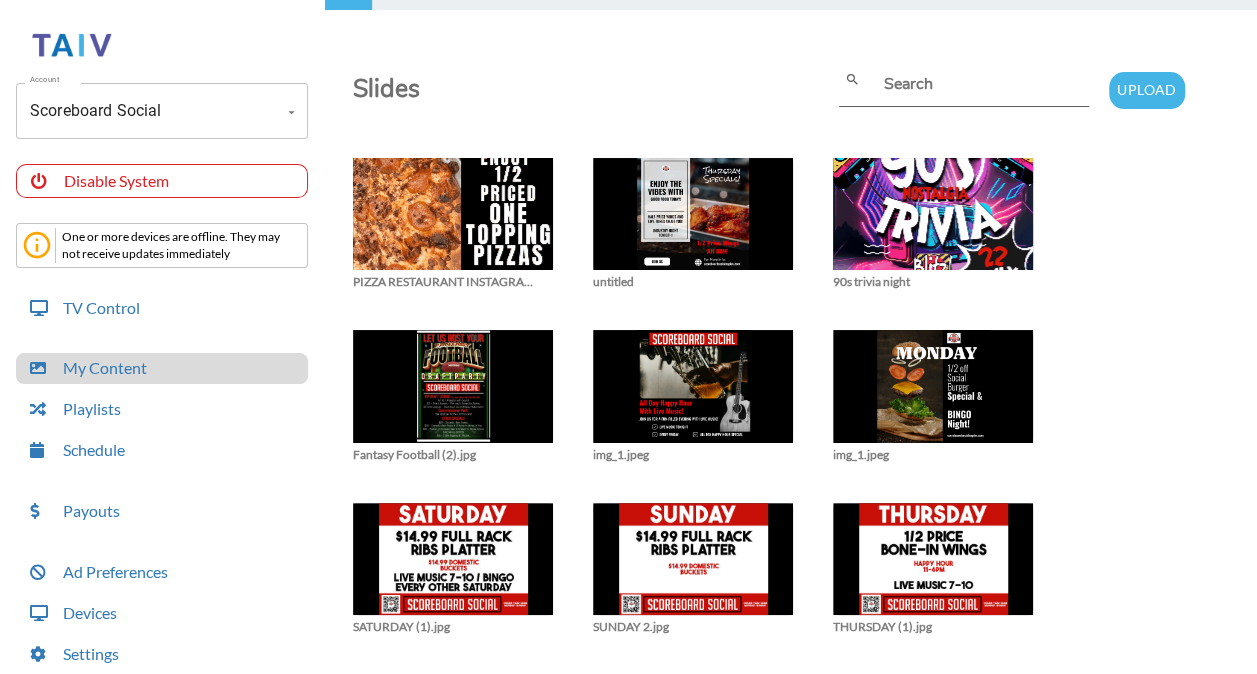 scroll, scrollTop: 0, scrollLeft: 0, axis: both 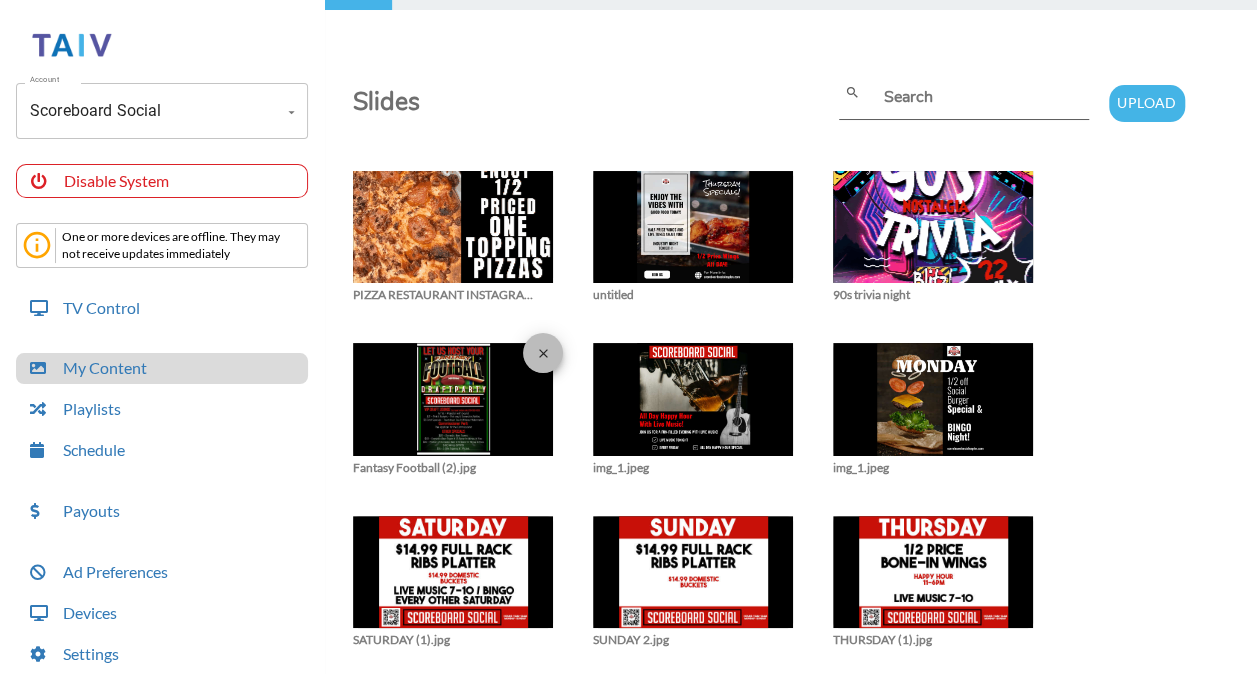 click on "close" at bounding box center (543, 353) 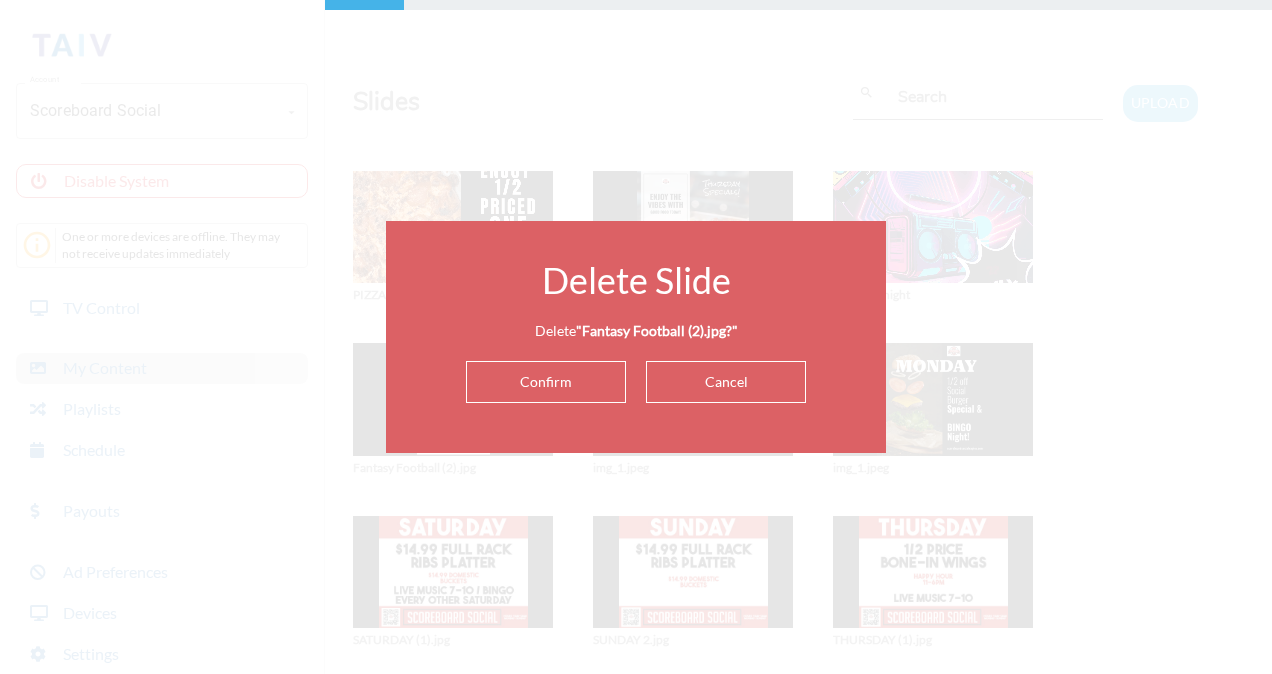 click on "Cancel" at bounding box center (726, 382) 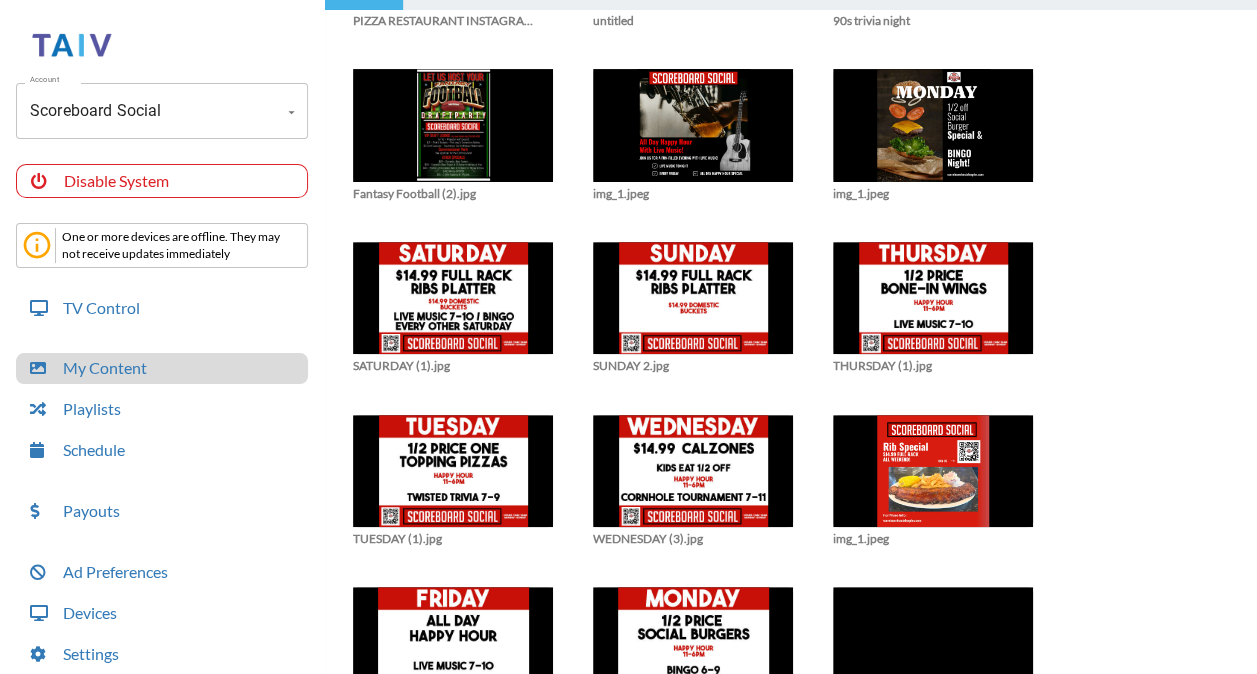 scroll, scrollTop: 390, scrollLeft: 0, axis: vertical 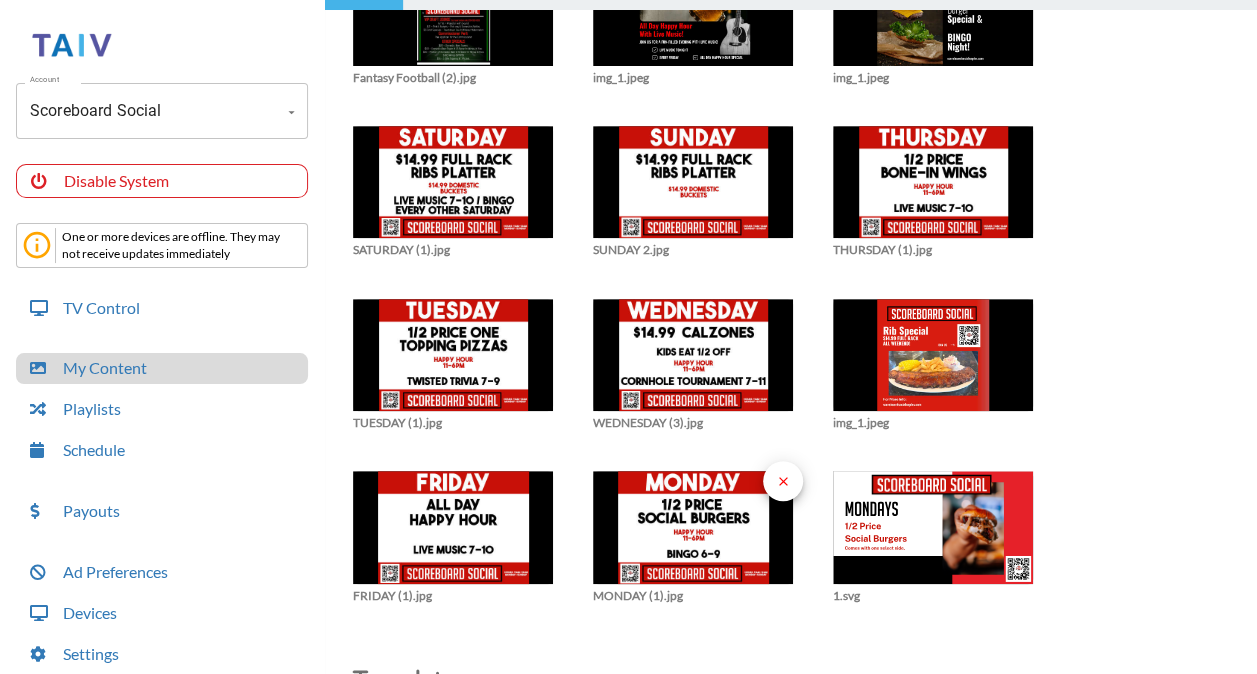 click on "close" at bounding box center [783, 481] 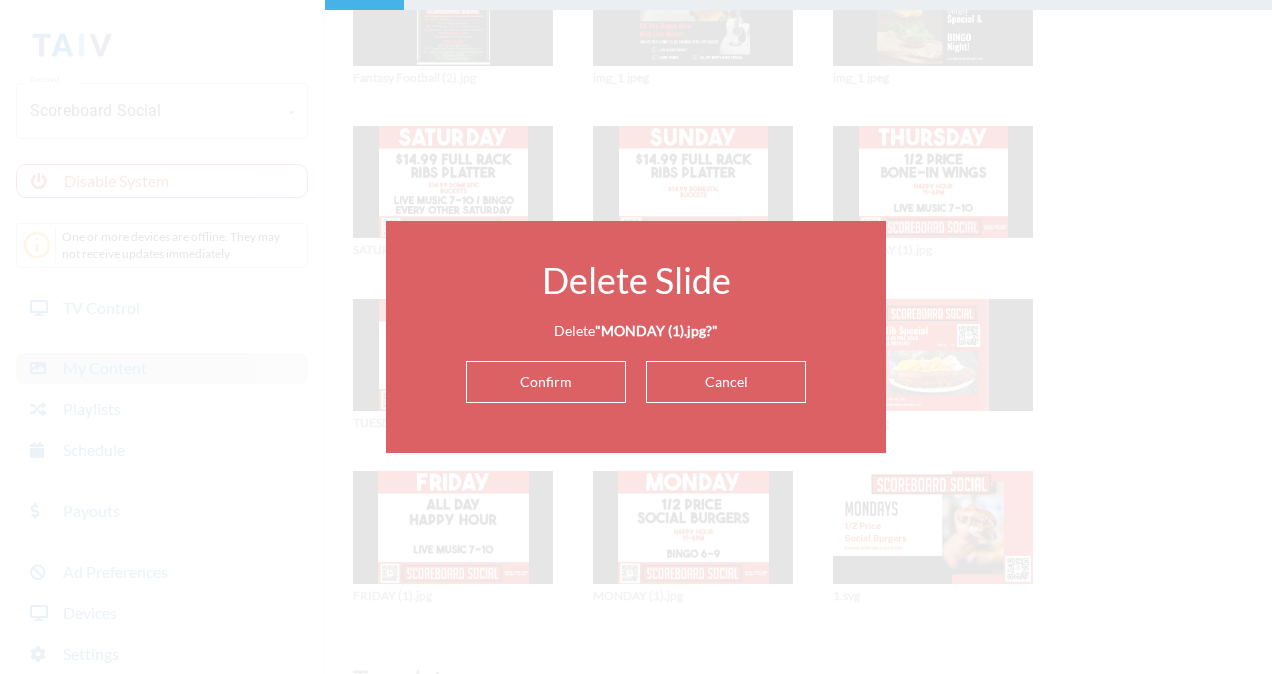 click on "Confirm" at bounding box center (546, 382) 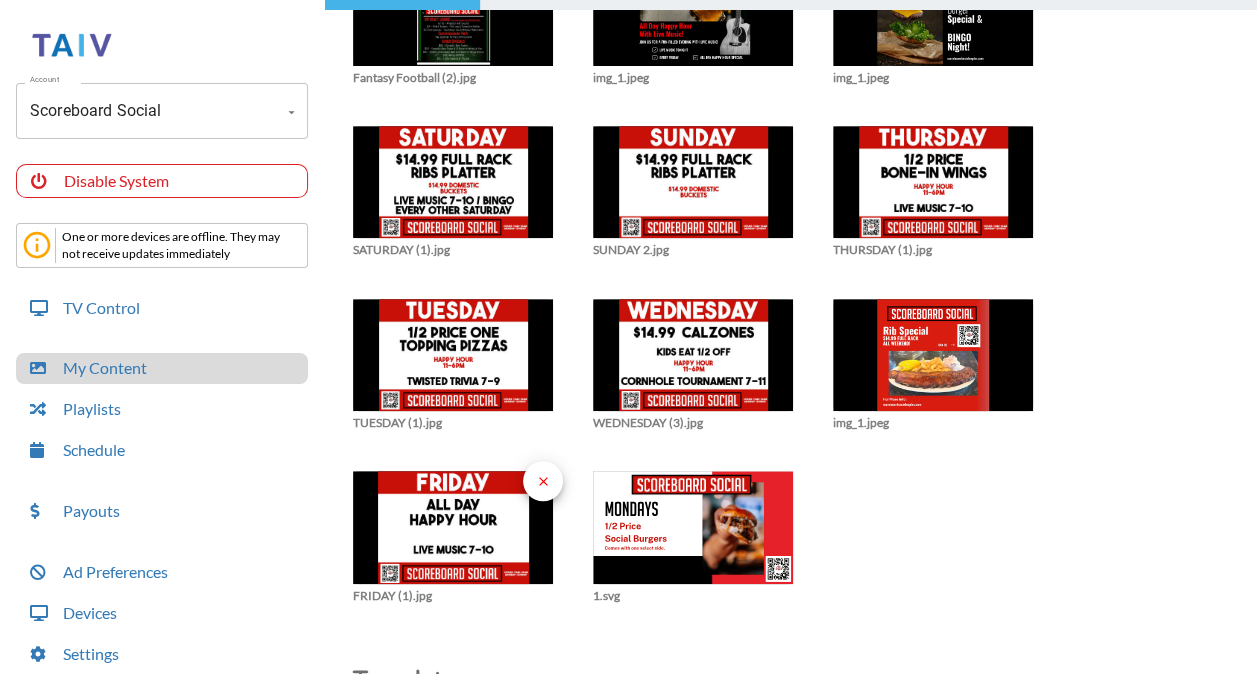 click on "close" at bounding box center [543, 481] 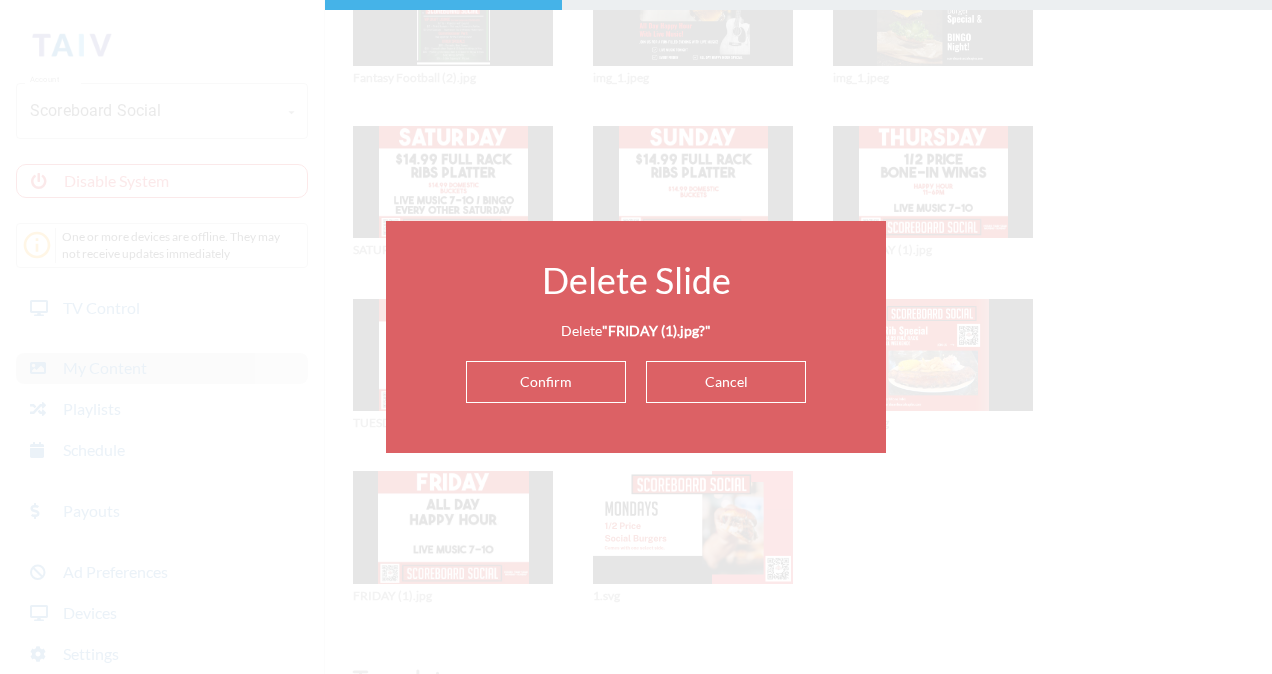 click on "Confirm" at bounding box center (546, 382) 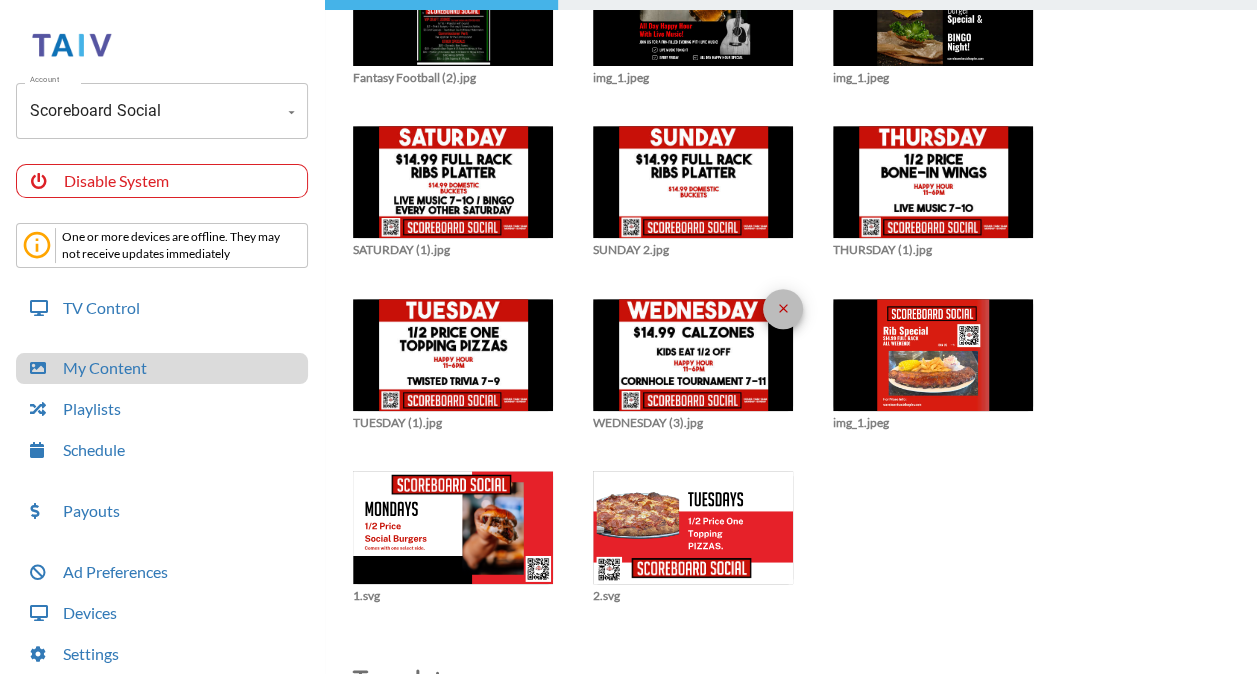 click on "close" at bounding box center [783, 308] 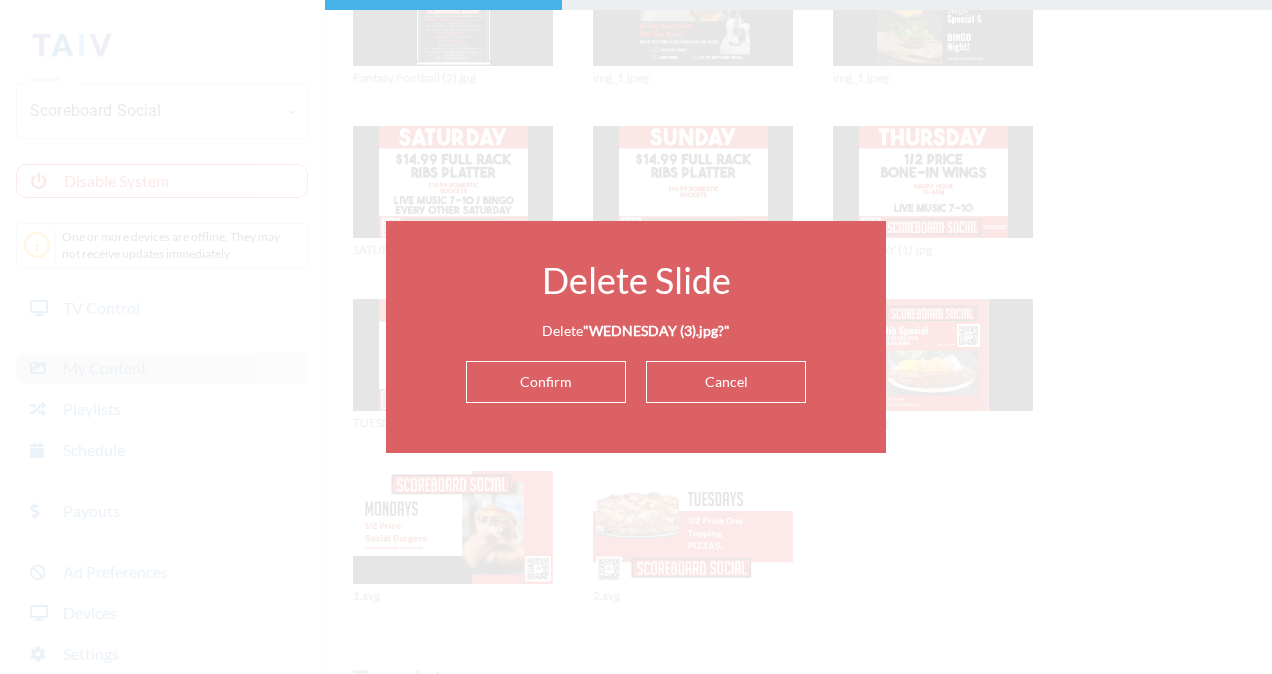 click on "Confirm" at bounding box center [546, 382] 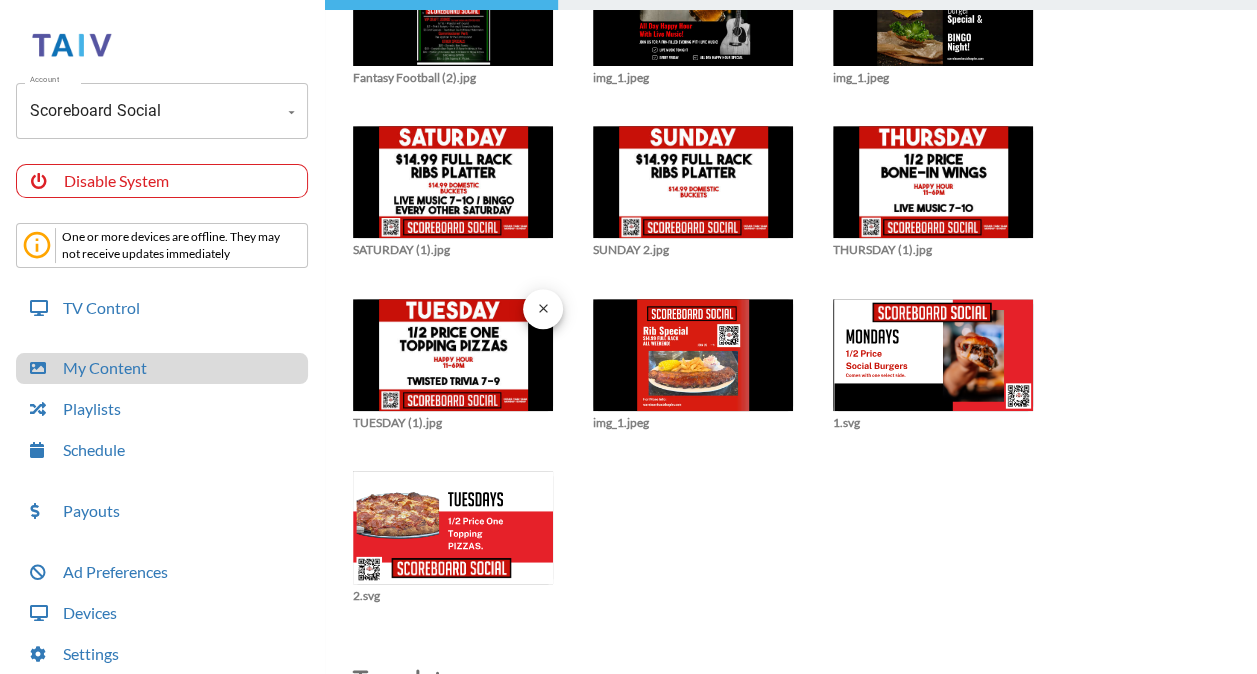 click on "close" at bounding box center [543, 308] 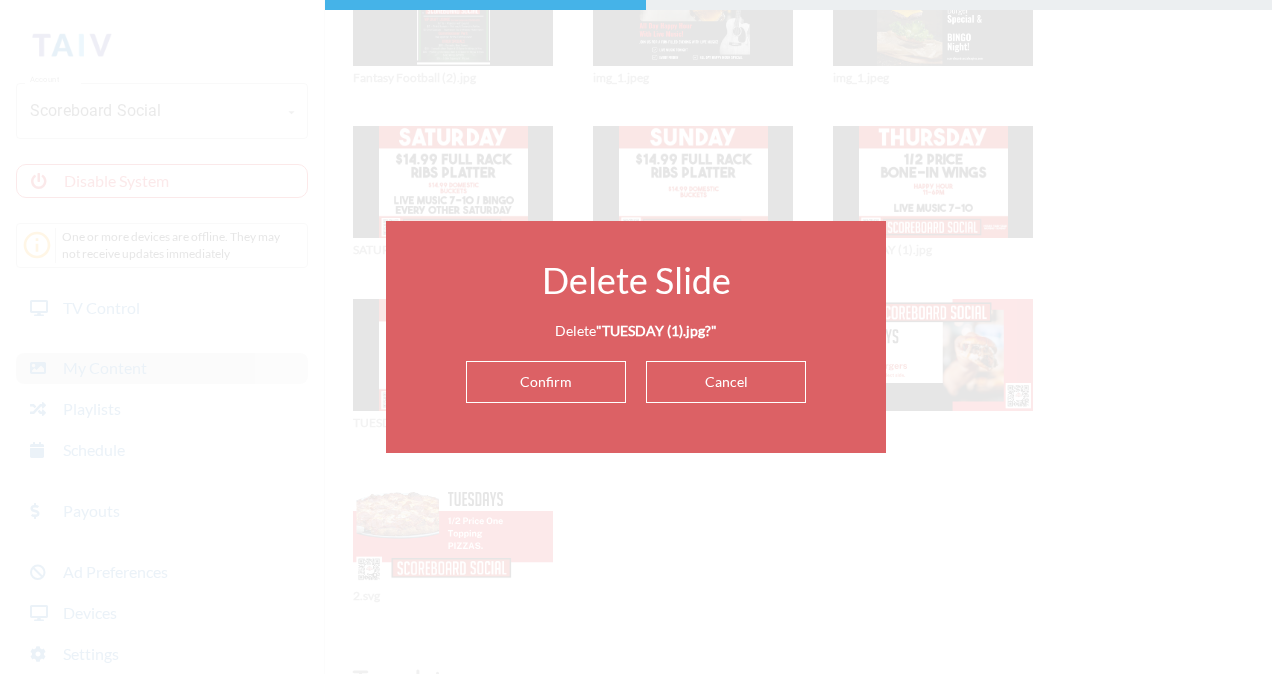 click on "Confirm" at bounding box center [546, 382] 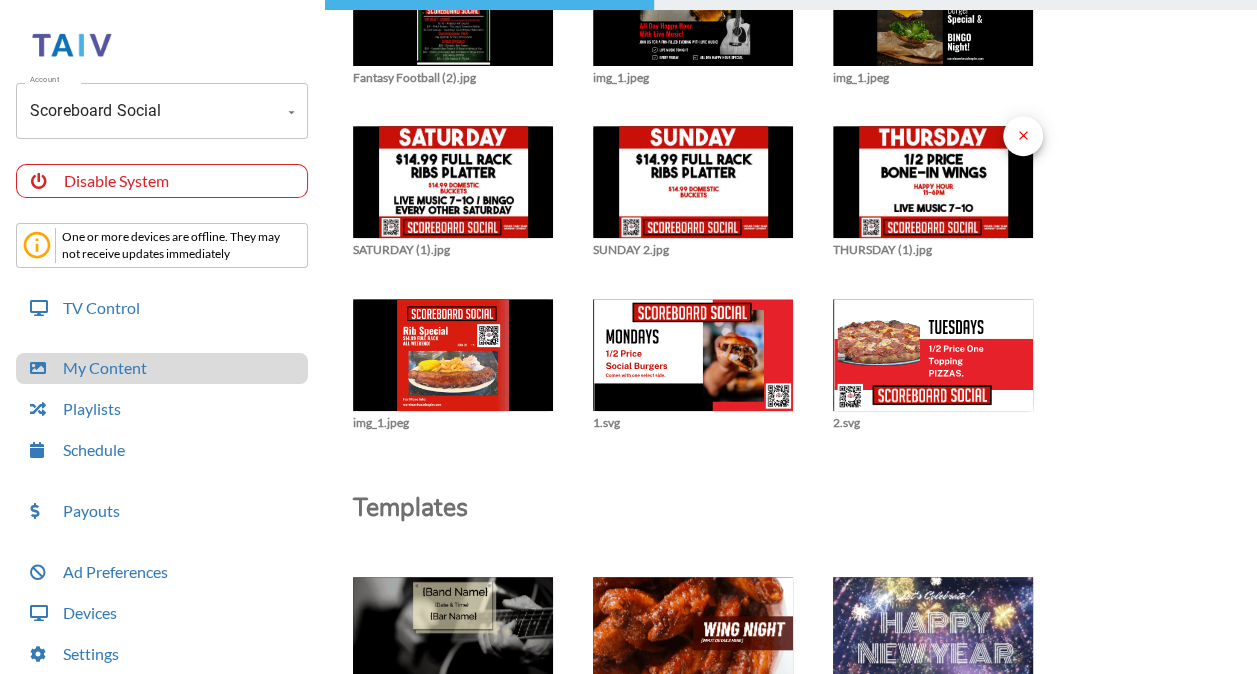 click on "close" at bounding box center (1023, 135) 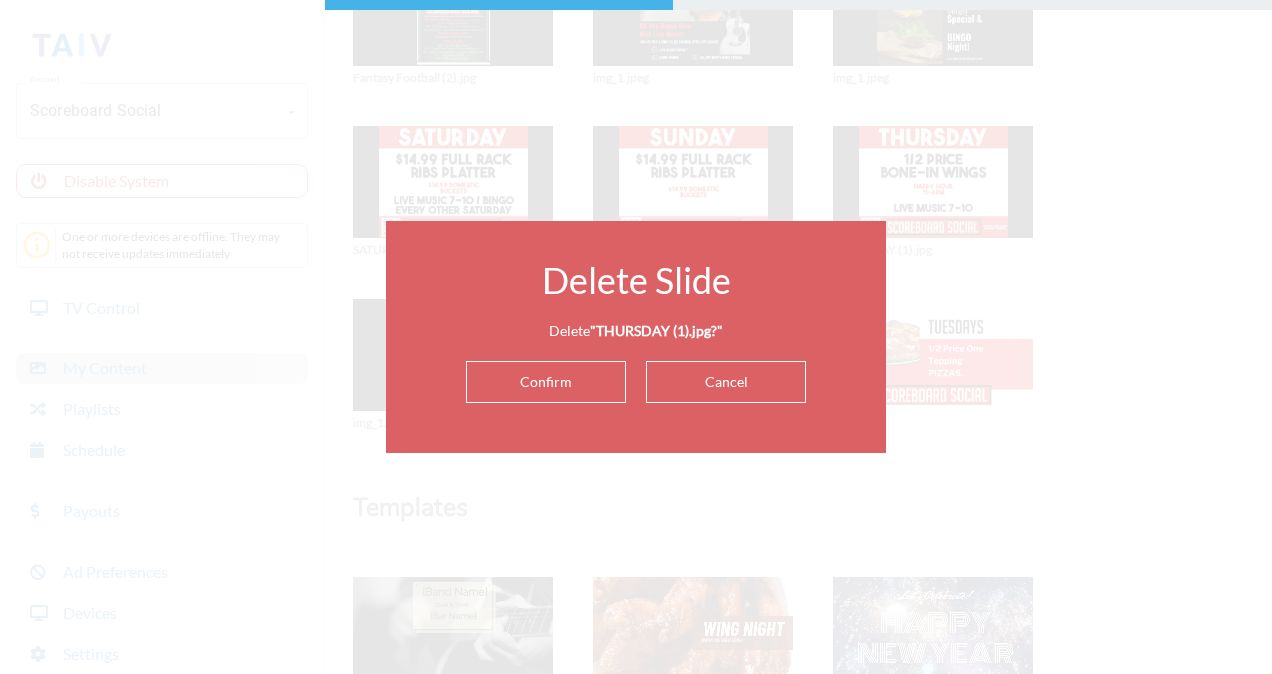 click on "Confirm" at bounding box center [546, 382] 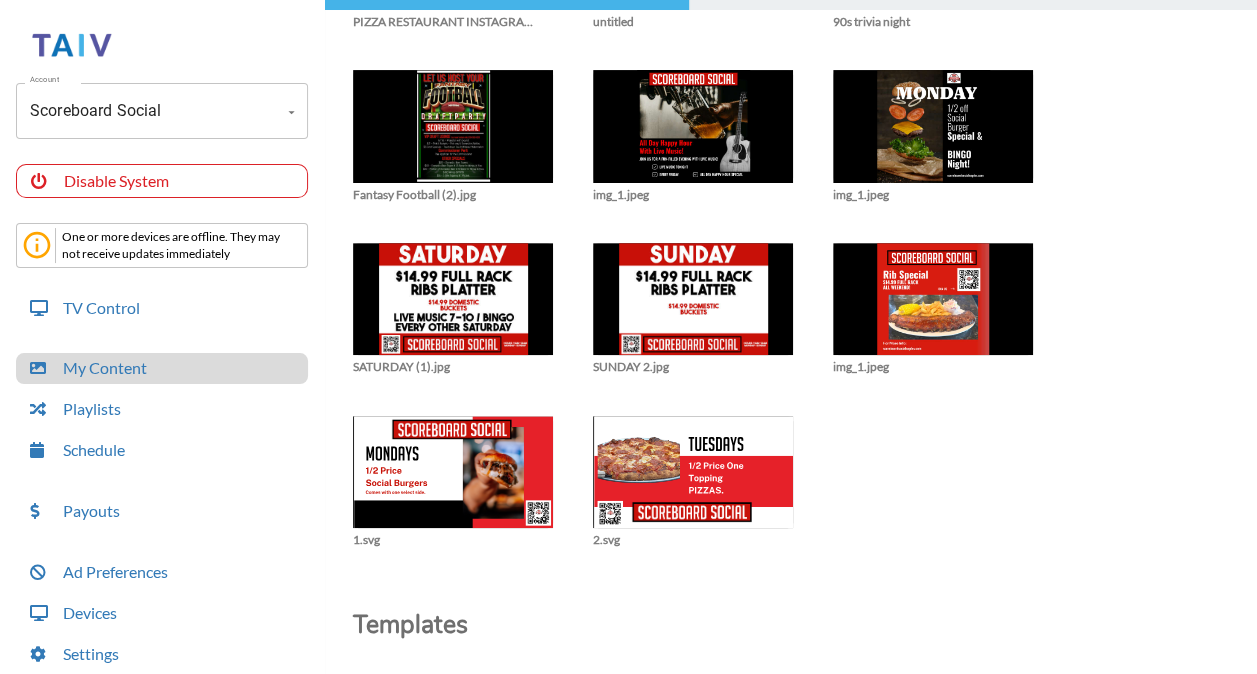 scroll, scrollTop: 262, scrollLeft: 0, axis: vertical 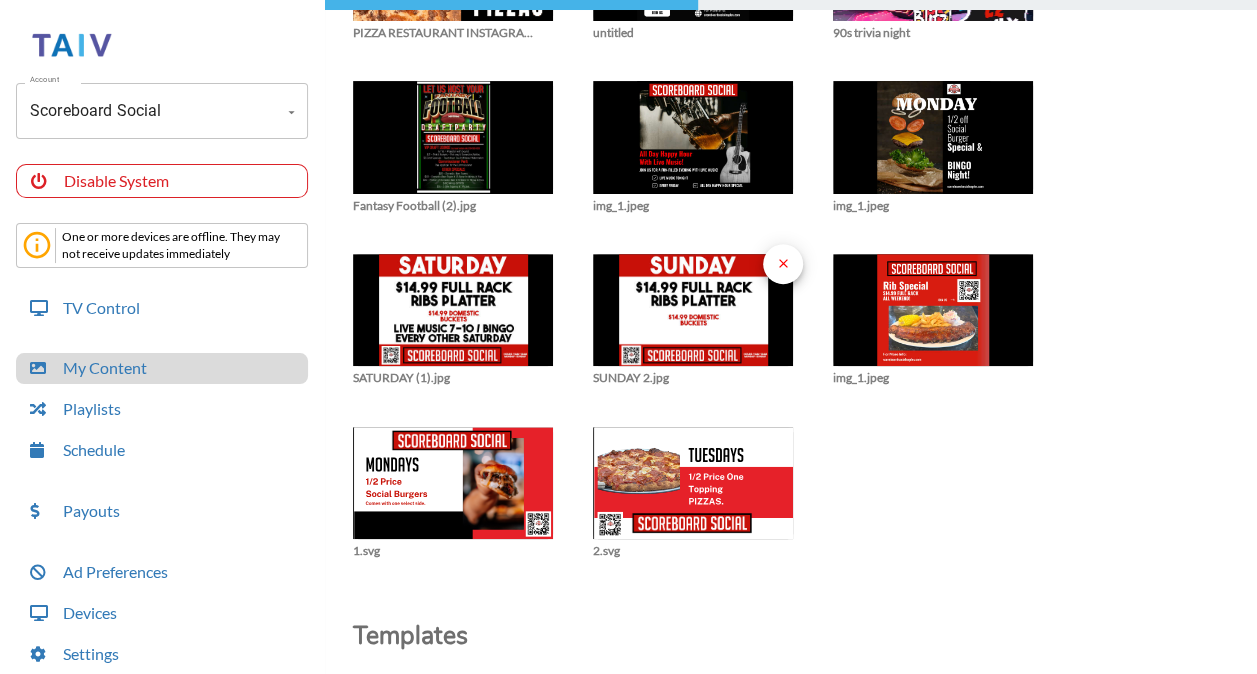 click on "close" at bounding box center (783, 263) 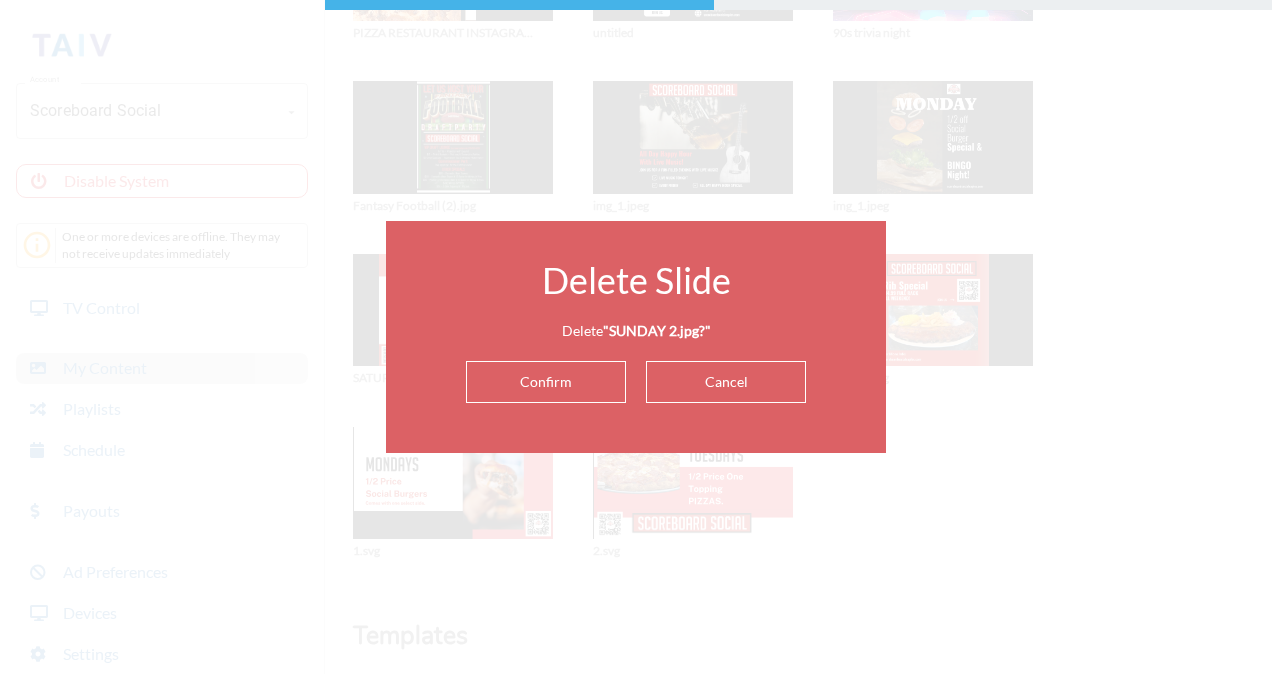 click on "Confirm" at bounding box center [546, 382] 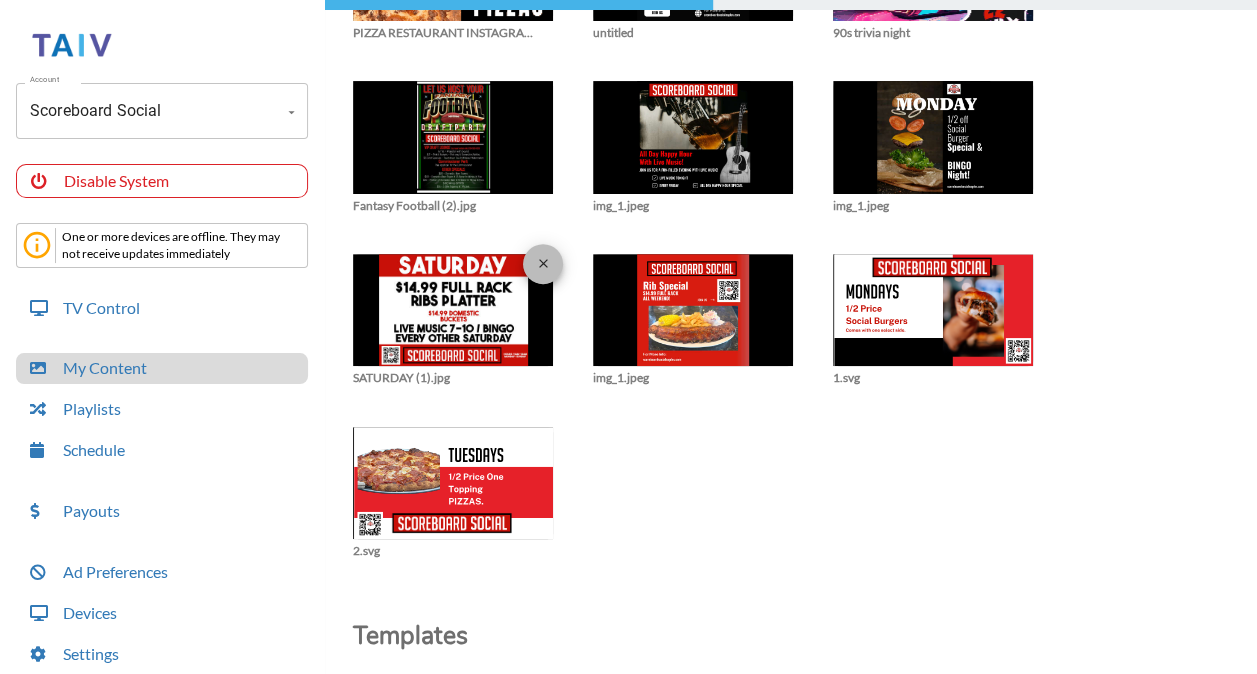 click on "close" at bounding box center (543, 263) 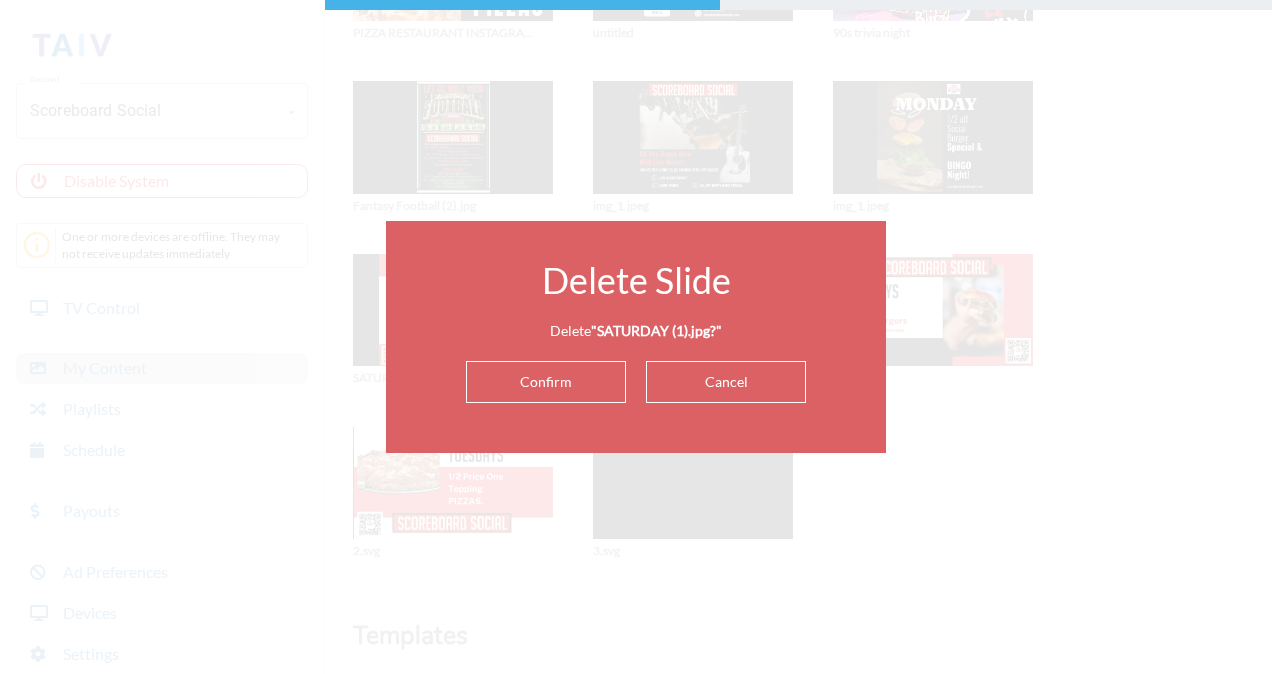 click on "Confirm" at bounding box center [546, 382] 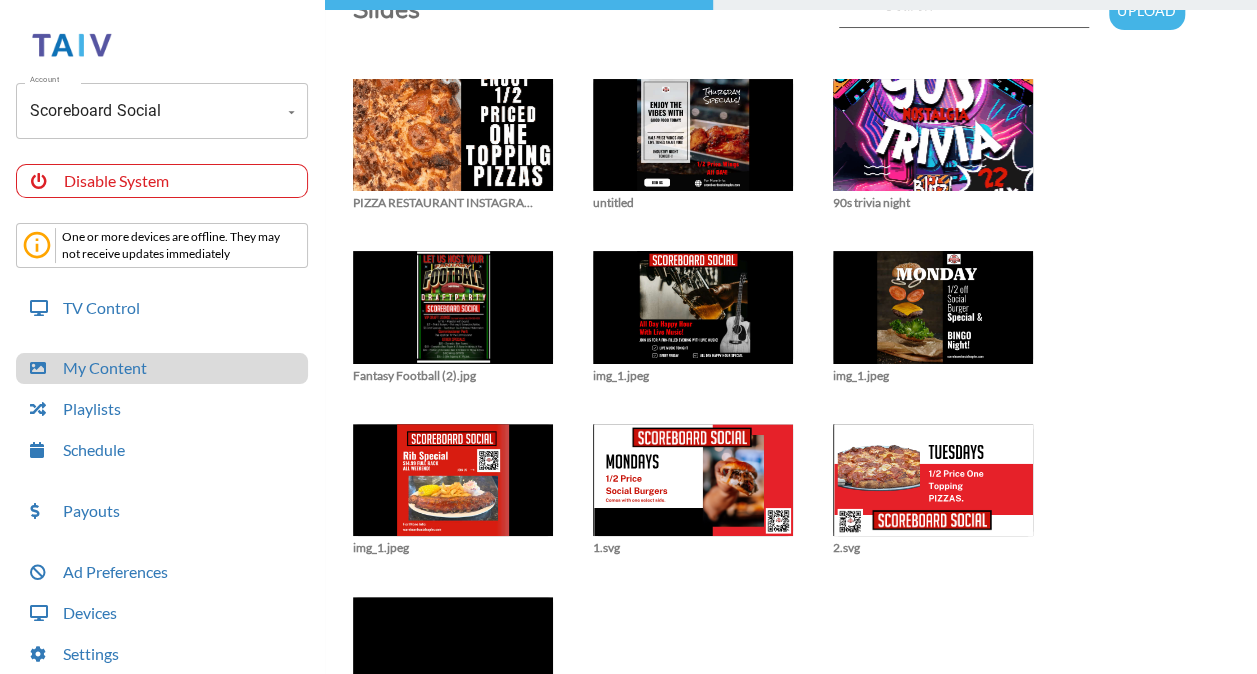 scroll, scrollTop: 66, scrollLeft: 0, axis: vertical 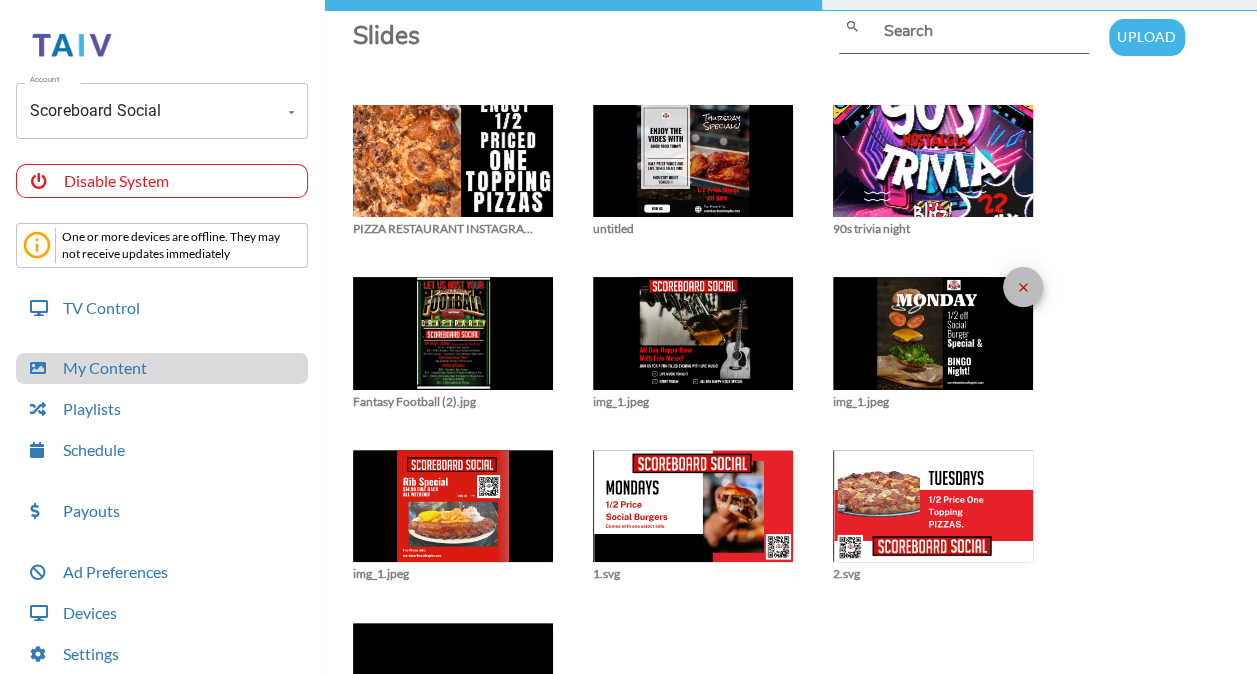 click on "close" at bounding box center (1023, 287) 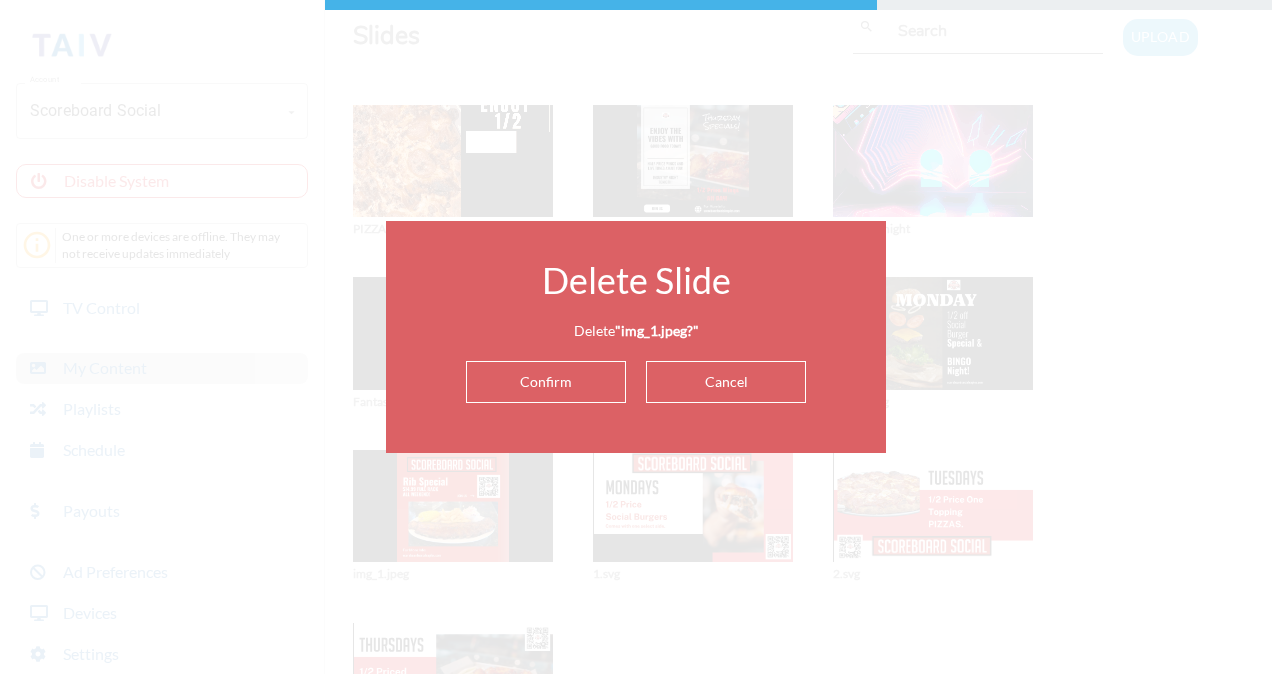 click on "Confirm" at bounding box center [546, 382] 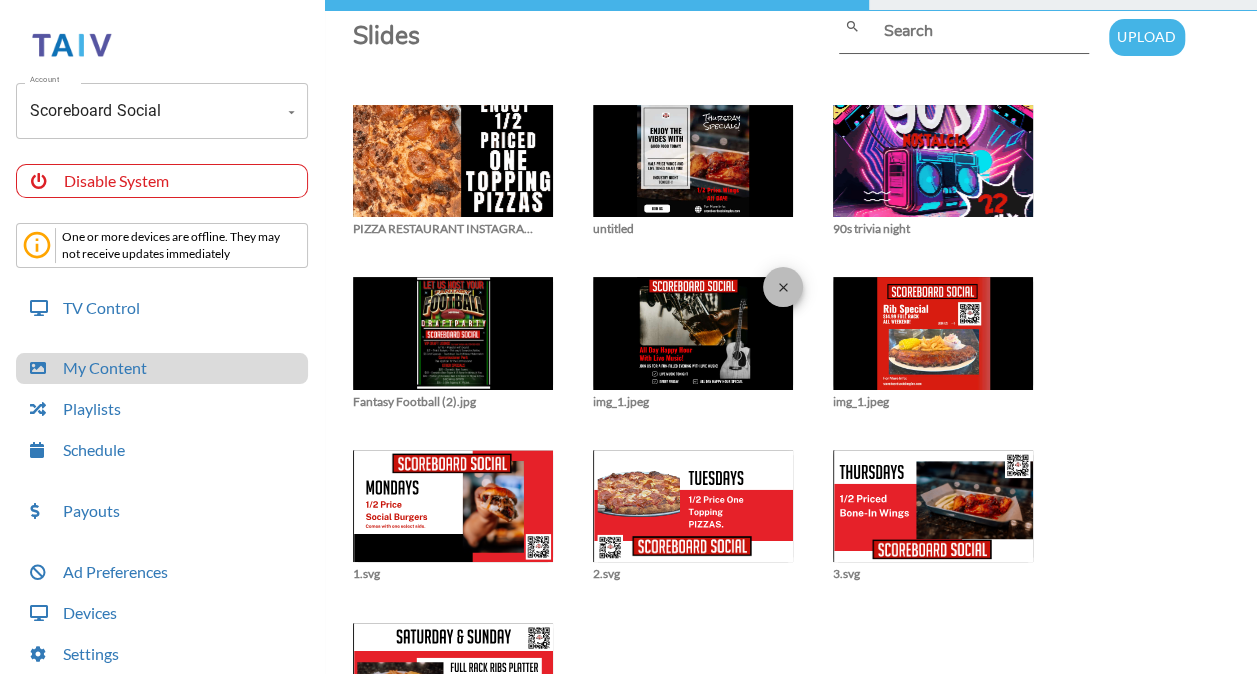 click on "close" at bounding box center [783, 287] 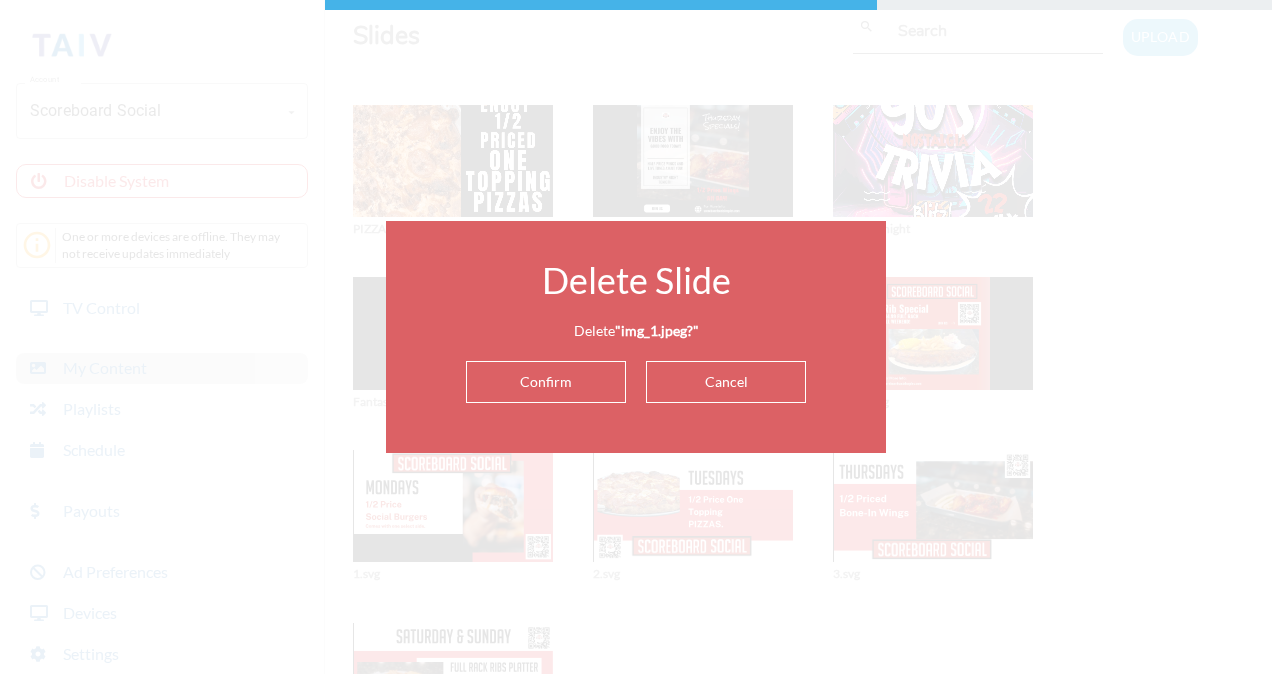 click on "Confirm" at bounding box center (546, 382) 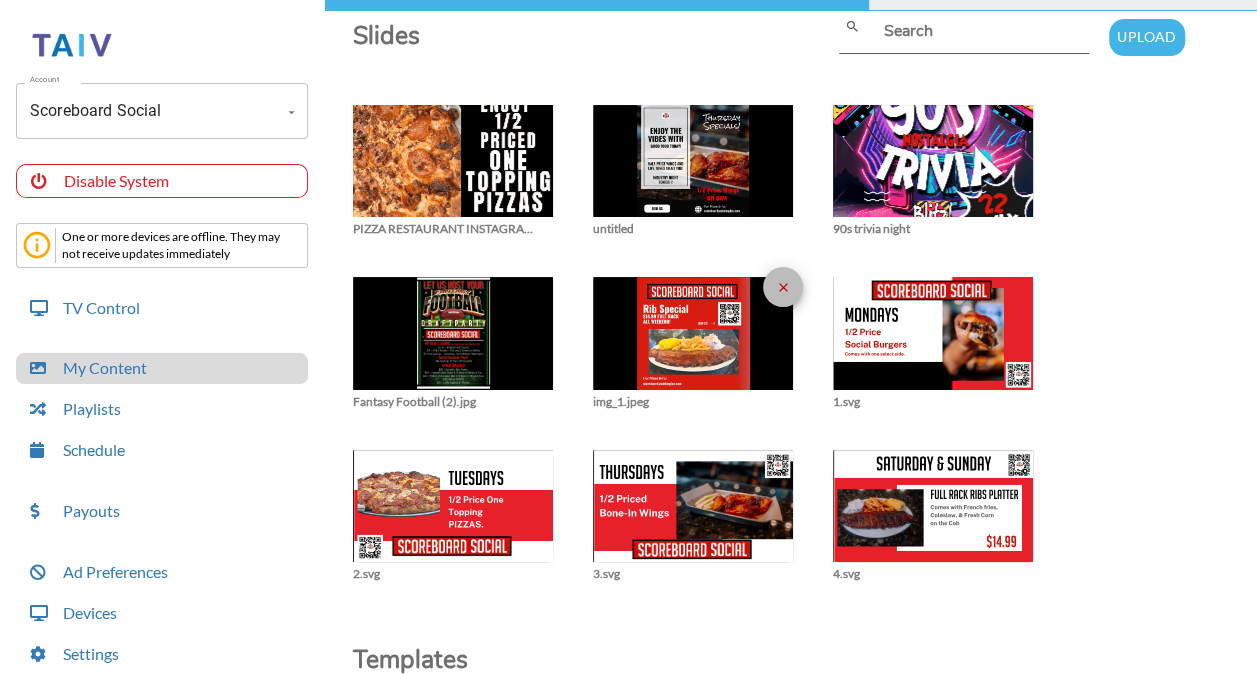 click on "close" at bounding box center [783, 287] 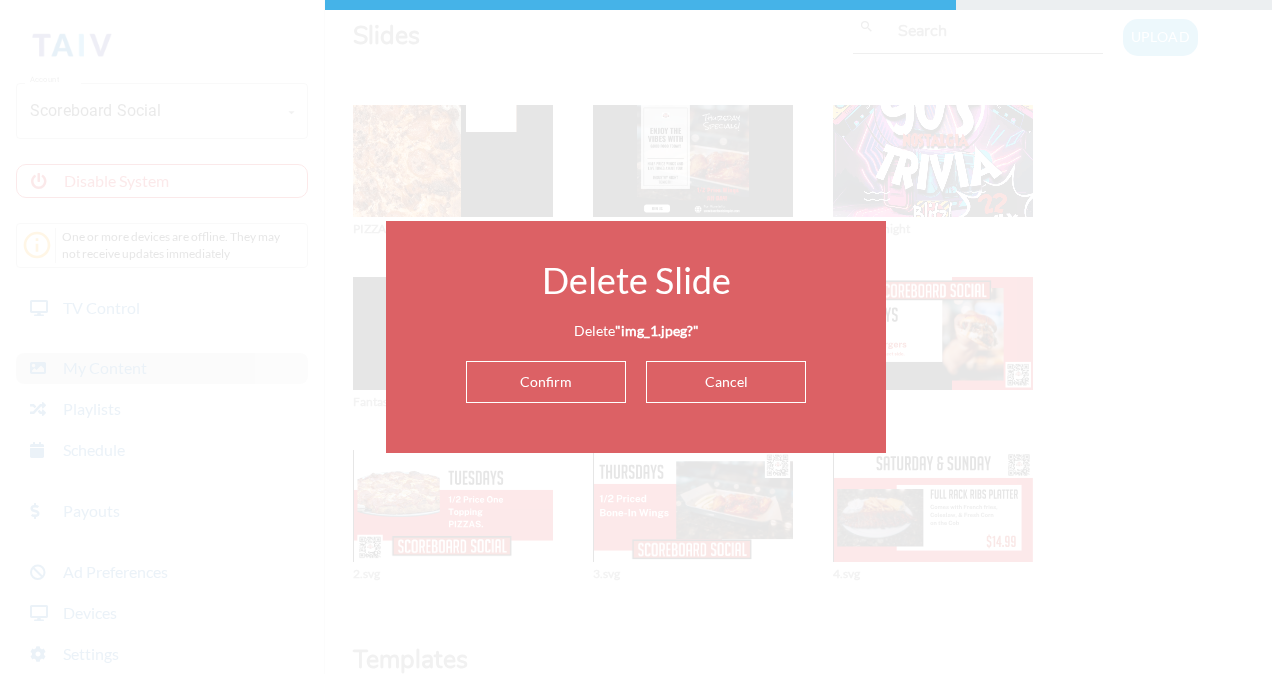 click on "Confirm" at bounding box center (546, 382) 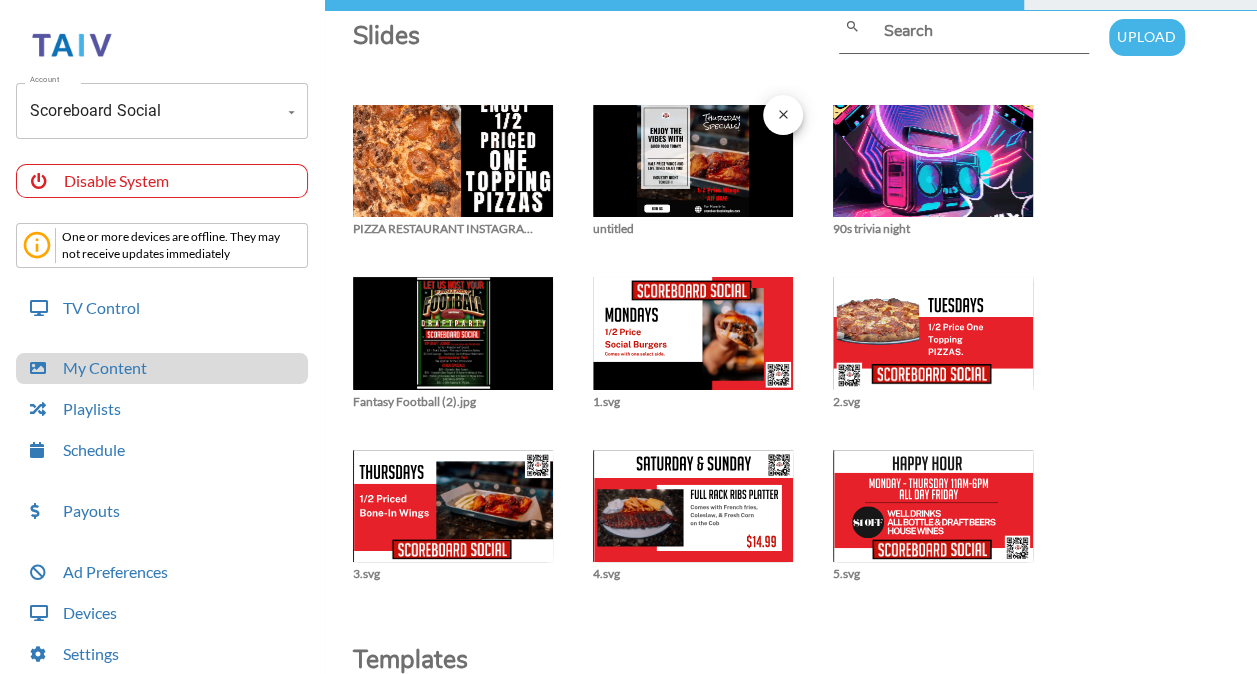 click on "close" at bounding box center (783, 114) 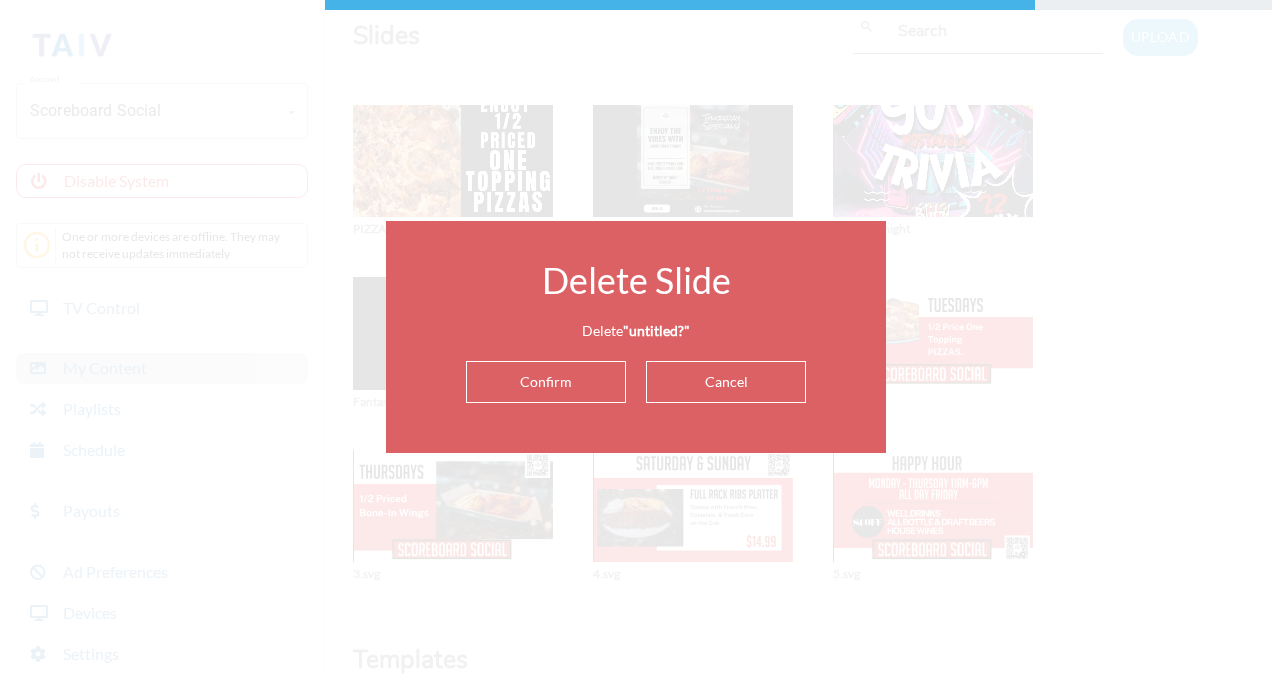 click on "Confirm" at bounding box center (546, 382) 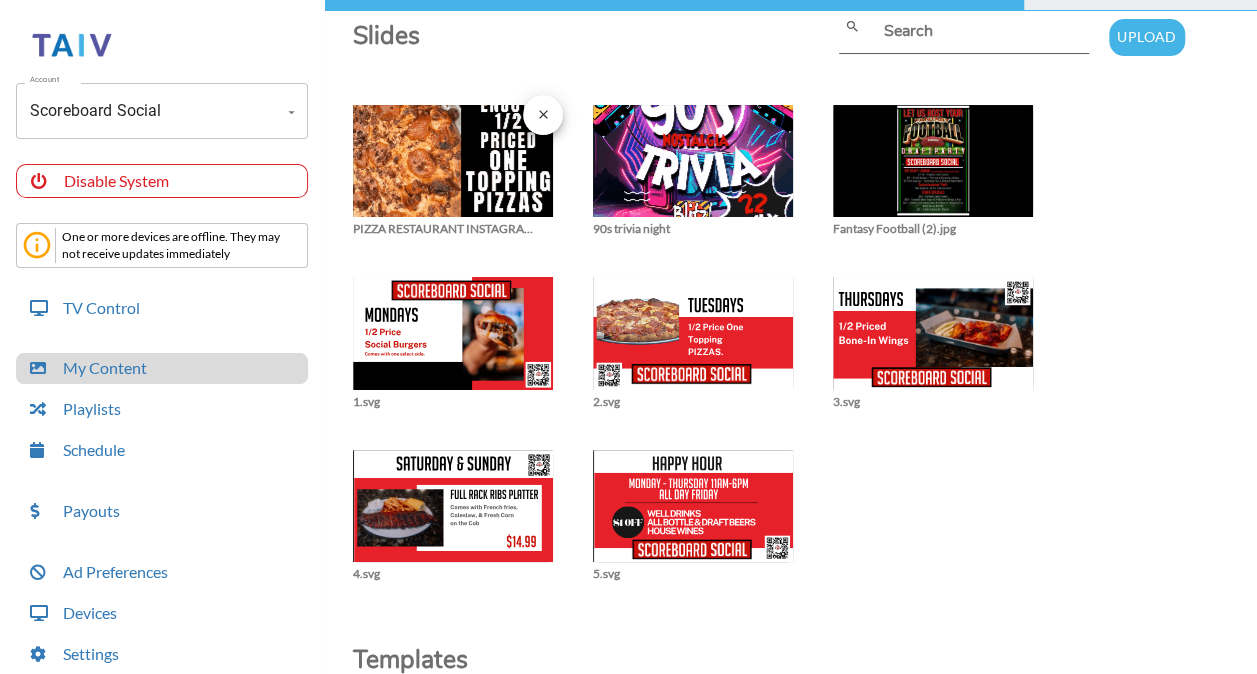 click on "close" at bounding box center [543, 115] 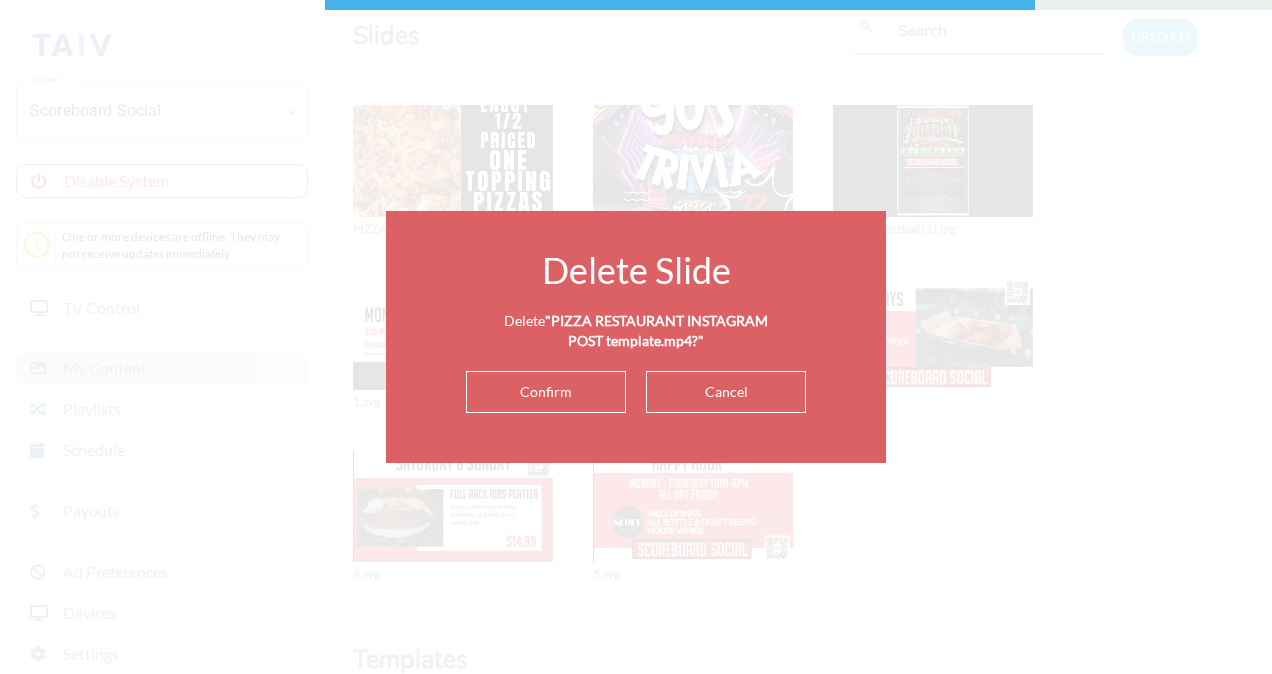 click on "Confirm" at bounding box center (546, 392) 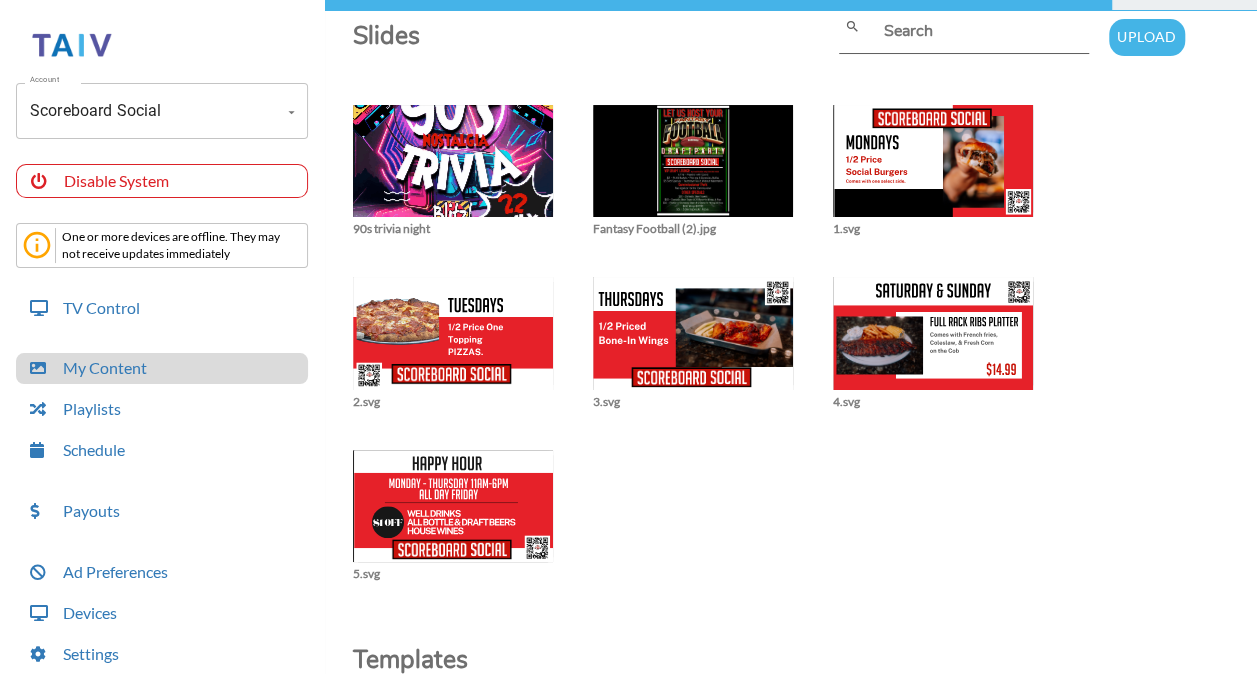 click on "close 90s trivia night close Fantasy Football (2).jpg close 1.svg close 2.svg close 3.svg close 4.svg close 5.svg" at bounding box center [795, 344] 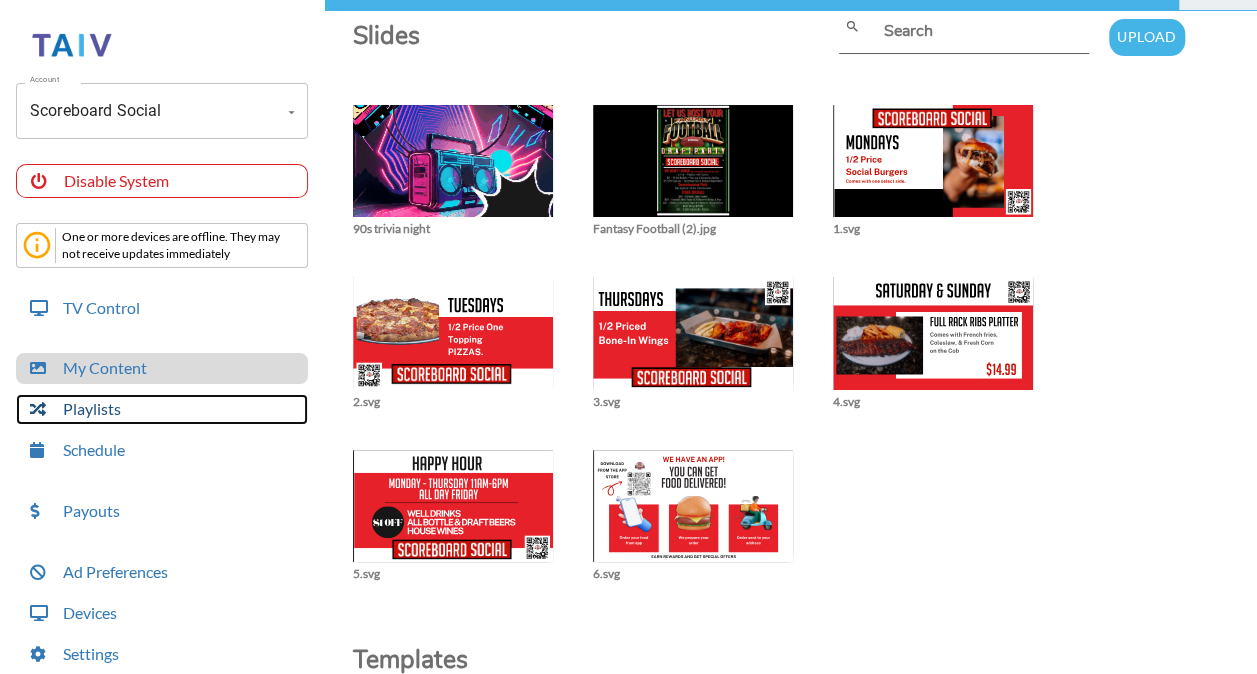 click on "Playlists" at bounding box center [162, 409] 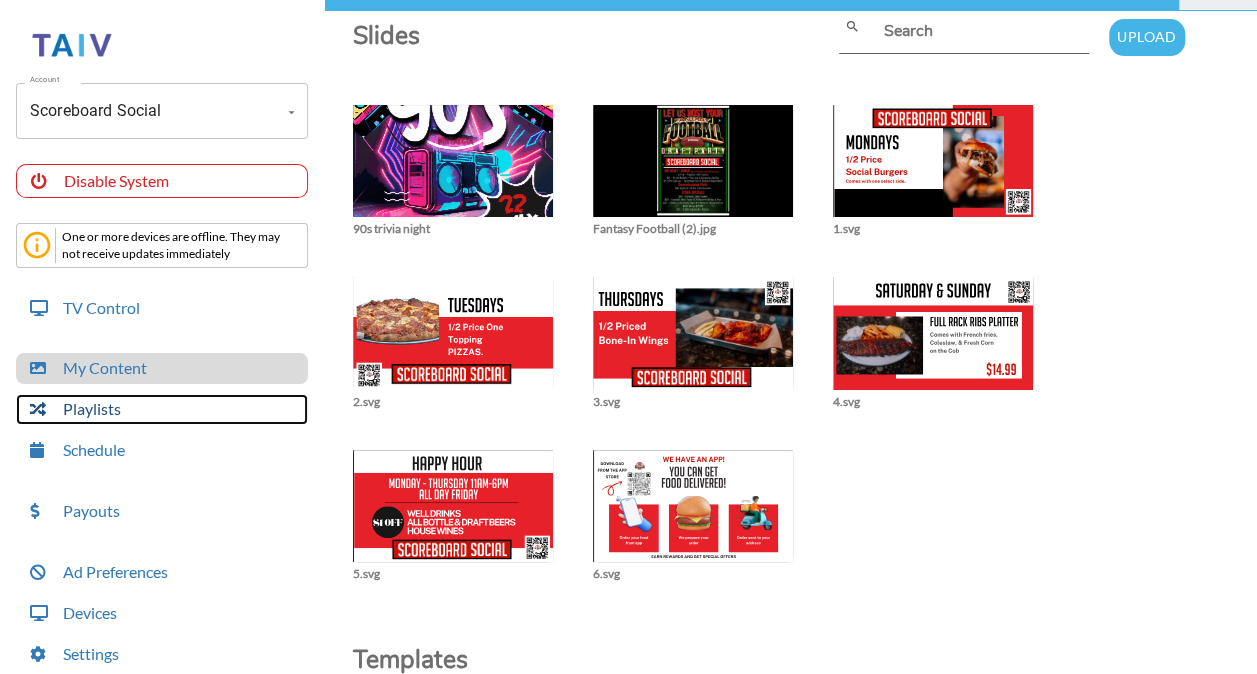 scroll, scrollTop: 50, scrollLeft: 0, axis: vertical 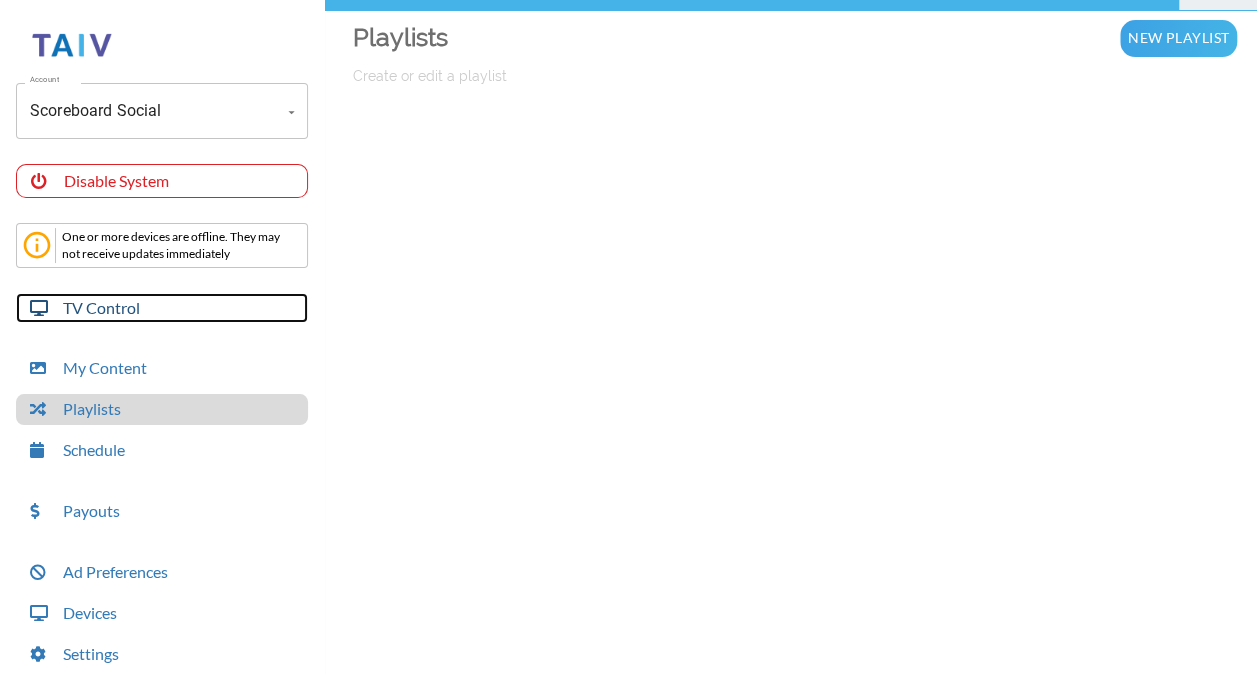 click on "TV Control" at bounding box center [162, 308] 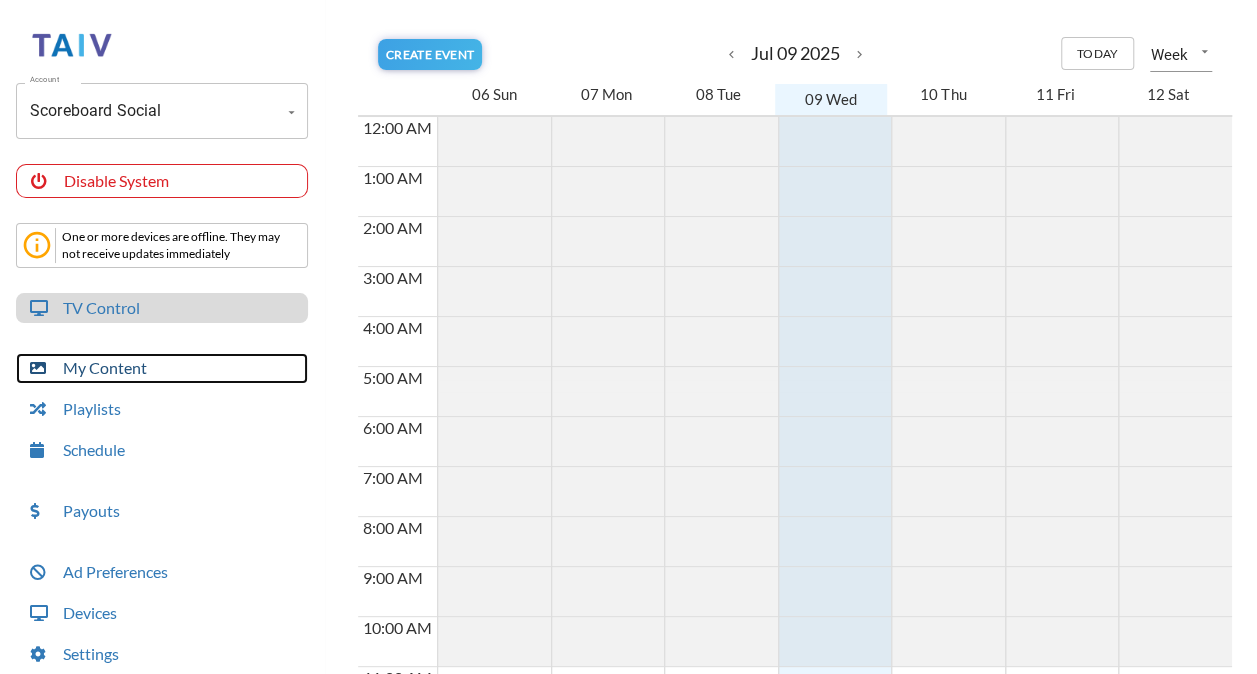 click on "My Content" at bounding box center (162, 368) 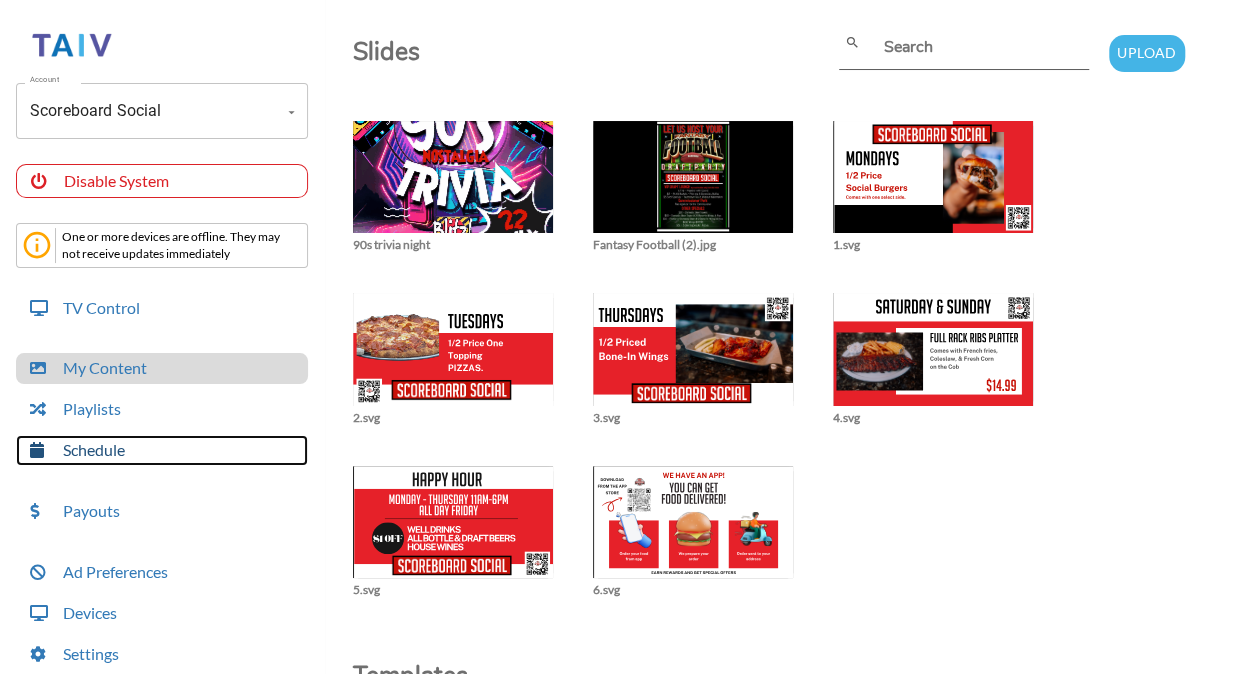 click on "Schedule" at bounding box center (162, 450) 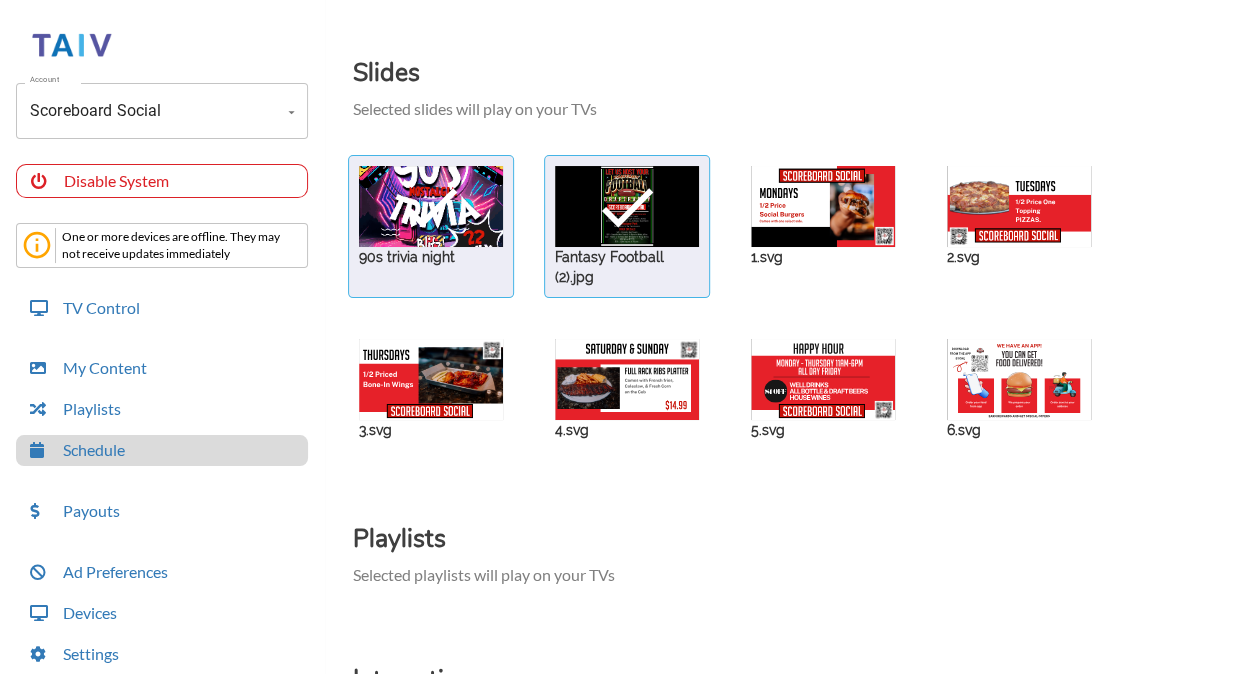 click at bounding box center [431, 206] 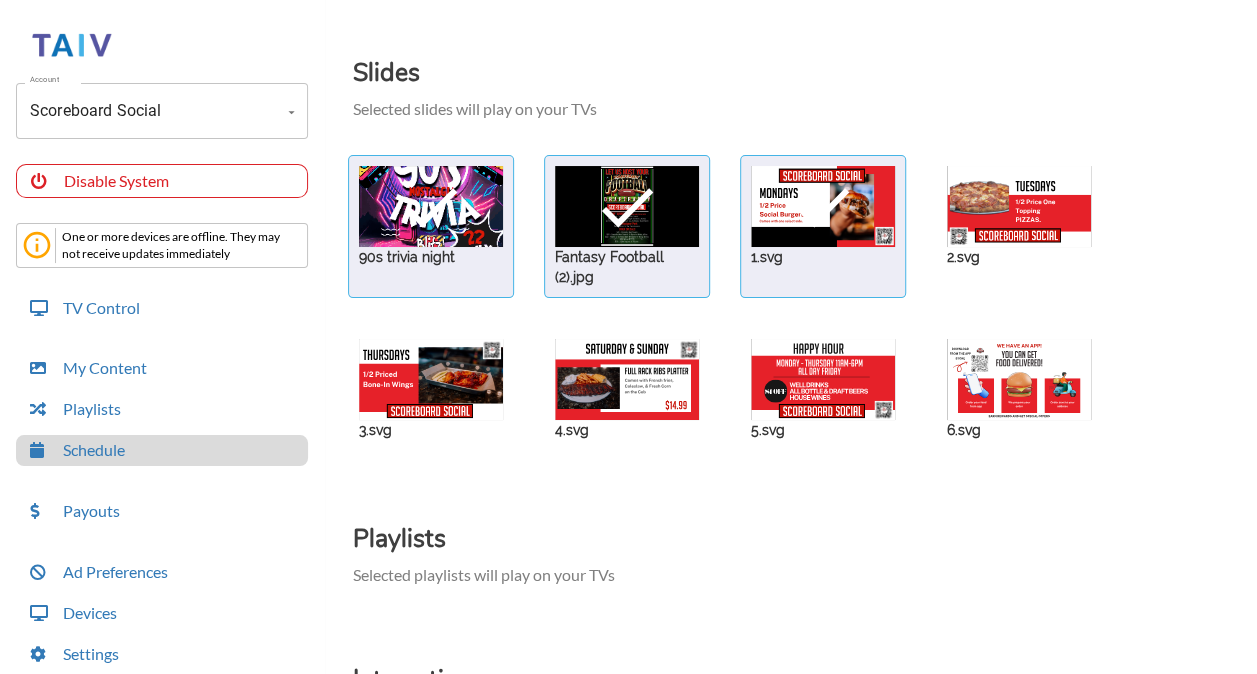 click at bounding box center [431, 206] 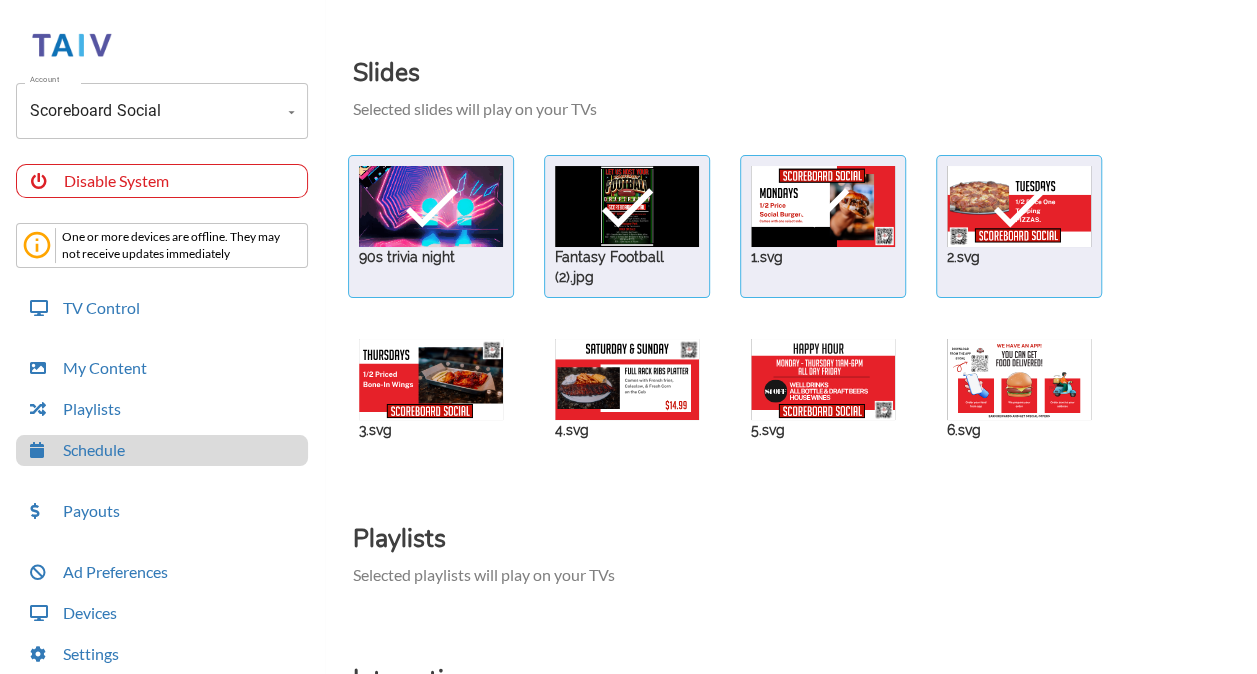 click at bounding box center [431, 206] 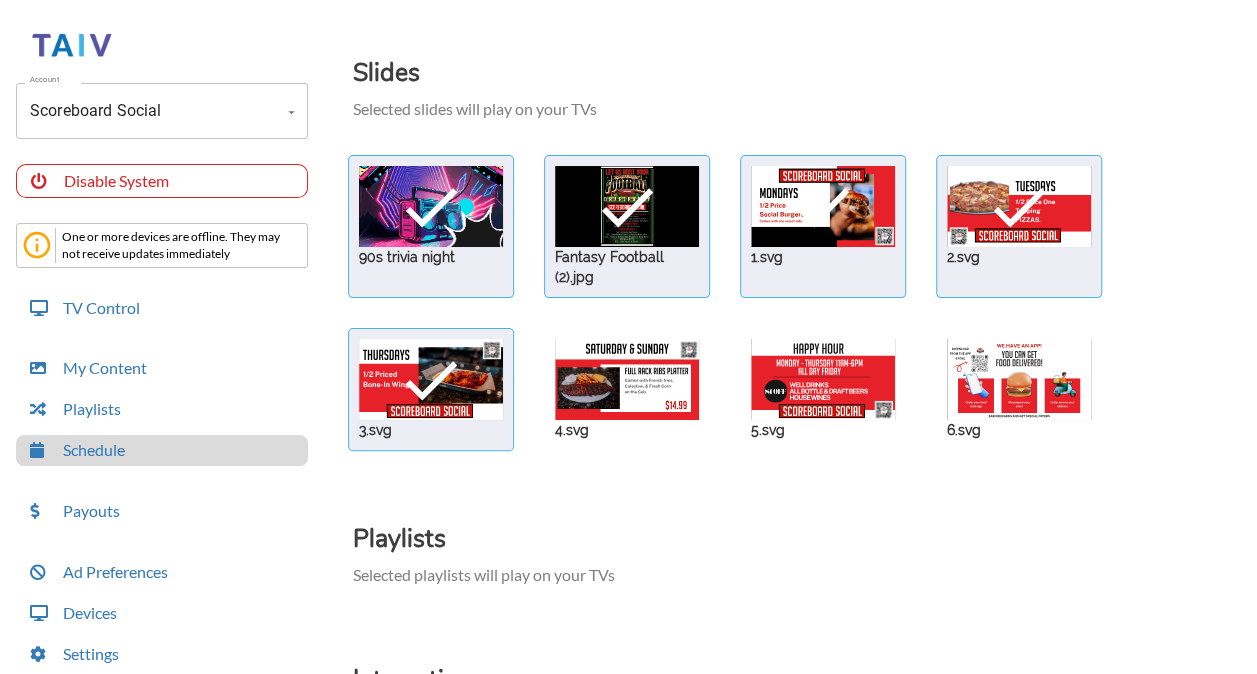 click at bounding box center [431, 206] 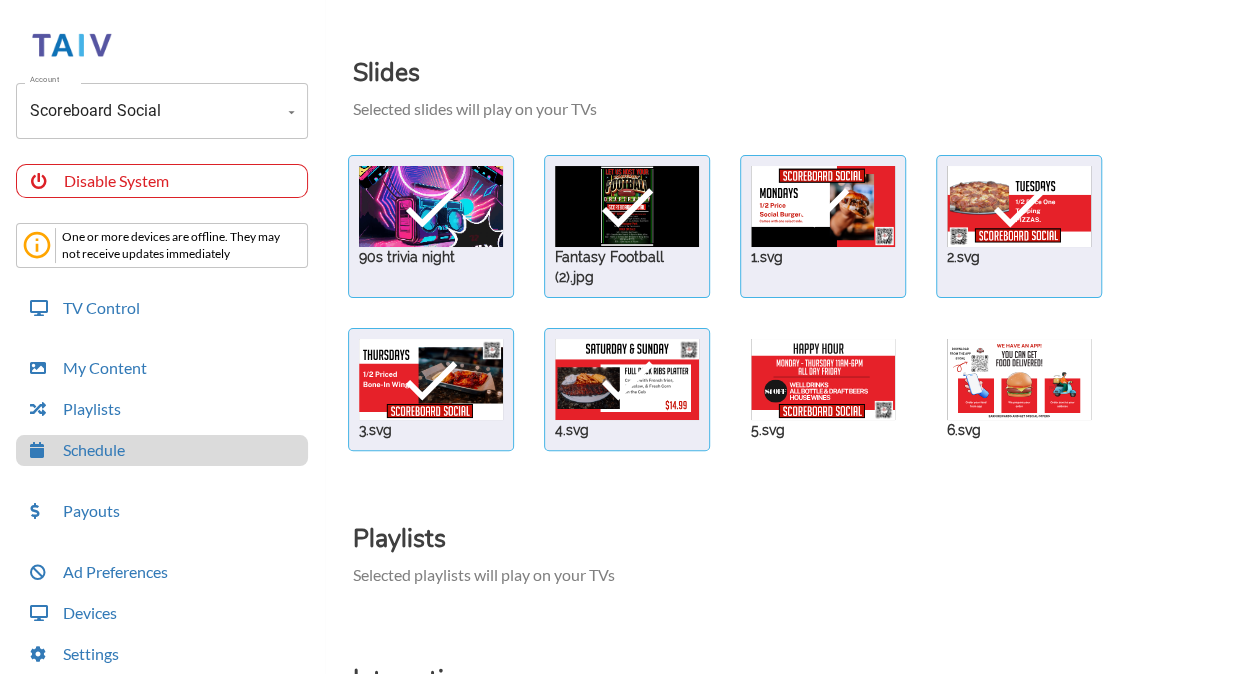click at bounding box center (431, 206) 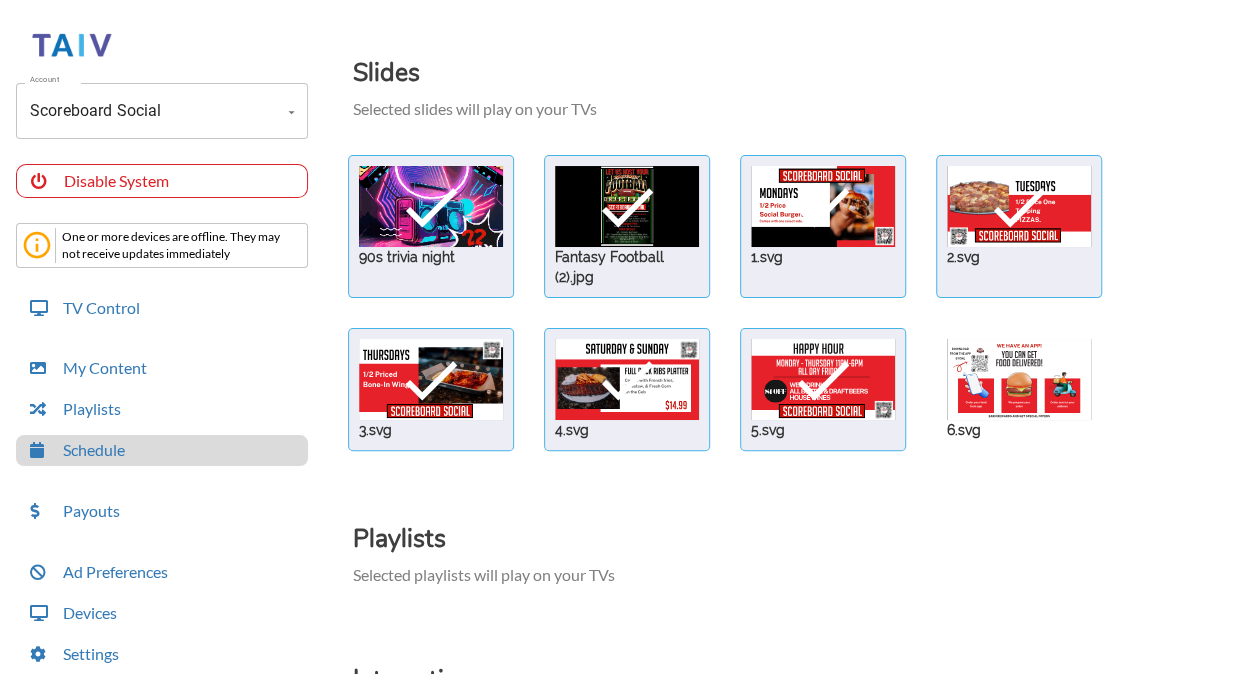 click at bounding box center [431, 206] 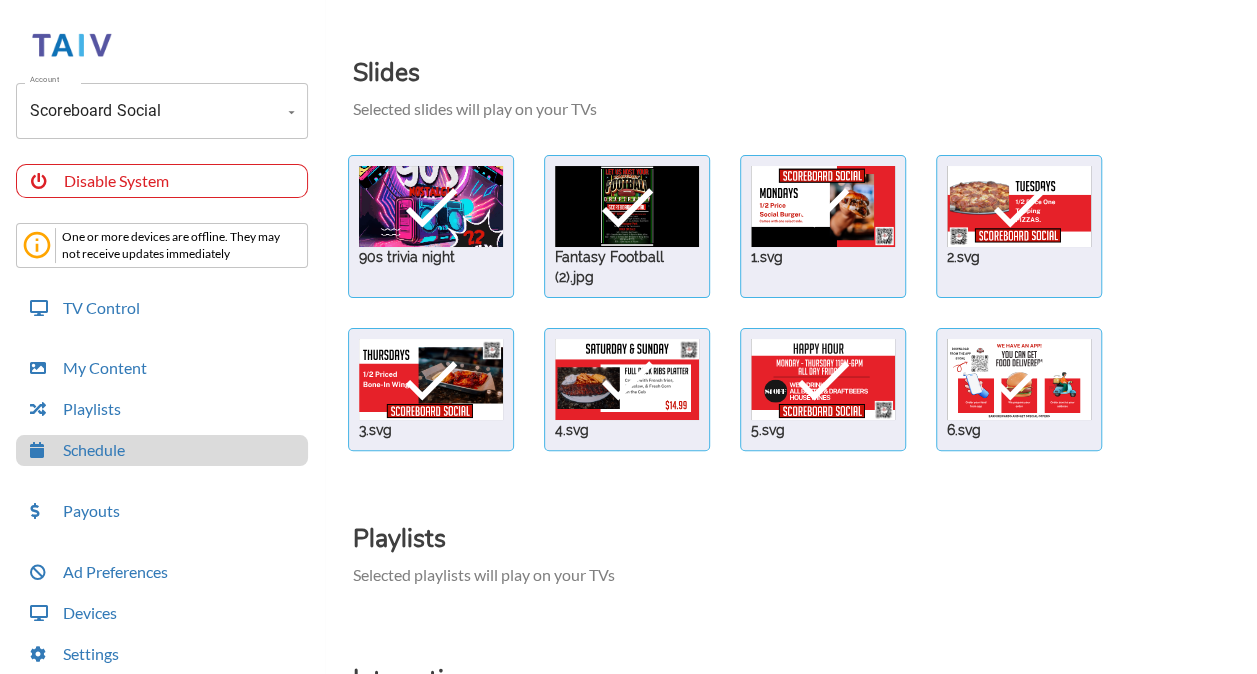 click on "Playlists Selected playlists will play on your TVs" at bounding box center (805, 546) 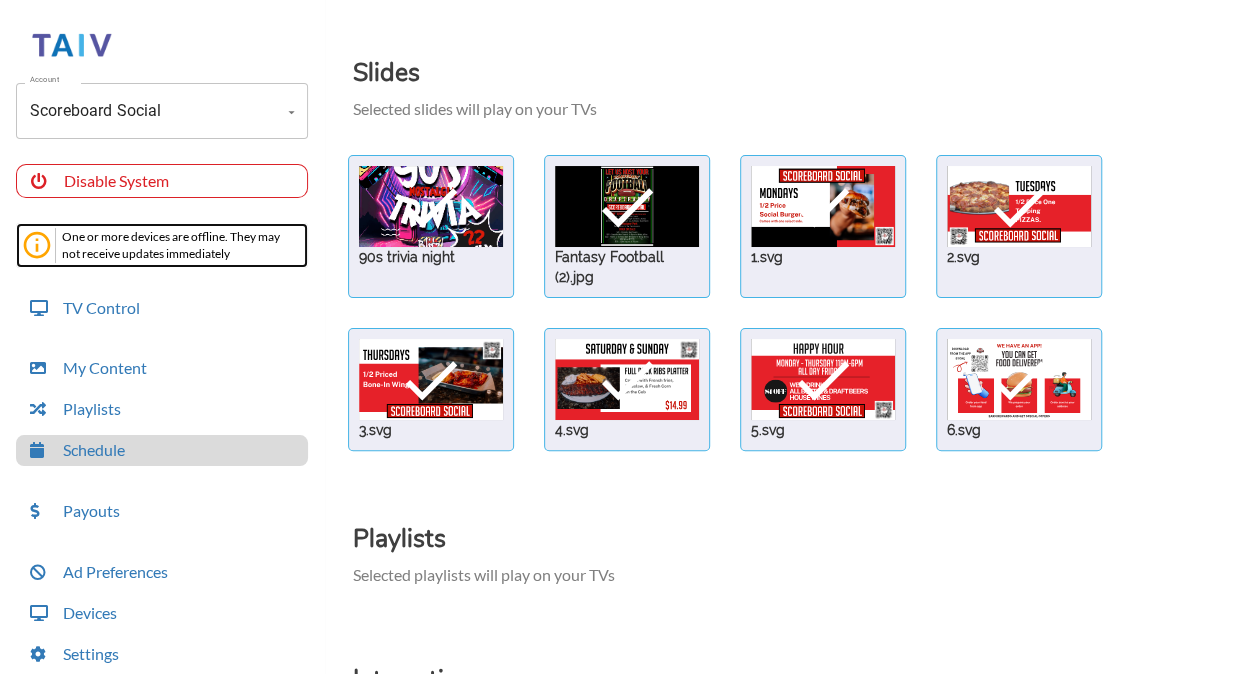 click on "One or more devices are offline. They may not receive updates immediately" at bounding box center [179, 245] 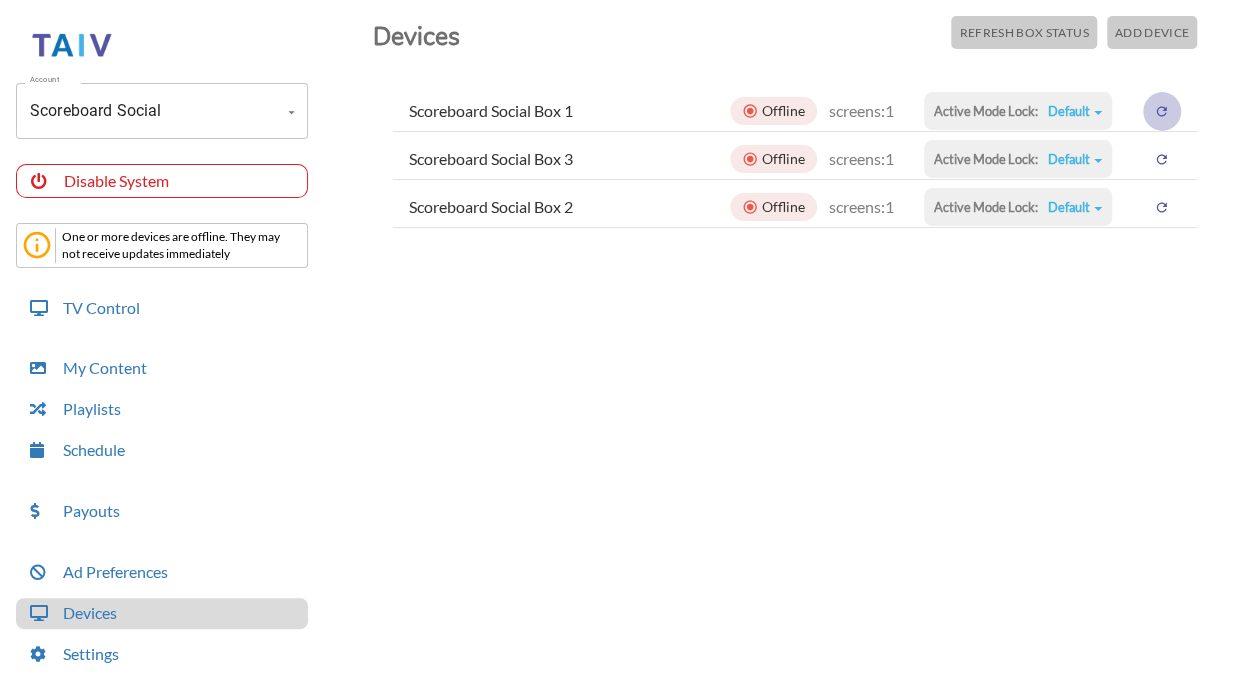 click at bounding box center (1162, 111) 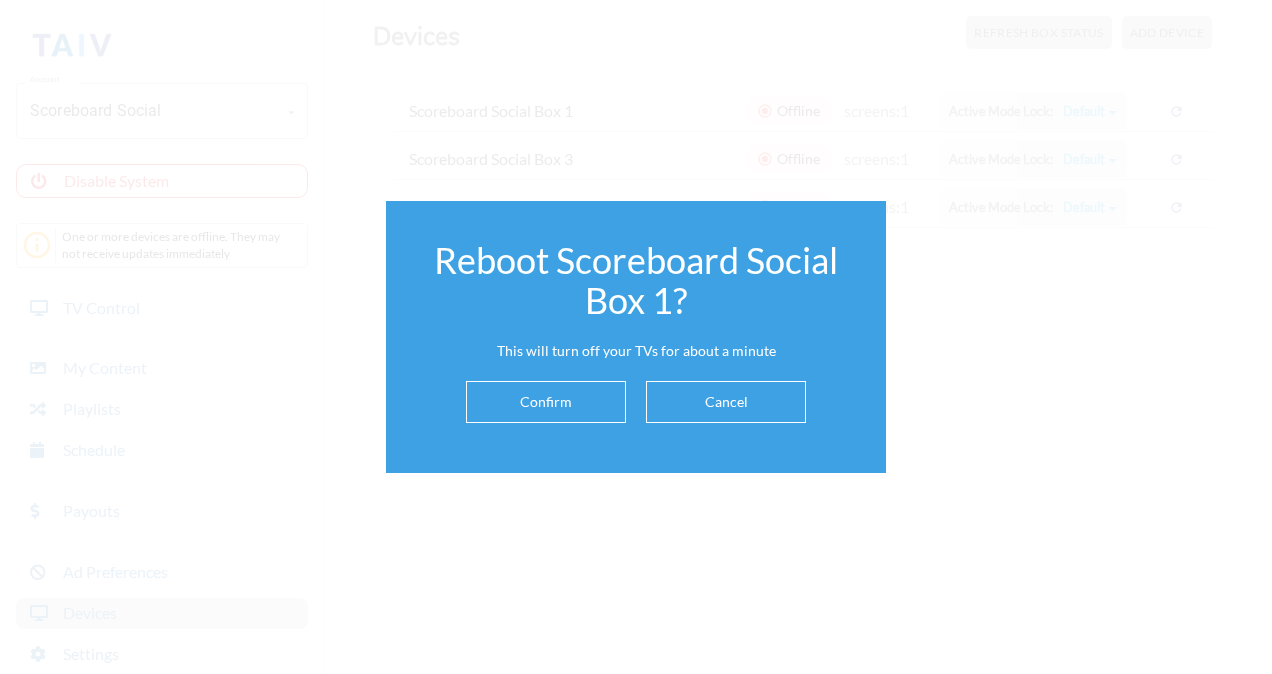 click on "Reboot Scoreboard Social Box 1? This will turn off your TVs for about a minute Confirm Cancel" at bounding box center [636, 337] 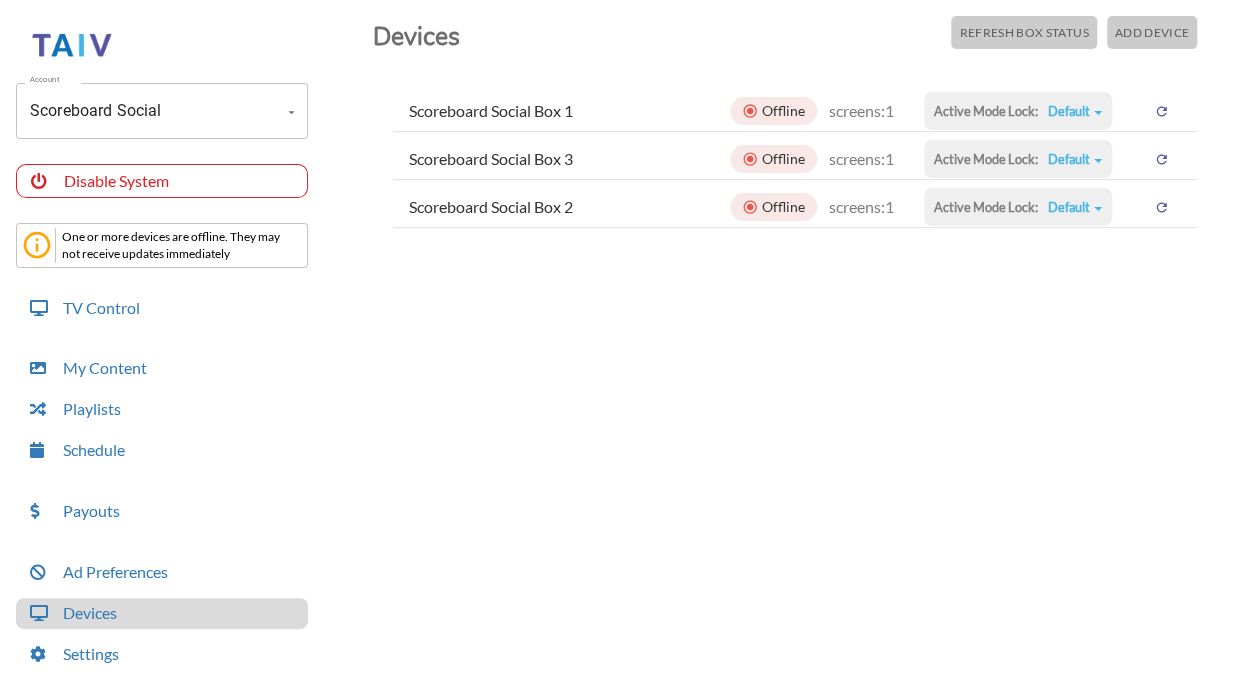 click at bounding box center (1161, 111) 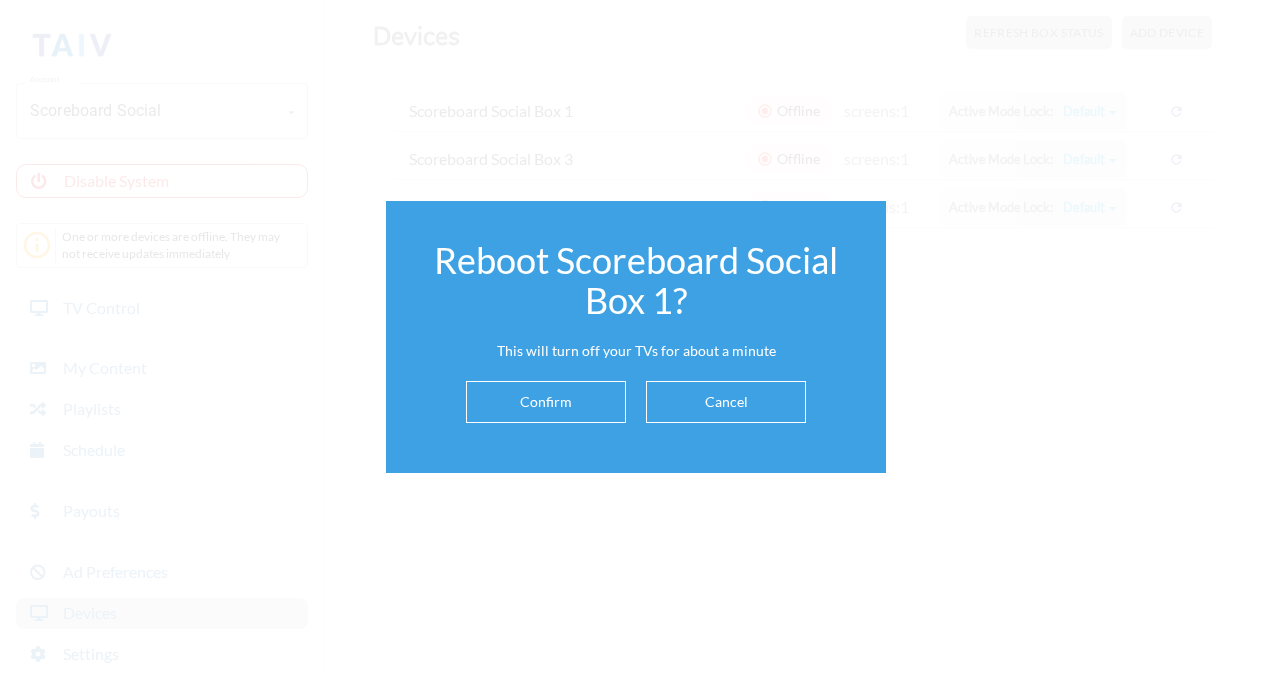 click on "Confirm" at bounding box center (546, 402) 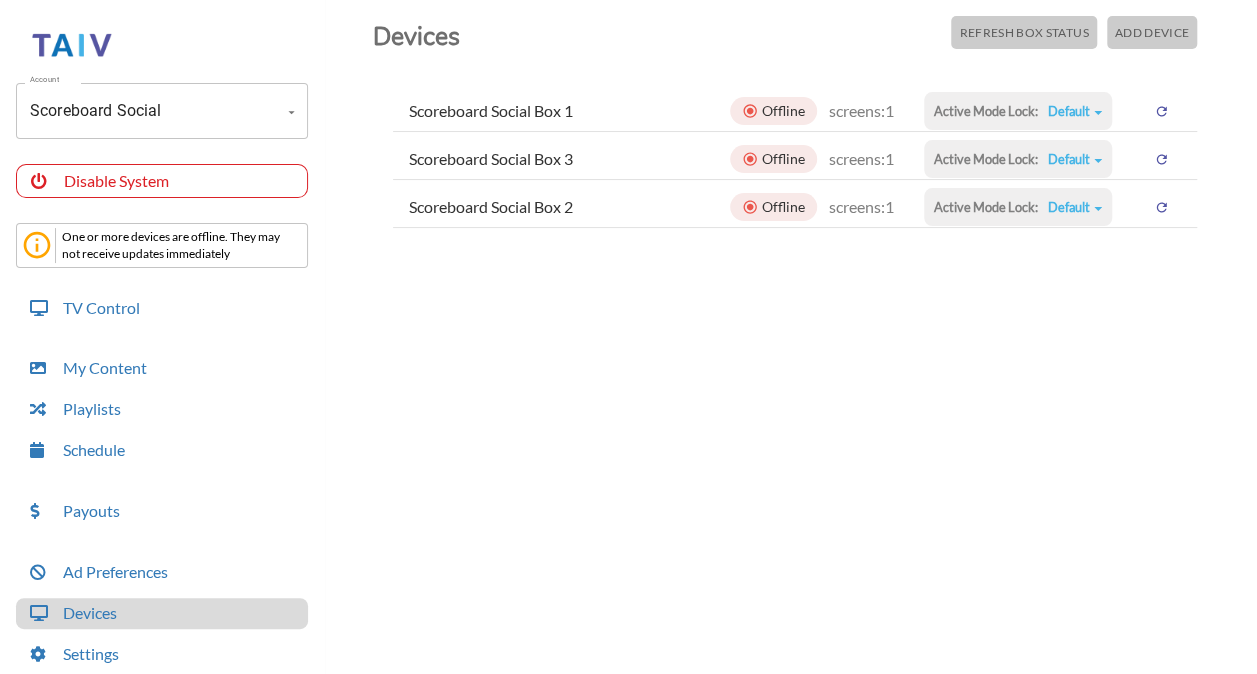 click at bounding box center (1161, 111) 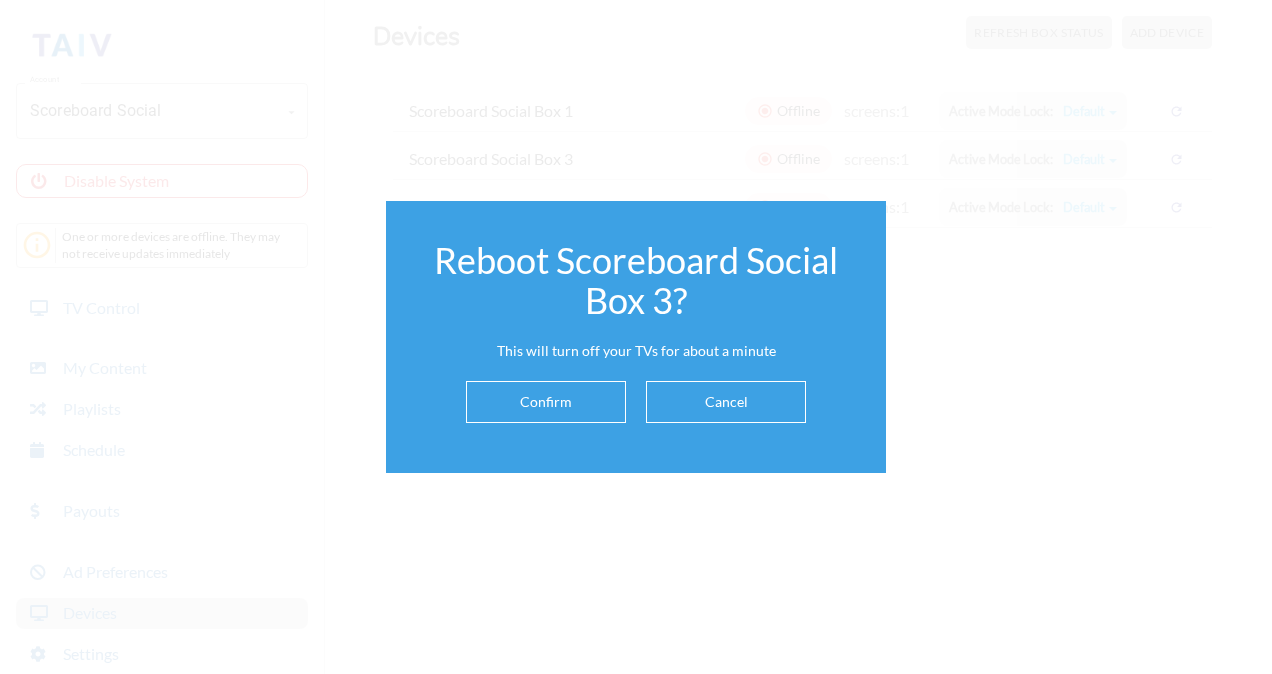 click on "Confirm" at bounding box center [546, 402] 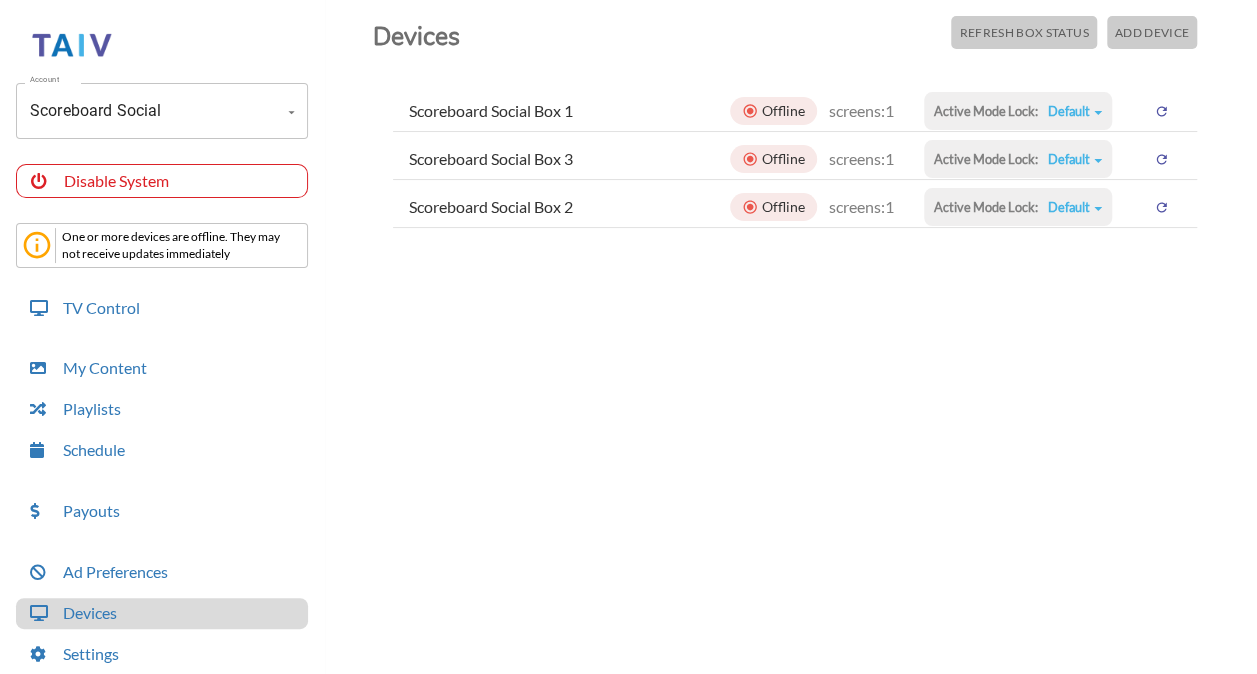 click at bounding box center (1161, 111) 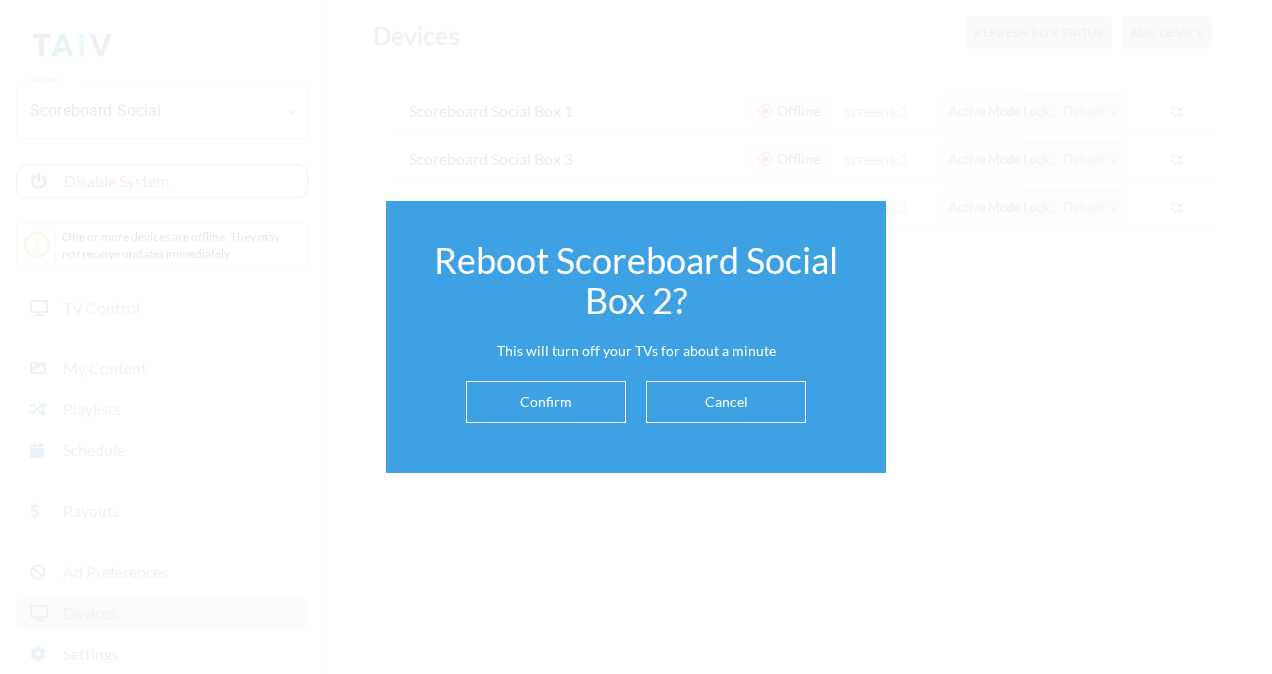 click on "Confirm" at bounding box center (546, 402) 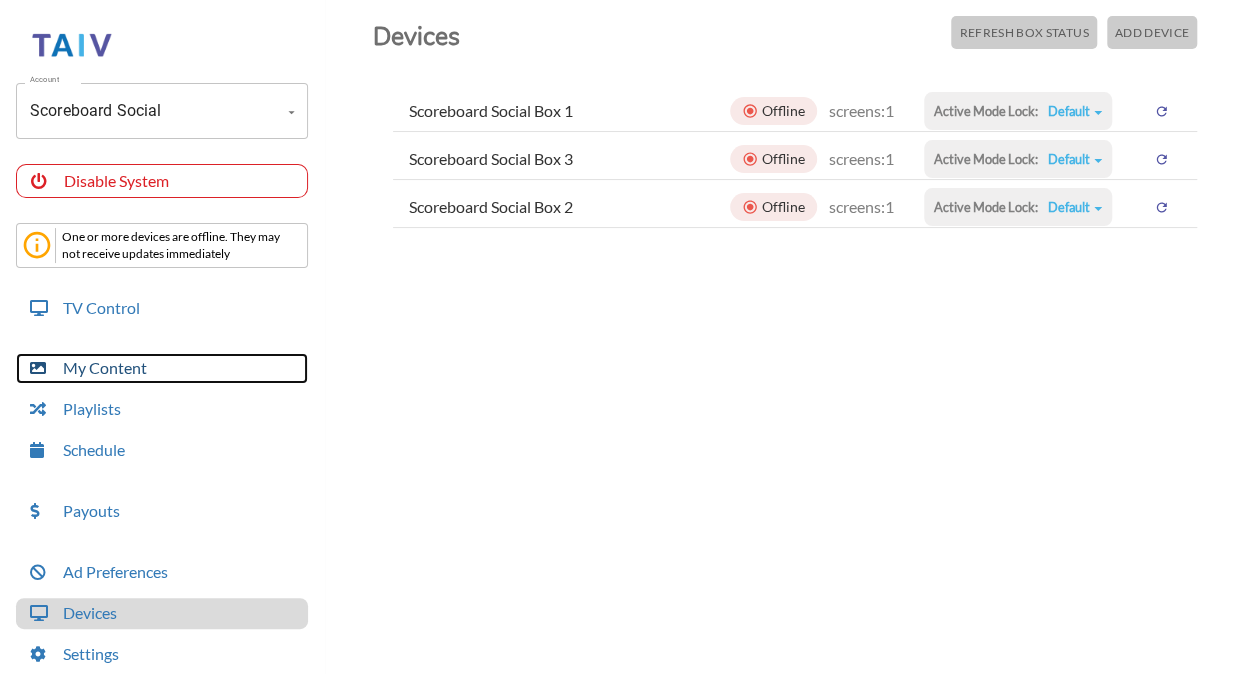 click on "My Content" at bounding box center [162, 368] 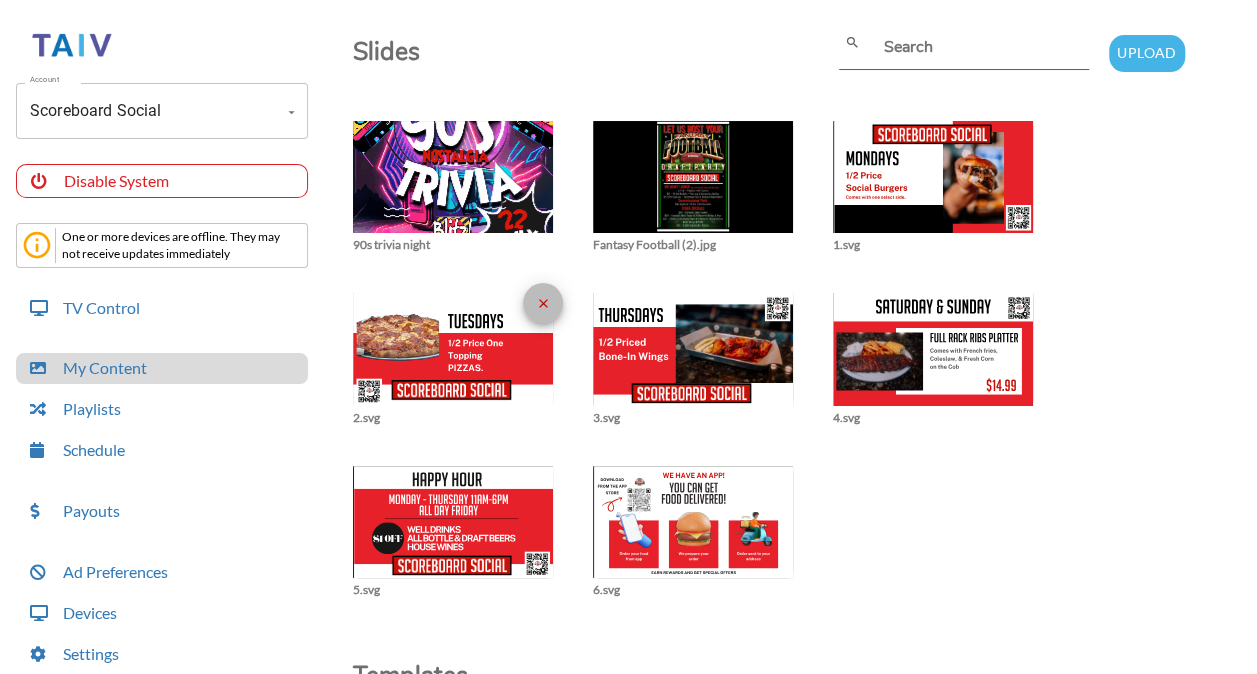click on "close" at bounding box center (543, 303) 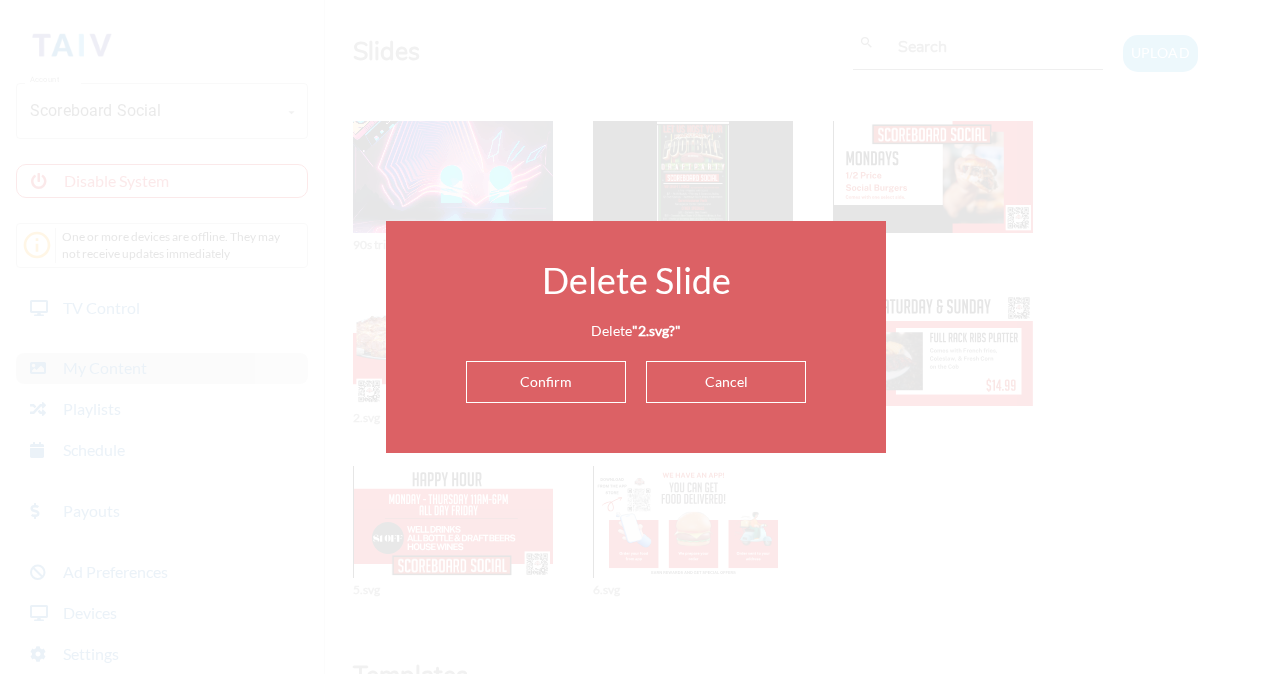 click on "Confirm" at bounding box center (546, 382) 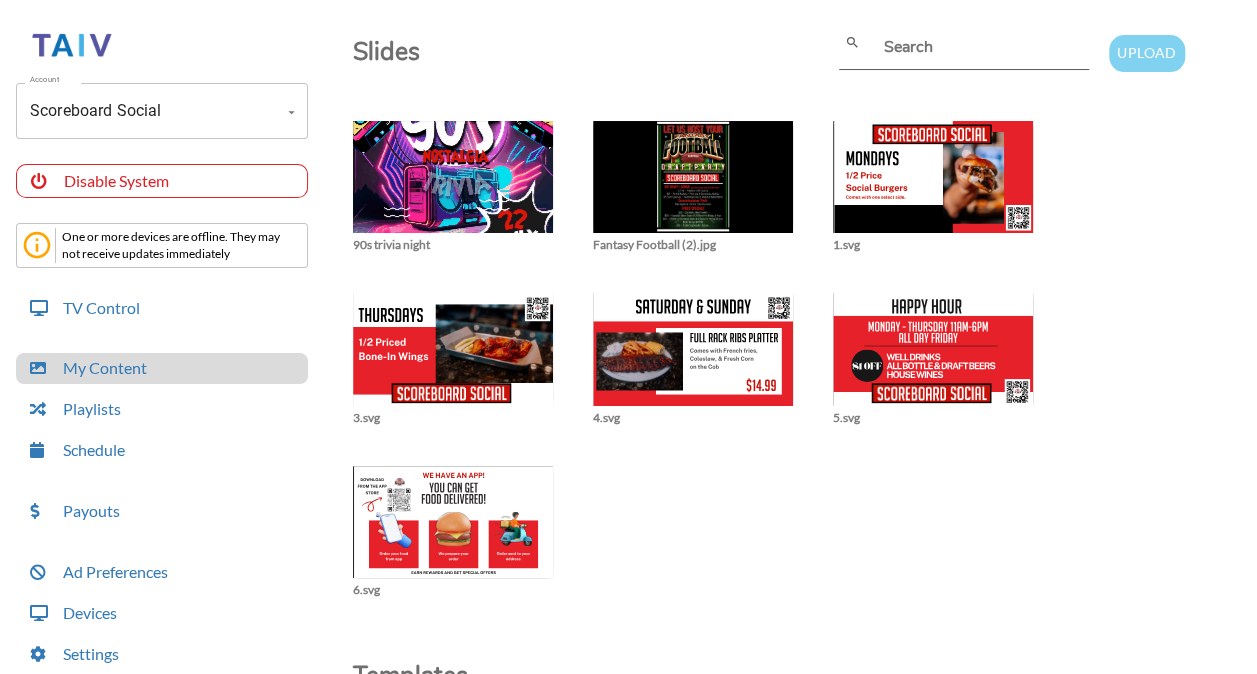 click on "Upload" at bounding box center (1146, 53) 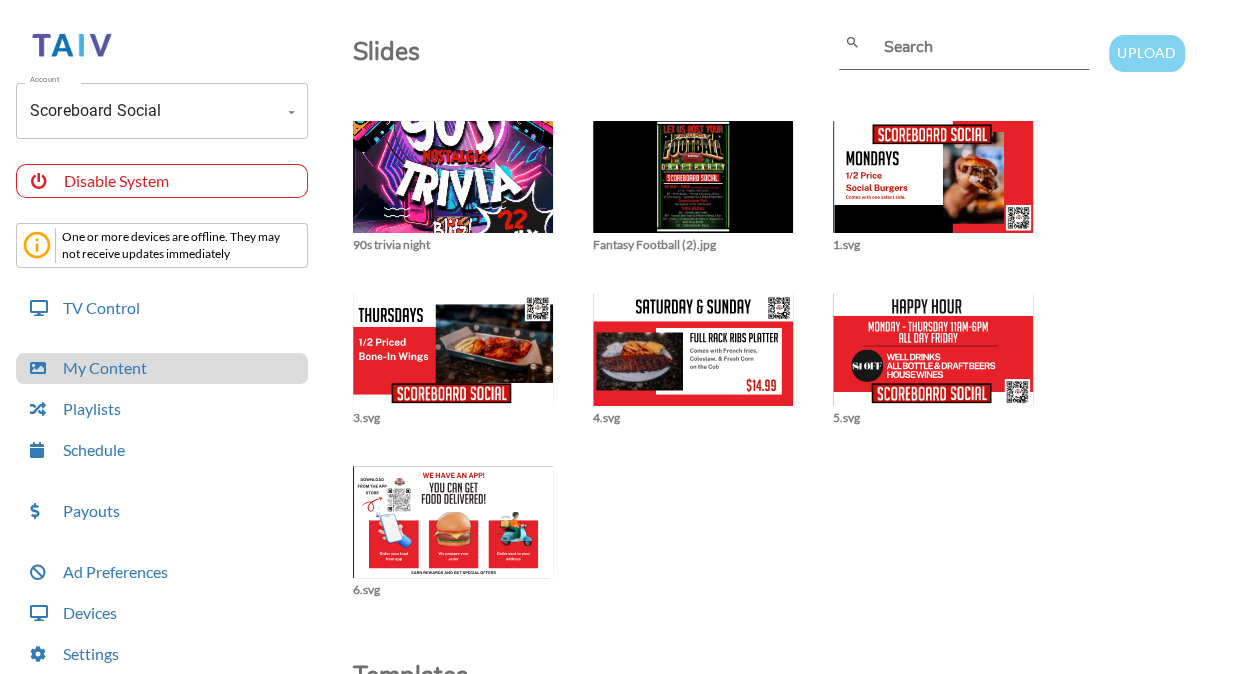 type on "C:\fakepath\Red Modern Burger Food Presentation.svg" 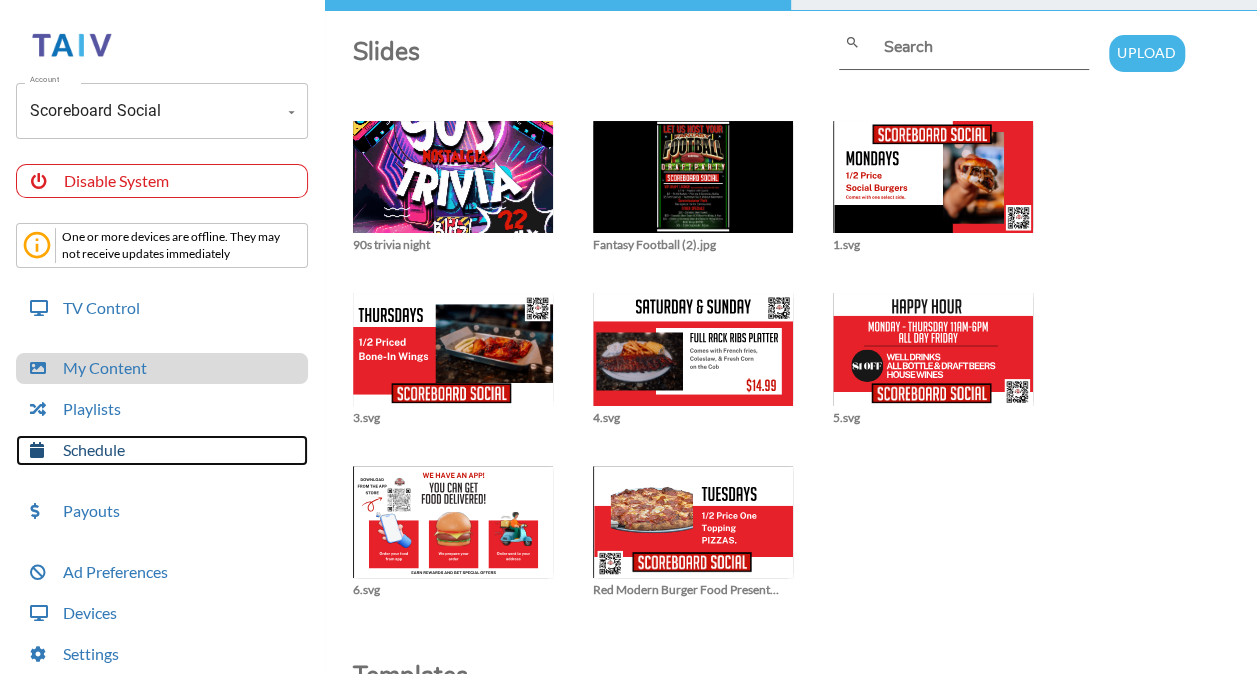 click on "Schedule" at bounding box center (162, 450) 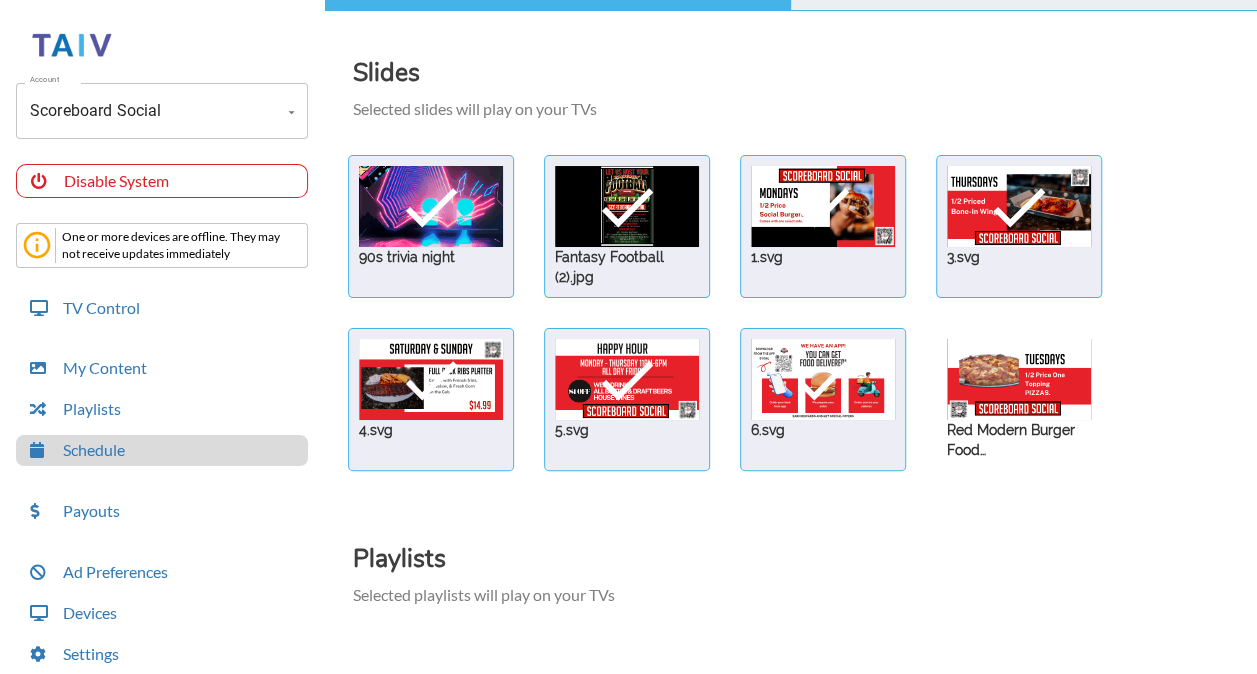 click at bounding box center [431, 206] 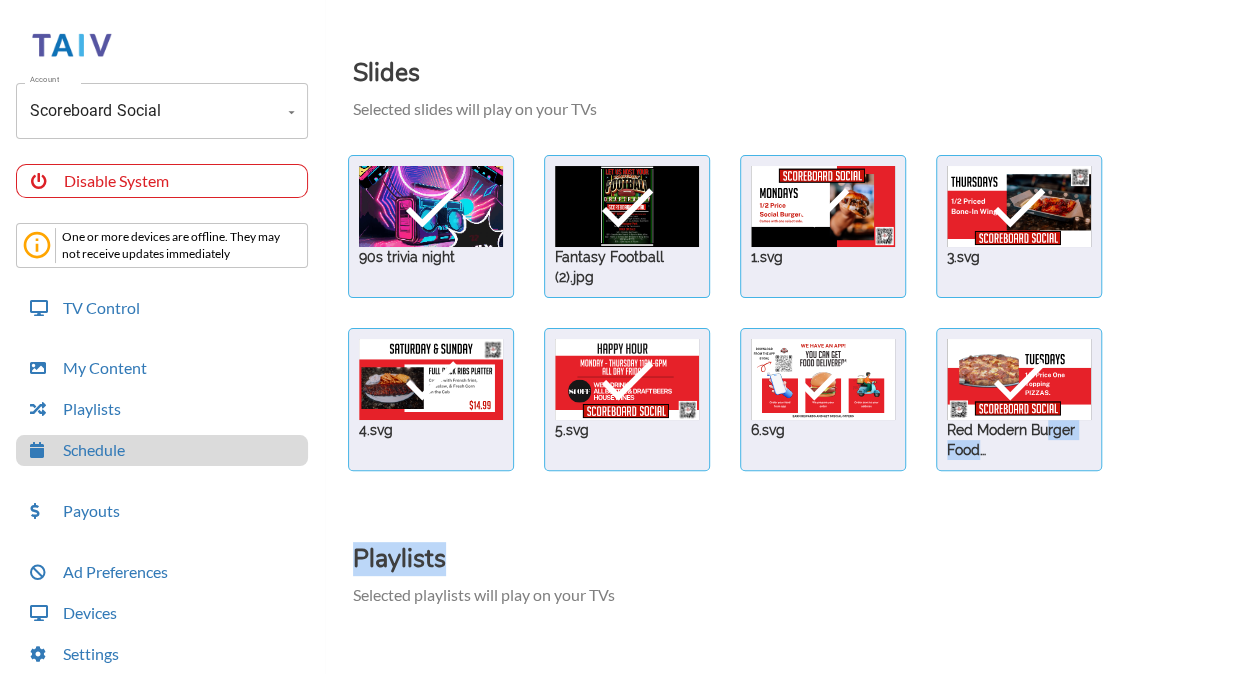 drag, startPoint x: 1048, startPoint y: 423, endPoint x: 1050, endPoint y: 560, distance: 137.0146 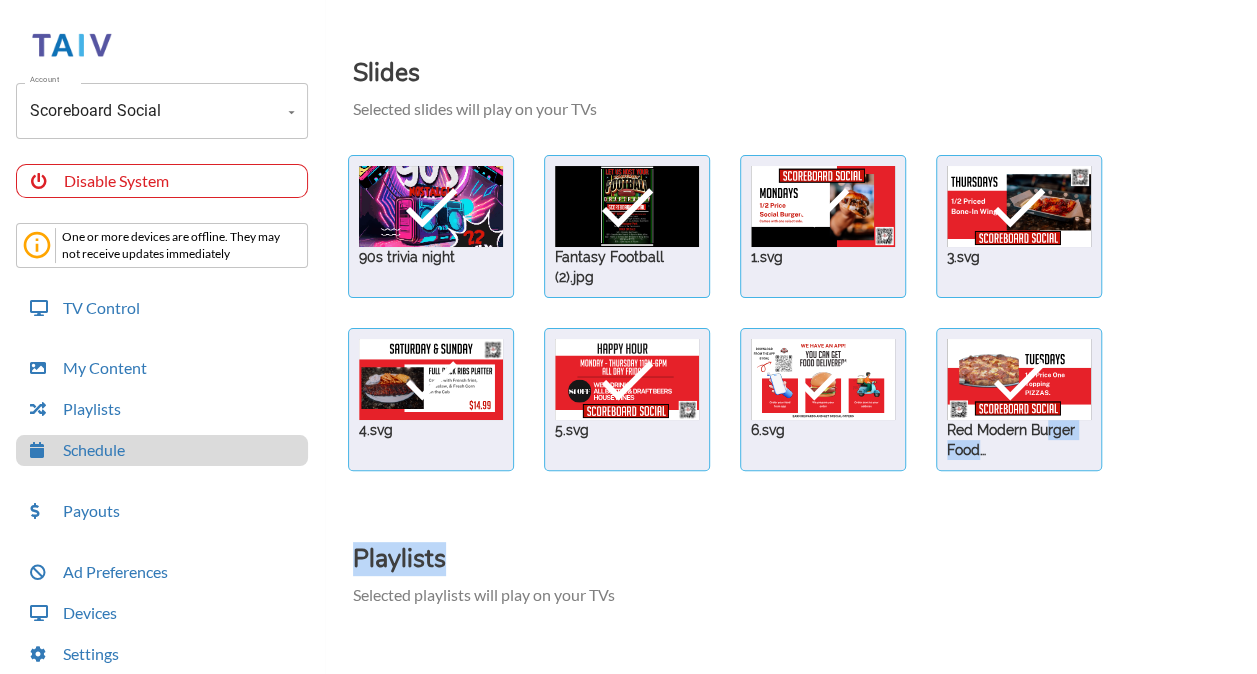 click on "Slides Selected slides will play on your TVs check 90s trivia night check Fantasy Football (2).jpg check 1.svg check 3.svg check 4.svg check 5.svg check 6.svg check Red Modern Burger Food Presentation.svg Playlists Selected playlists will play on your TVs Interactive Selected content will play on your TVs Taiv Trivia Live Weather Updates Trivia Questions 1" at bounding box center (795, 536) 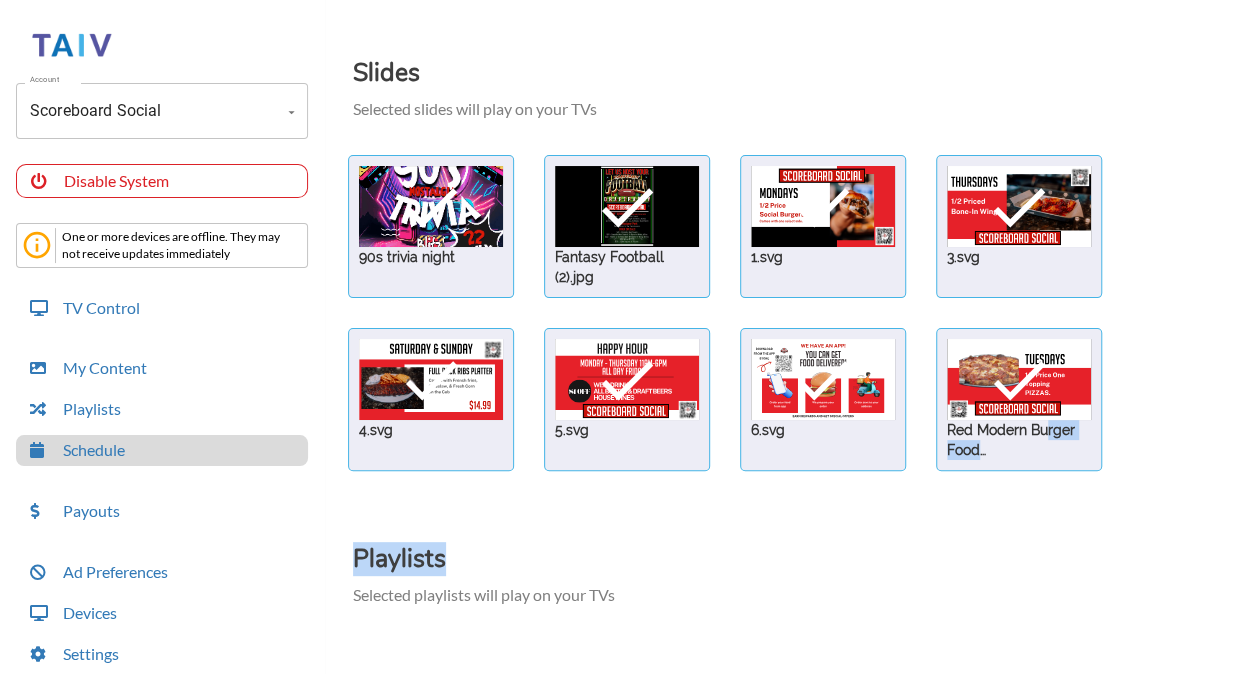 click on "Playlists Selected playlists will play on your TVs" at bounding box center (805, 566) 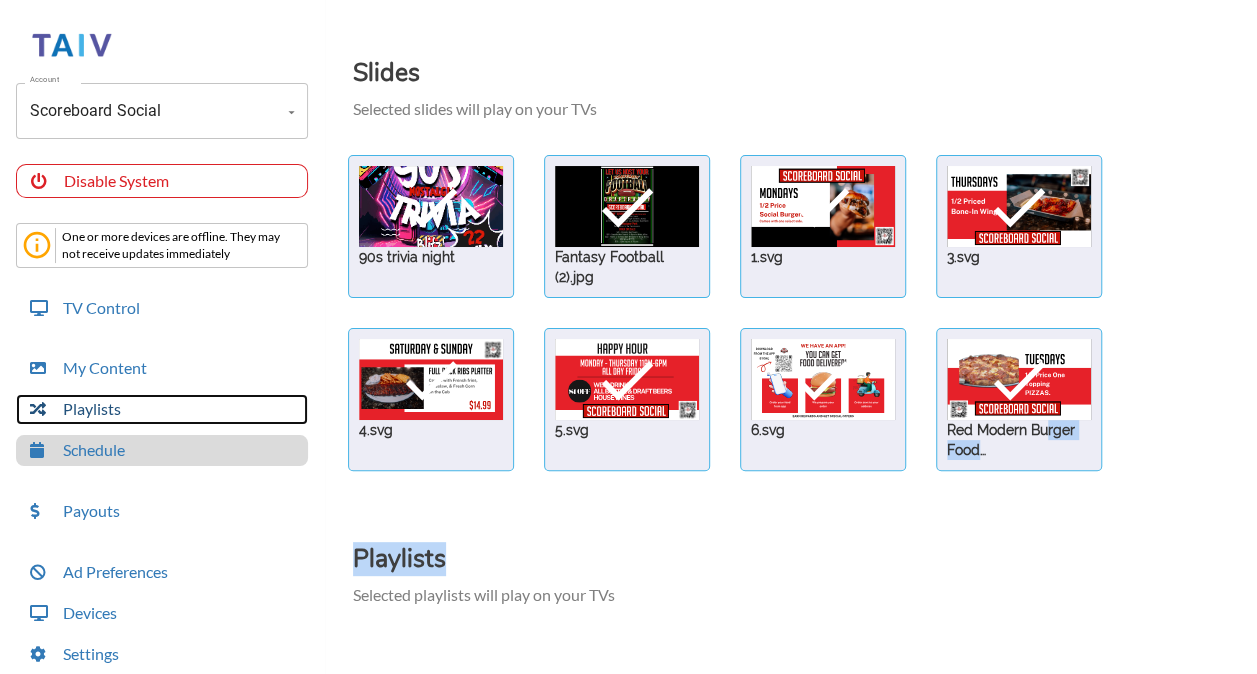 click on "Playlists" at bounding box center [162, 409] 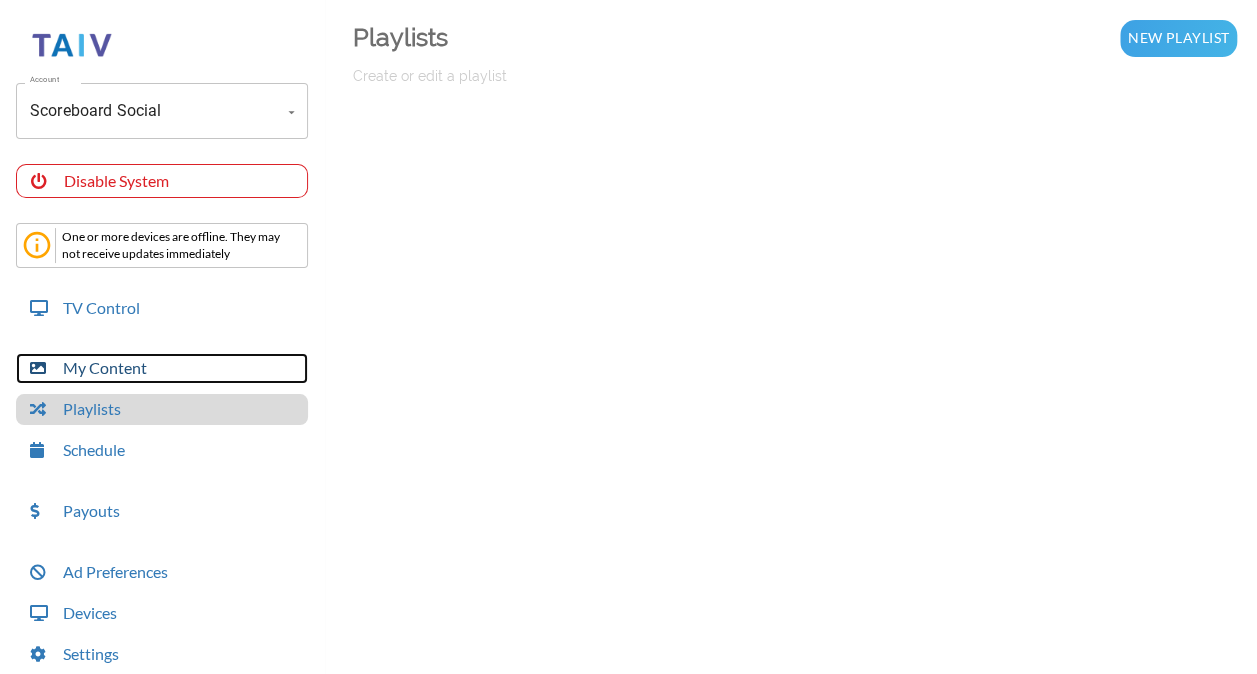 click on "My Content" at bounding box center [162, 368] 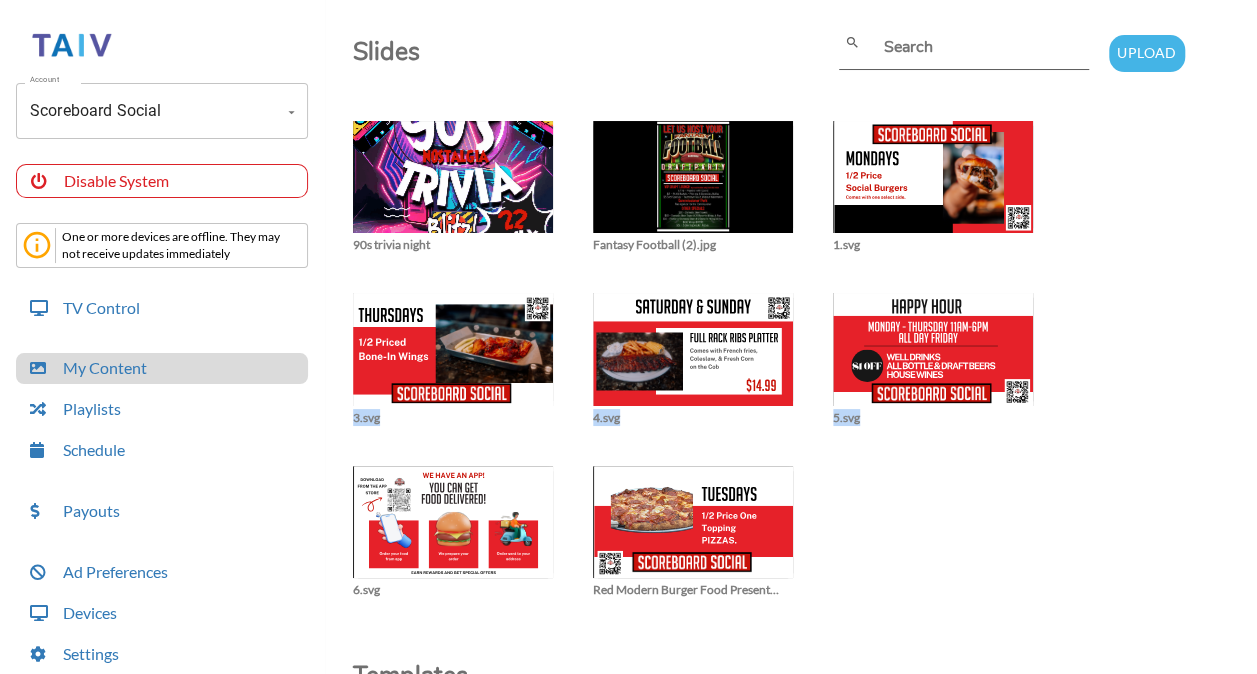drag, startPoint x: 414, startPoint y: 330, endPoint x: 1145, endPoint y: 443, distance: 739.6824 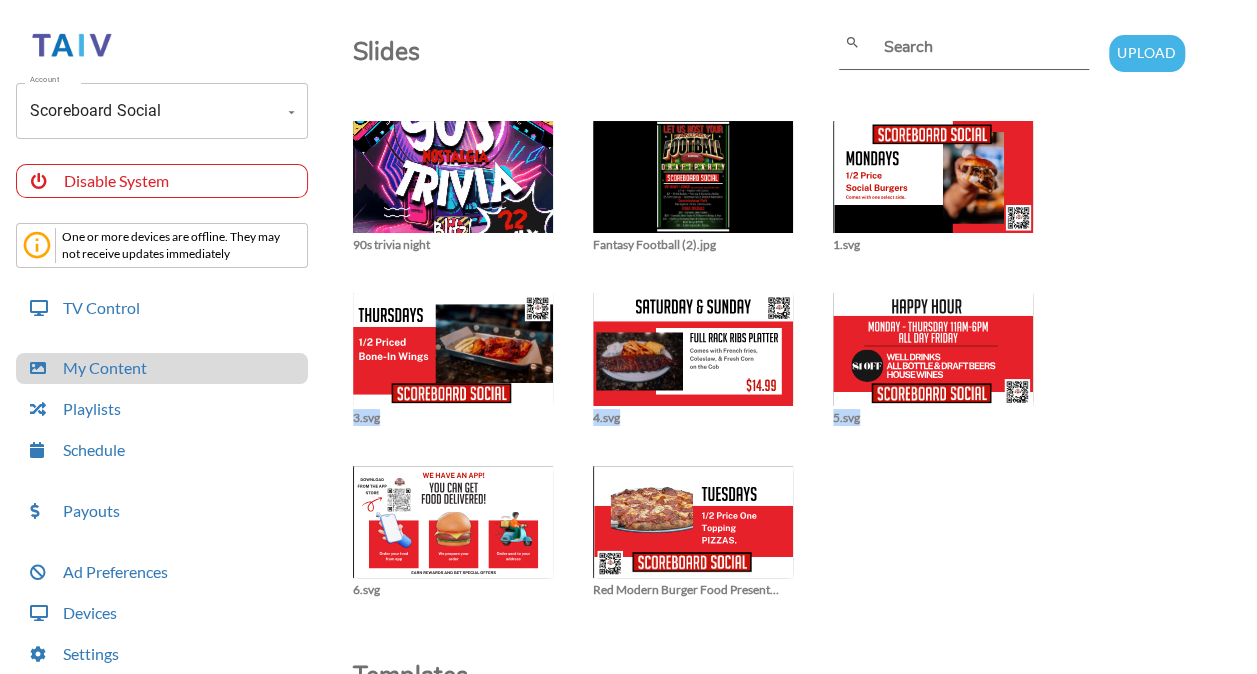 click on "close 90s trivia night close Fantasy Football (2).jpg close 1.svg close 3.svg close 4.svg close 5.svg close 6.svg close Red Modern Burger Food Presentation.svg" at bounding box center (795, 360) 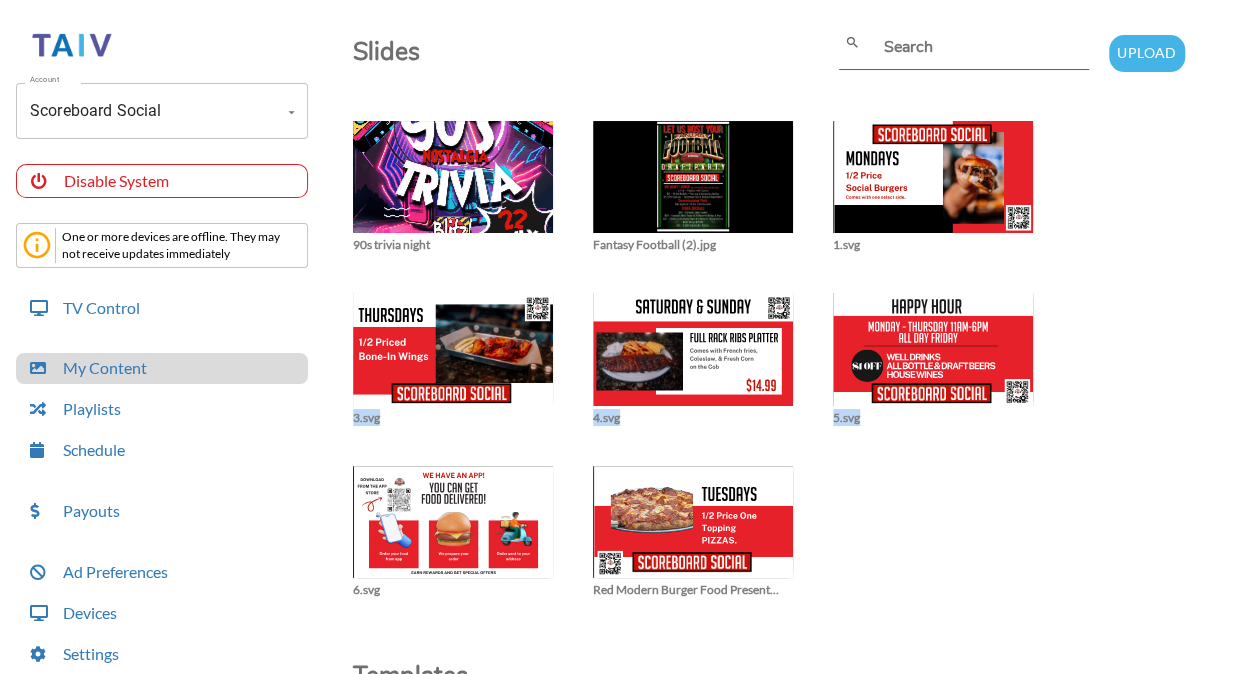click on "close 90s trivia night close Fantasy Football (2).jpg close 1.svg close 3.svg close 4.svg close 5.svg close 6.svg close Red Modern Burger Food Presentation.svg" at bounding box center [795, 360] 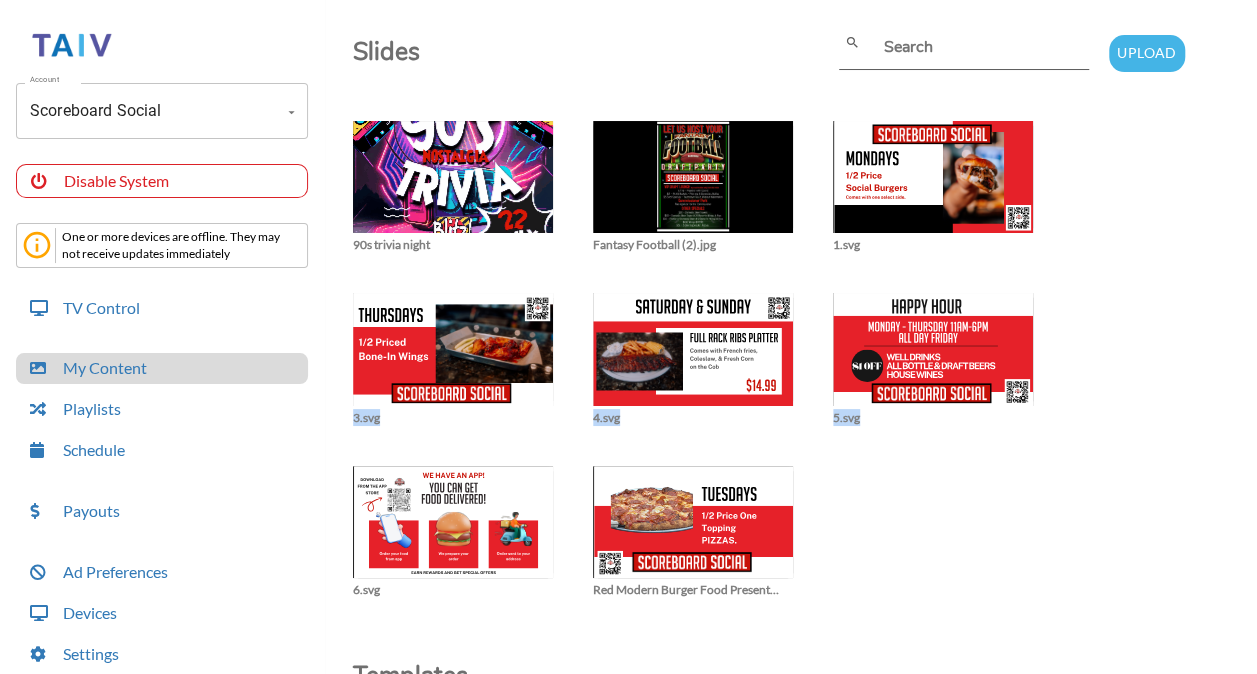 click on "close 90s trivia night close Fantasy Football (2).jpg close 1.svg close 3.svg close 4.svg close 5.svg close 6.svg close Red Modern Burger Food Presentation.svg" at bounding box center [795, 360] 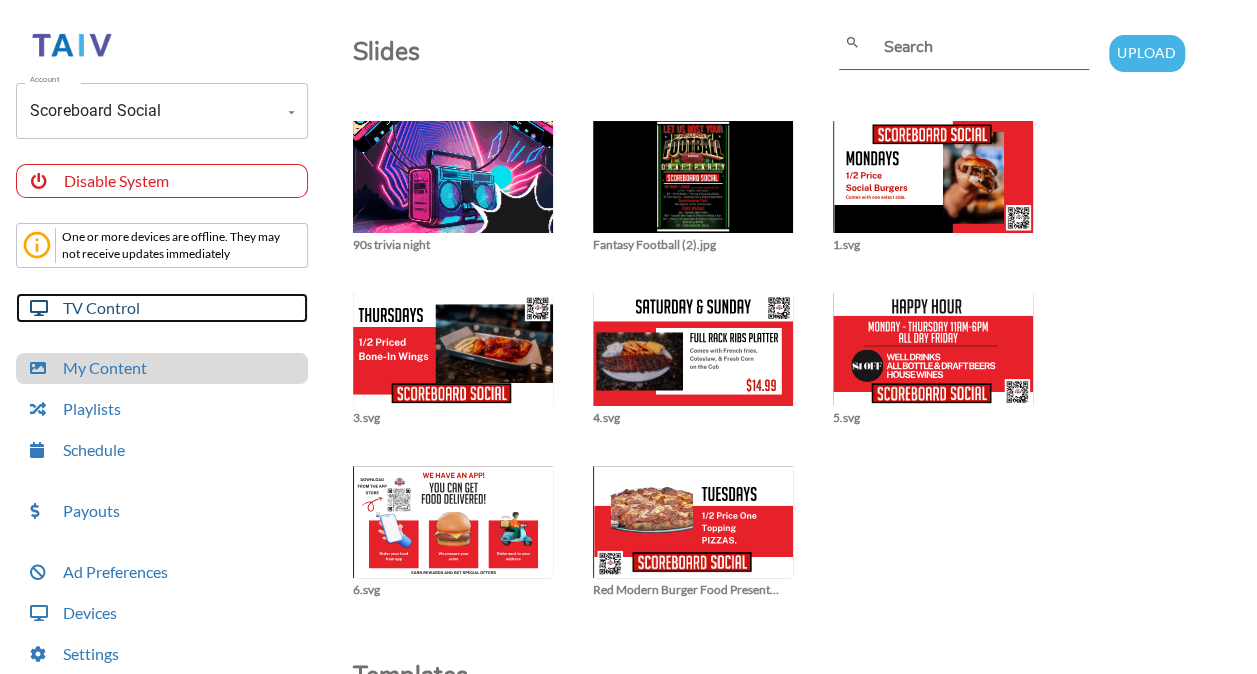 click on "TV Control" at bounding box center [162, 308] 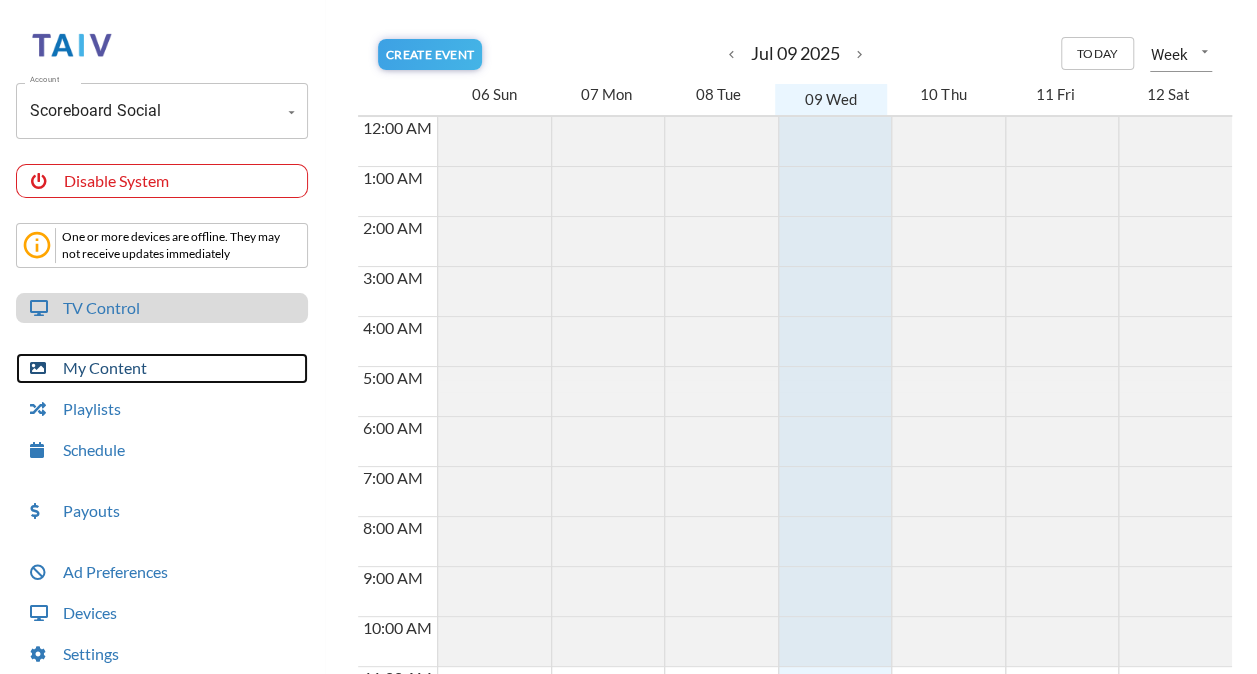 click on "My Content" at bounding box center [162, 368] 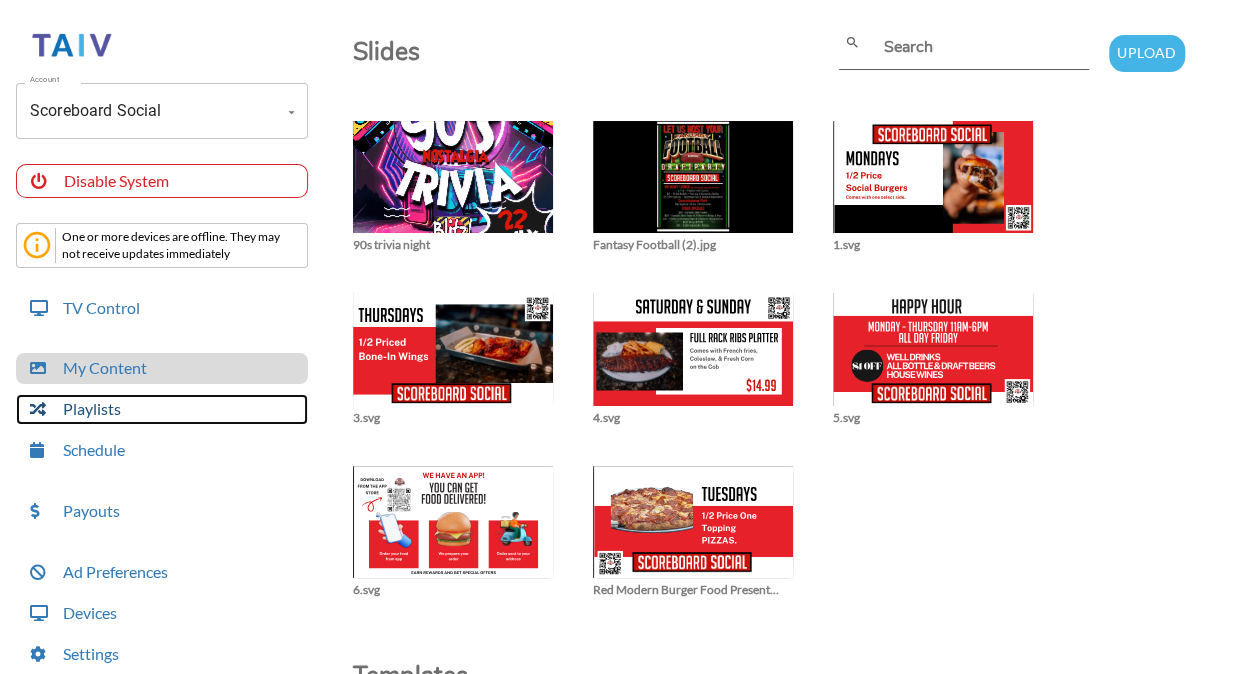 click on "Playlists" at bounding box center (162, 409) 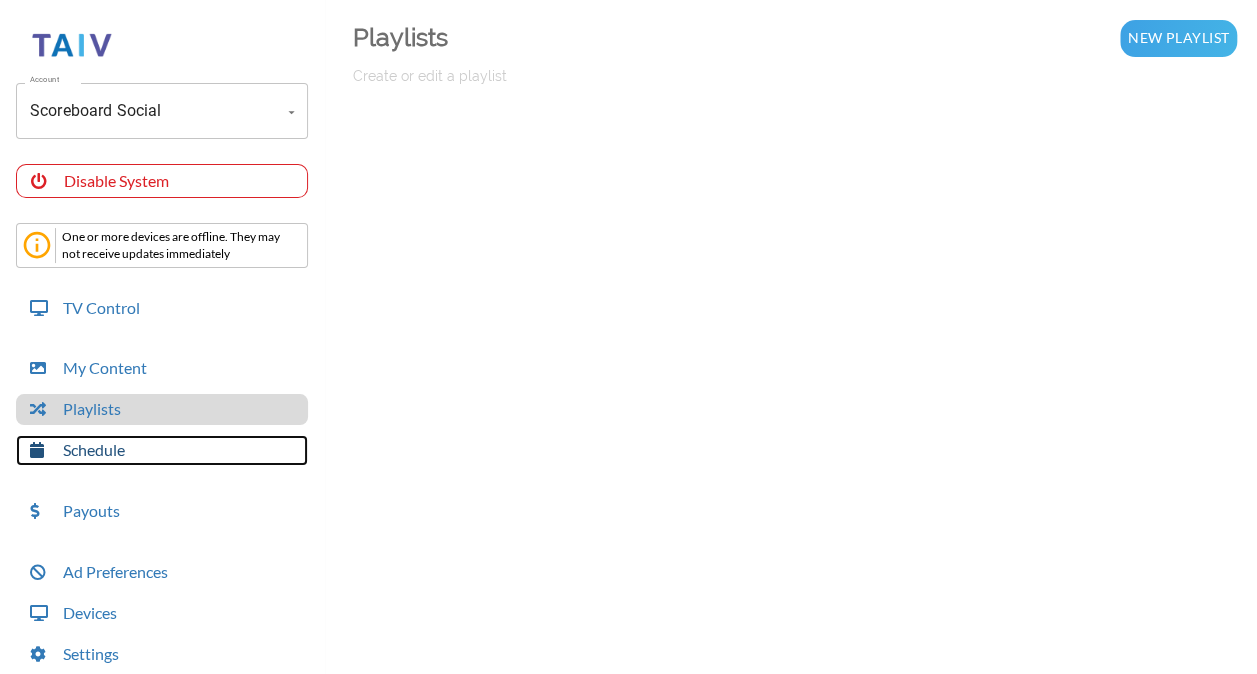 click on "Schedule" at bounding box center (162, 450) 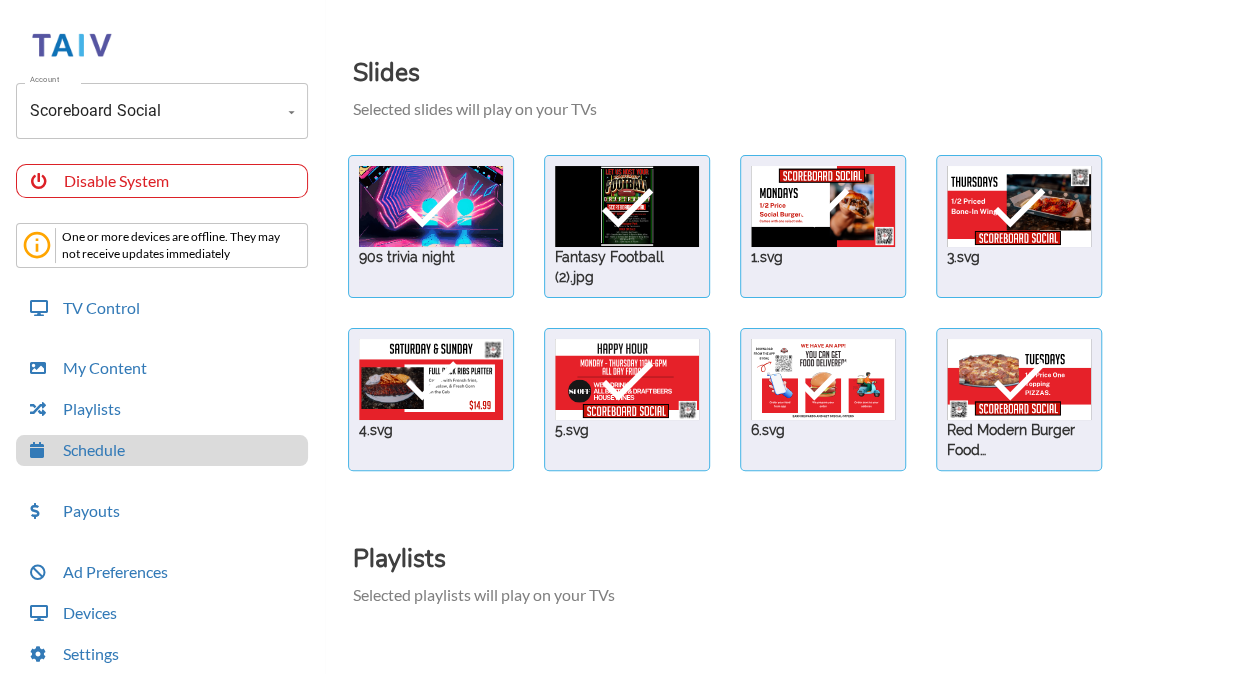 click on "check 90s trivia night check Fantasy Football (2).jpg check 1.svg check 3.svg check 4.svg check 5.svg check 6.svg check Red Modern Burger Food Presentation.svg" at bounding box center (795, 313) 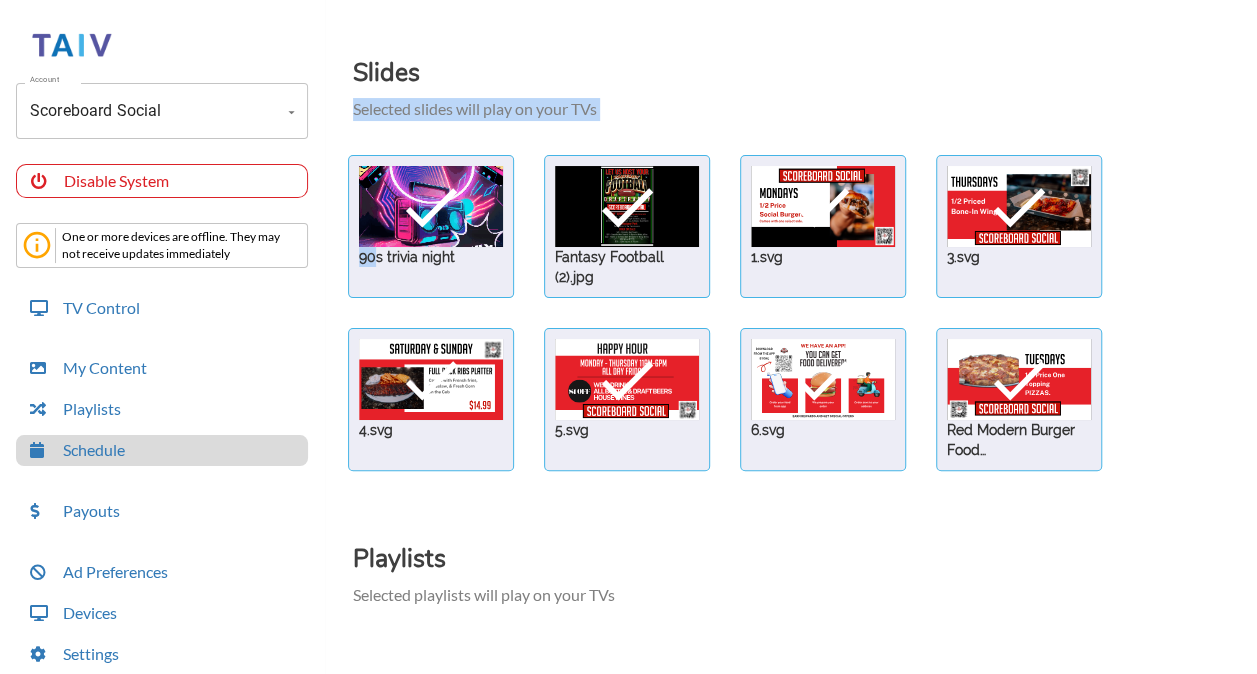 drag, startPoint x: 376, startPoint y: 280, endPoint x: 667, endPoint y: 91, distance: 346.9899 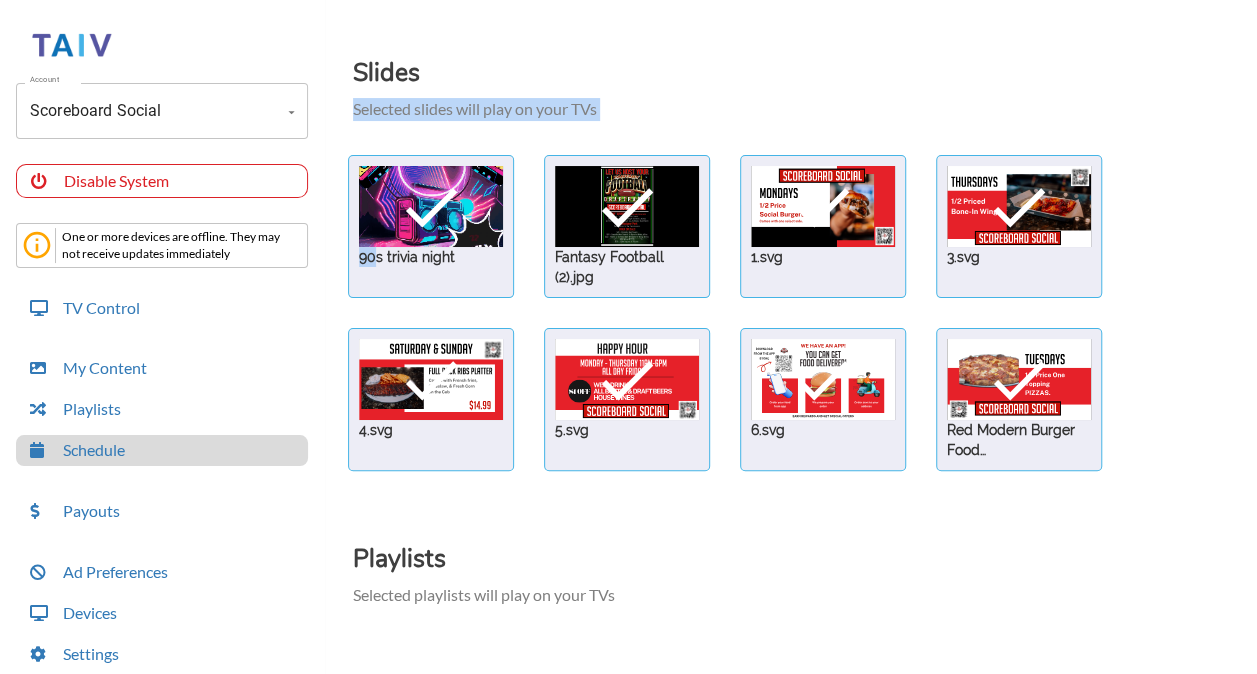 click on "Slides Selected slides will play on your TVs check 90s trivia night check Fantasy Football (2).jpg check 1.svg check 3.svg check 4.svg check 5.svg check 6.svg check Red Modern Burger Food Presentation.svg Playlists Selected playlists will play on your TVs Interactive Selected content will play on your TVs Taiv Trivia Live Weather Updates Trivia Questions 1" at bounding box center (795, 536) 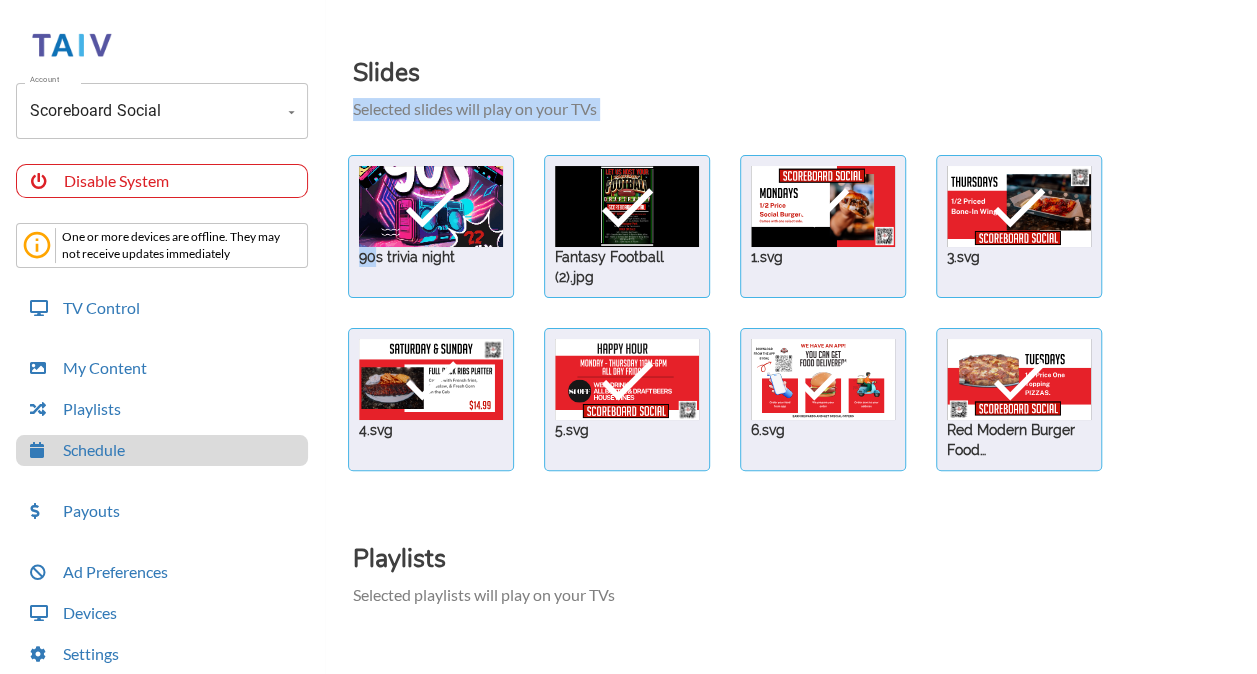 drag, startPoint x: 667, startPoint y: 91, endPoint x: 601, endPoint y: 62, distance: 72.09022 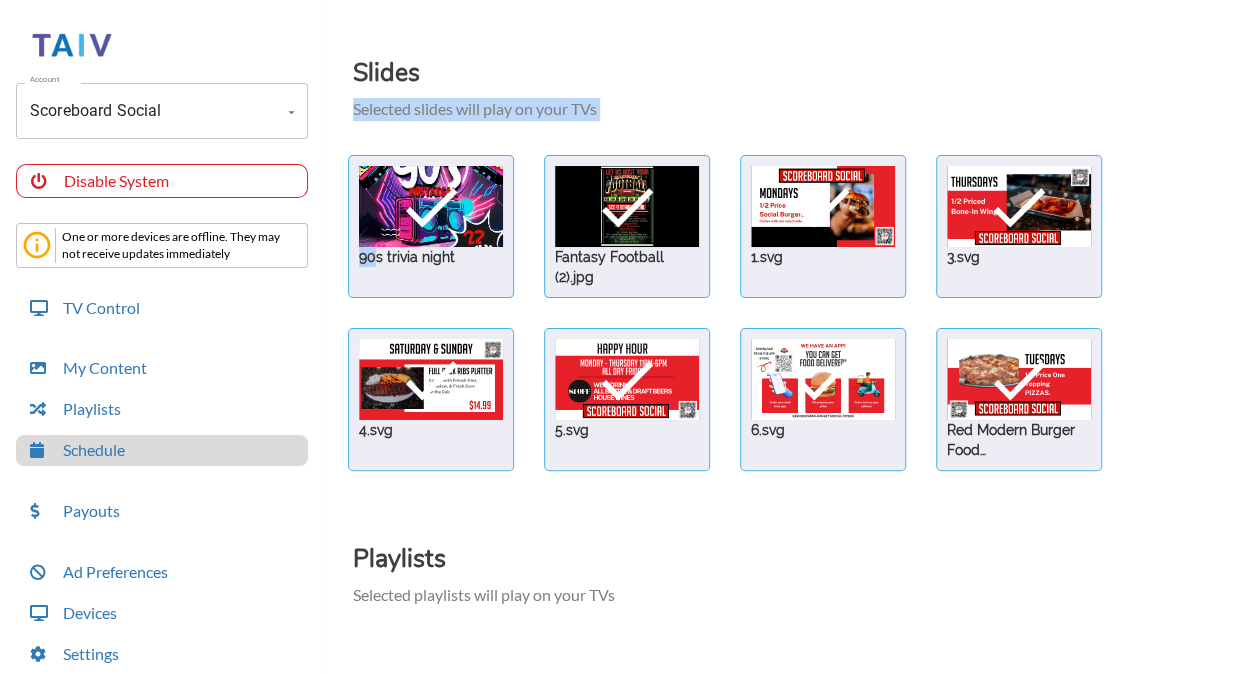 click on "Slides" at bounding box center (480, 74) 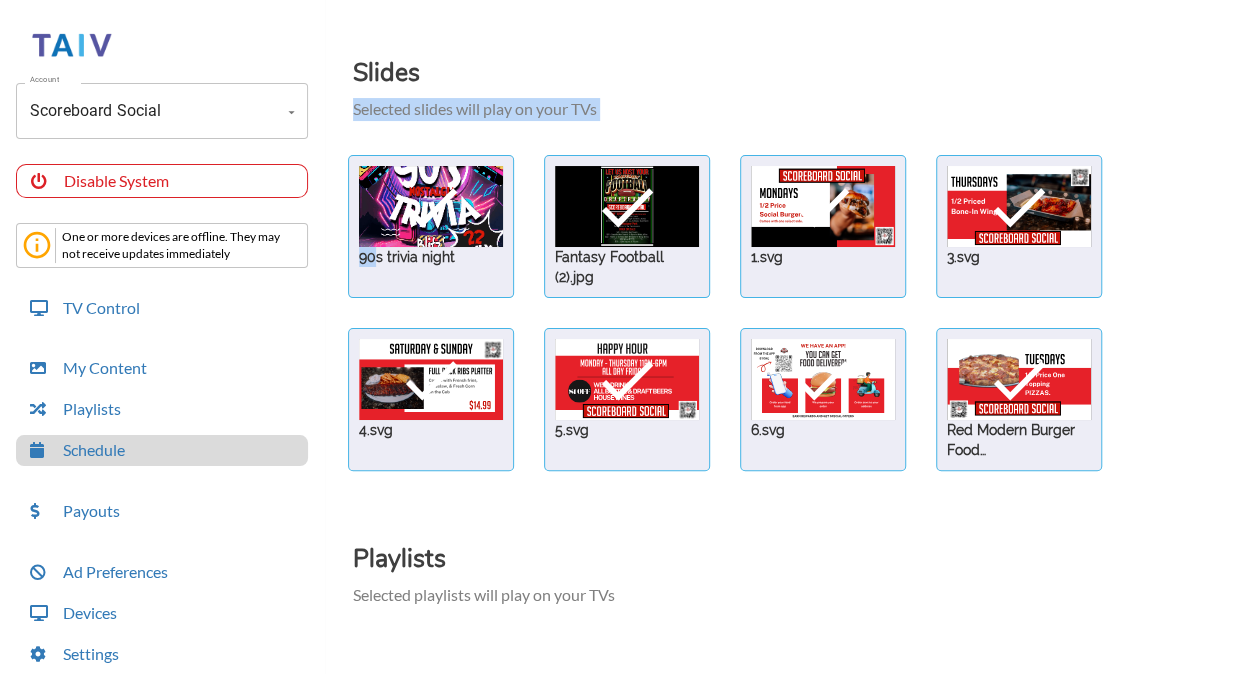 click on "Slides Selected slides will play on your TVs" at bounding box center (805, 80) 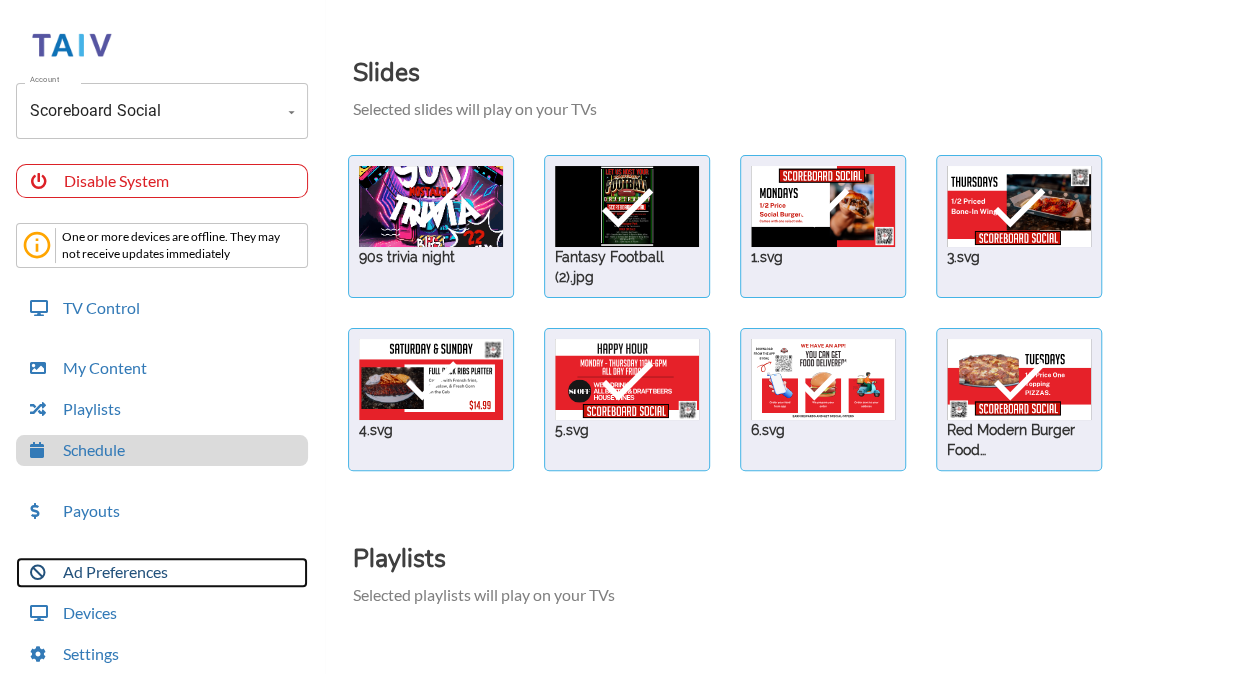 click on "Ad Preferences" at bounding box center (162, 572) 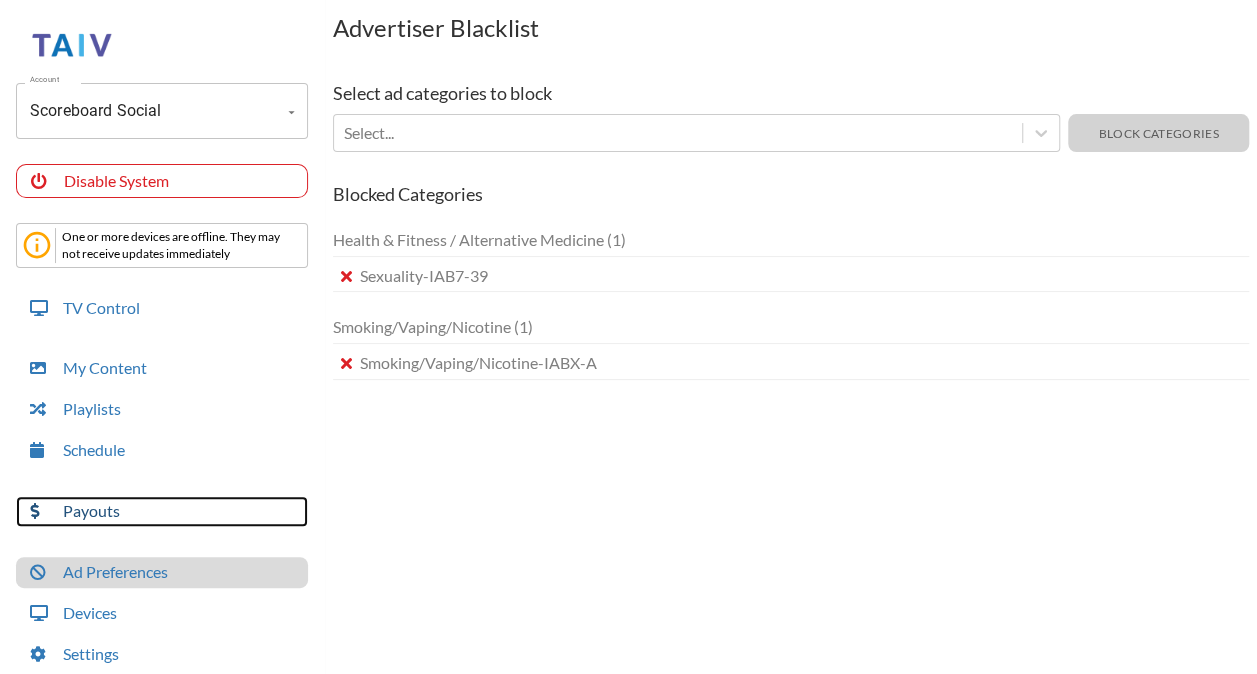click on "Payouts" at bounding box center [162, 511] 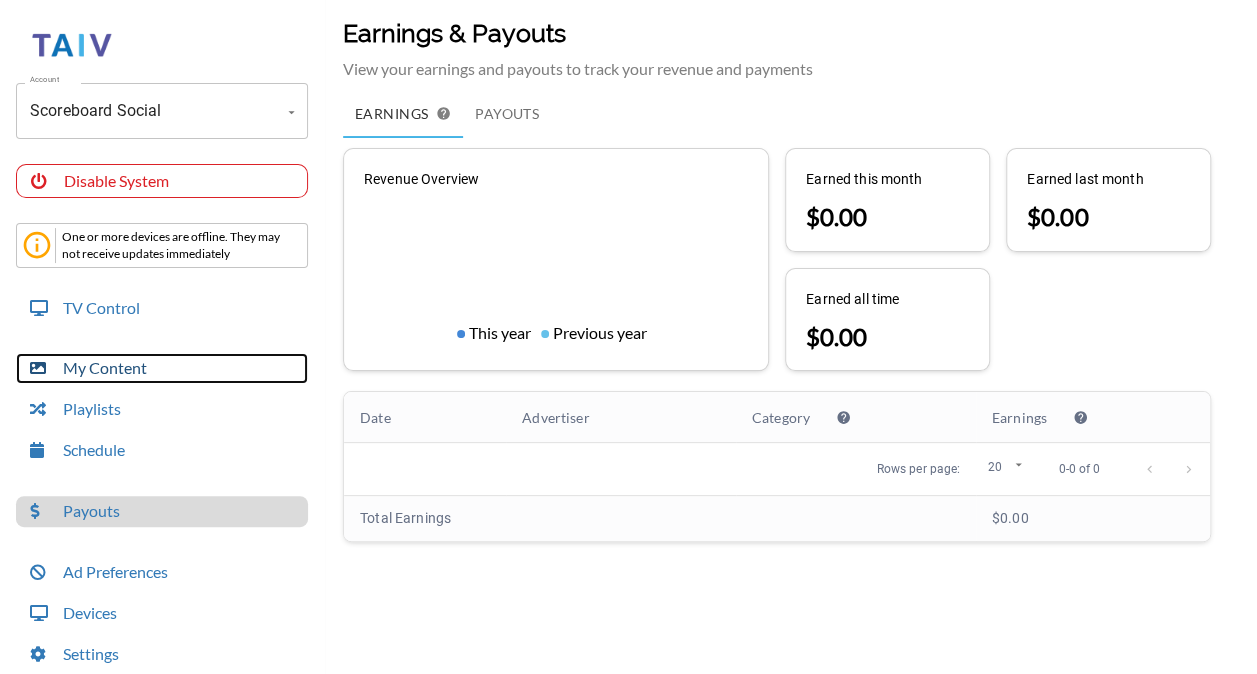 click on "My Content" at bounding box center (162, 368) 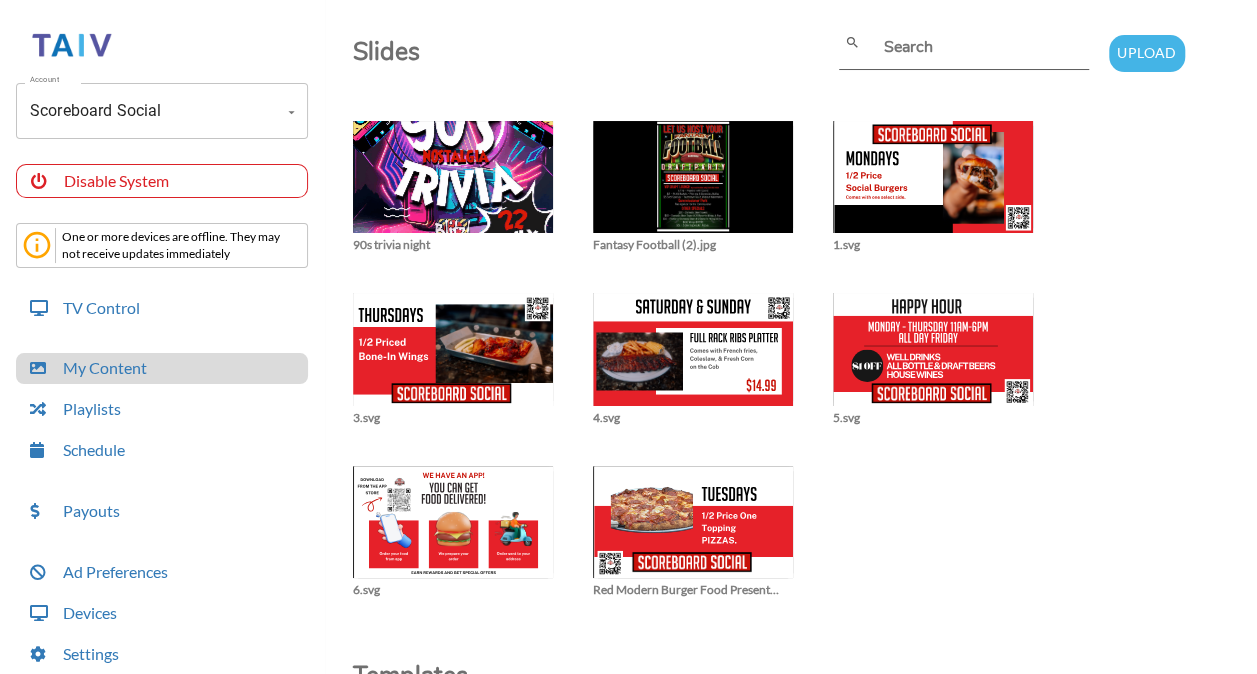 click on "close 90s trivia night close Fantasy Football (2).jpg close 1.svg close 3.svg close 4.svg close 5.svg close 6.svg close Red Modern Burger Food Presentation.svg" at bounding box center [795, 360] 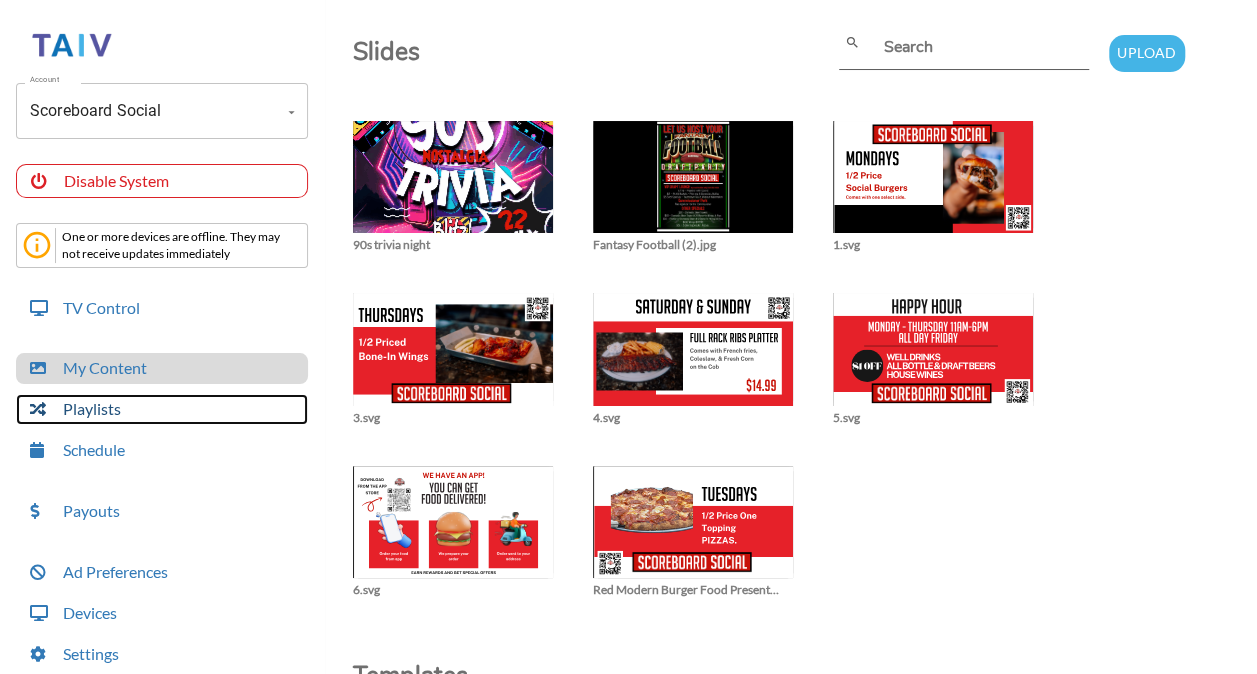click on "Playlists" at bounding box center (162, 409) 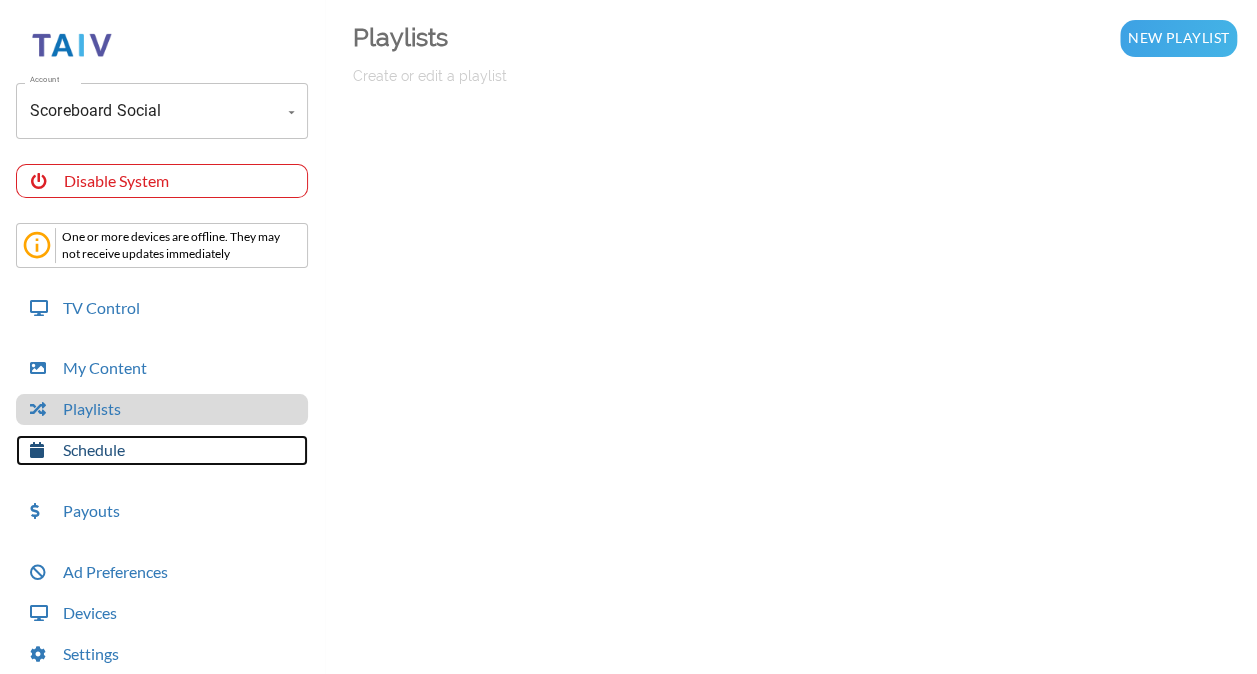 click on "Schedule" at bounding box center (162, 450) 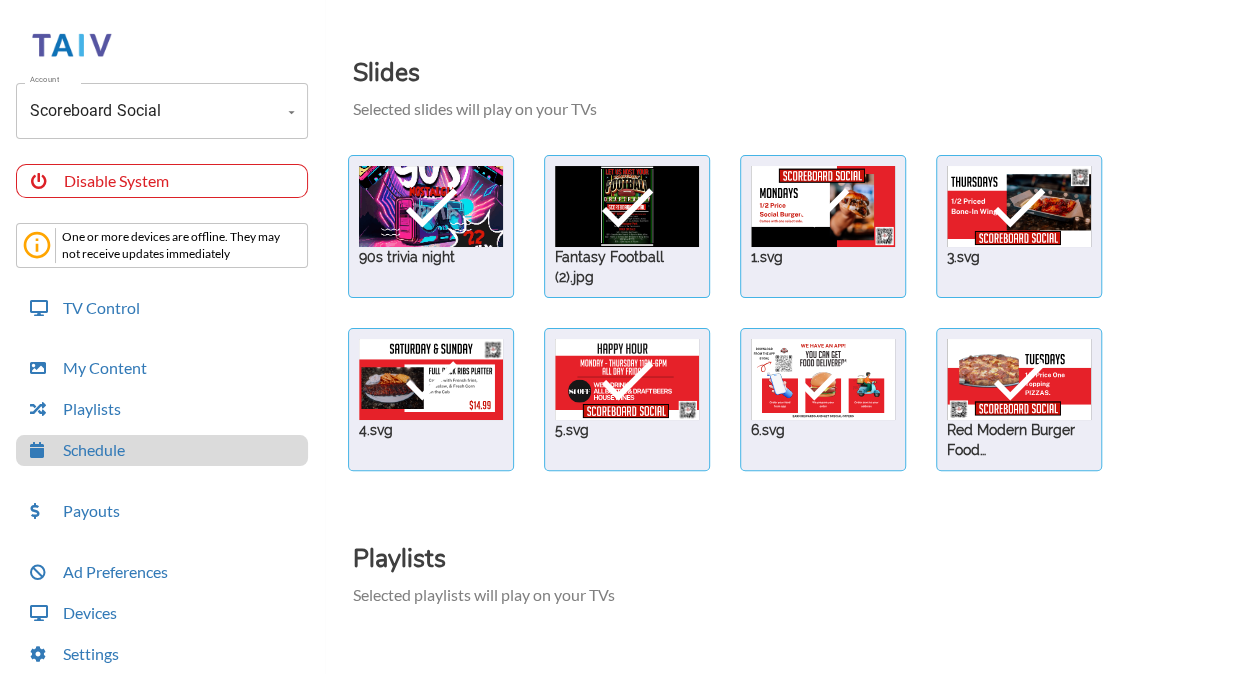 click at bounding box center (431, 206) 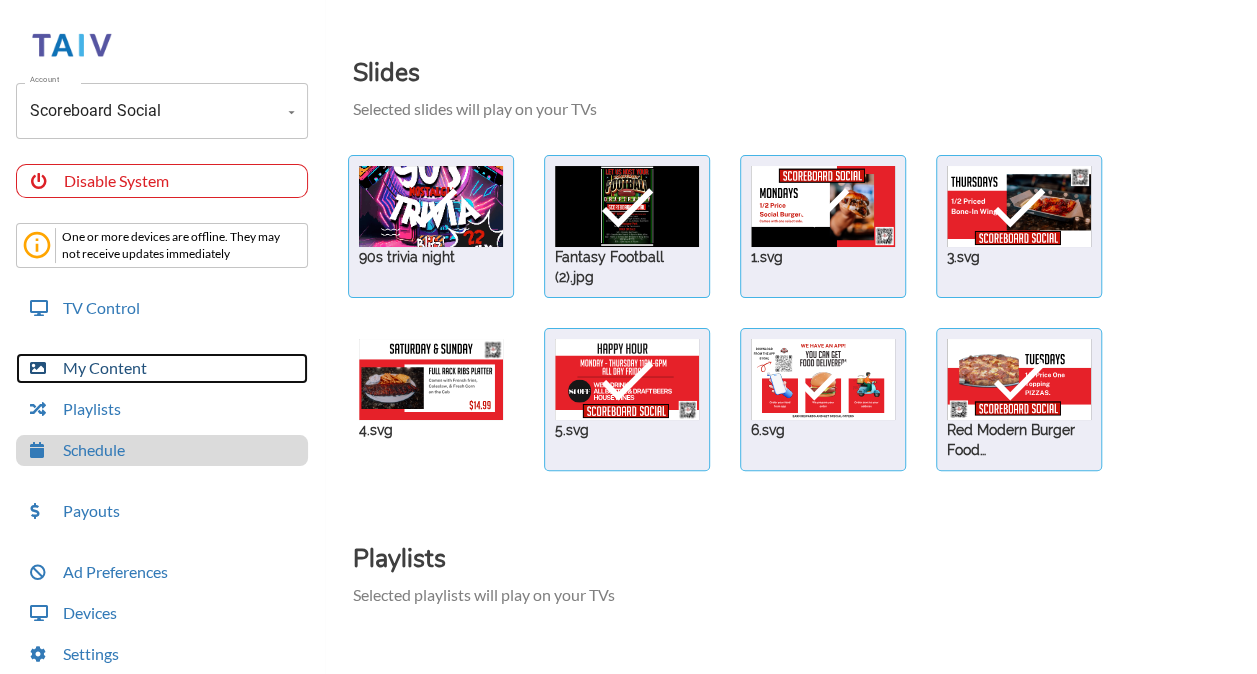 click on "My Content" at bounding box center (162, 368) 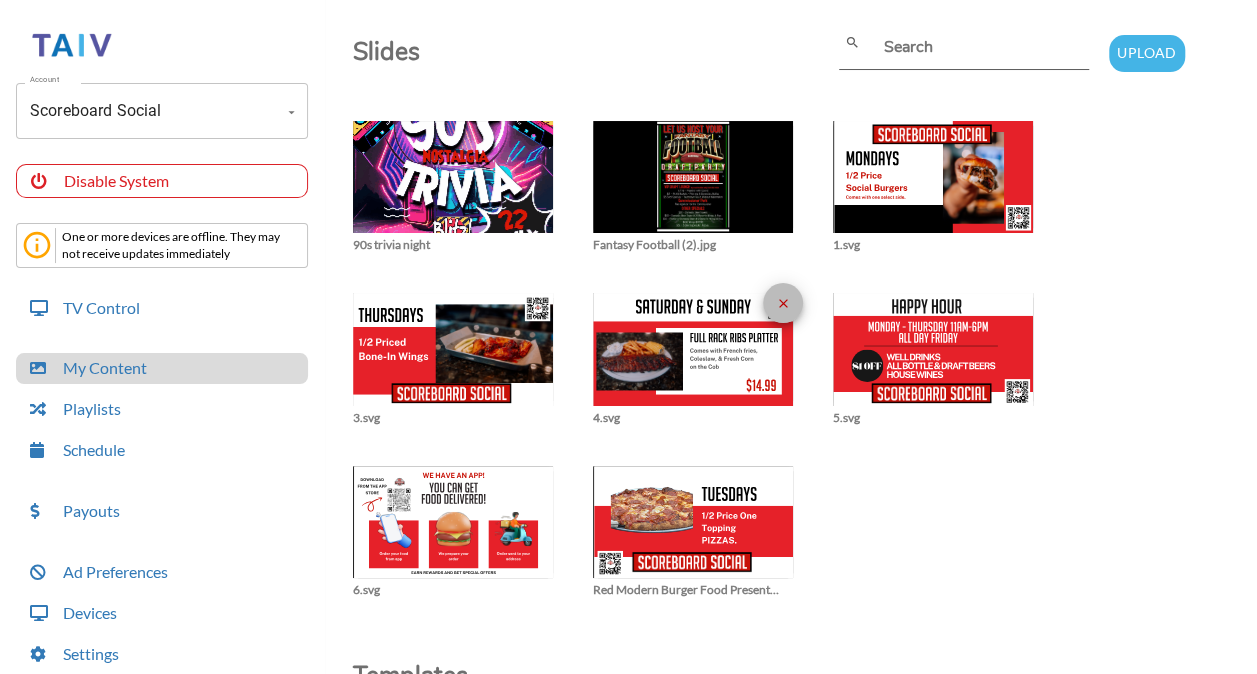 click on "close" at bounding box center (783, 303) 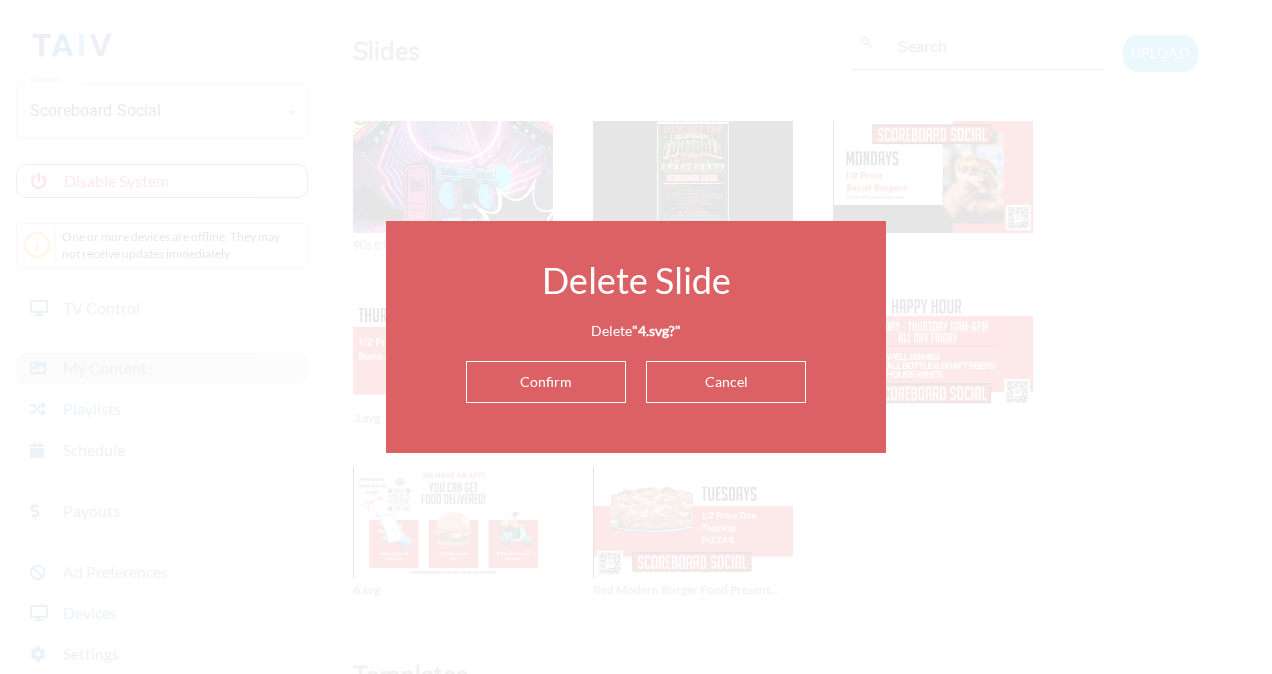click on "Confirm" at bounding box center (546, 382) 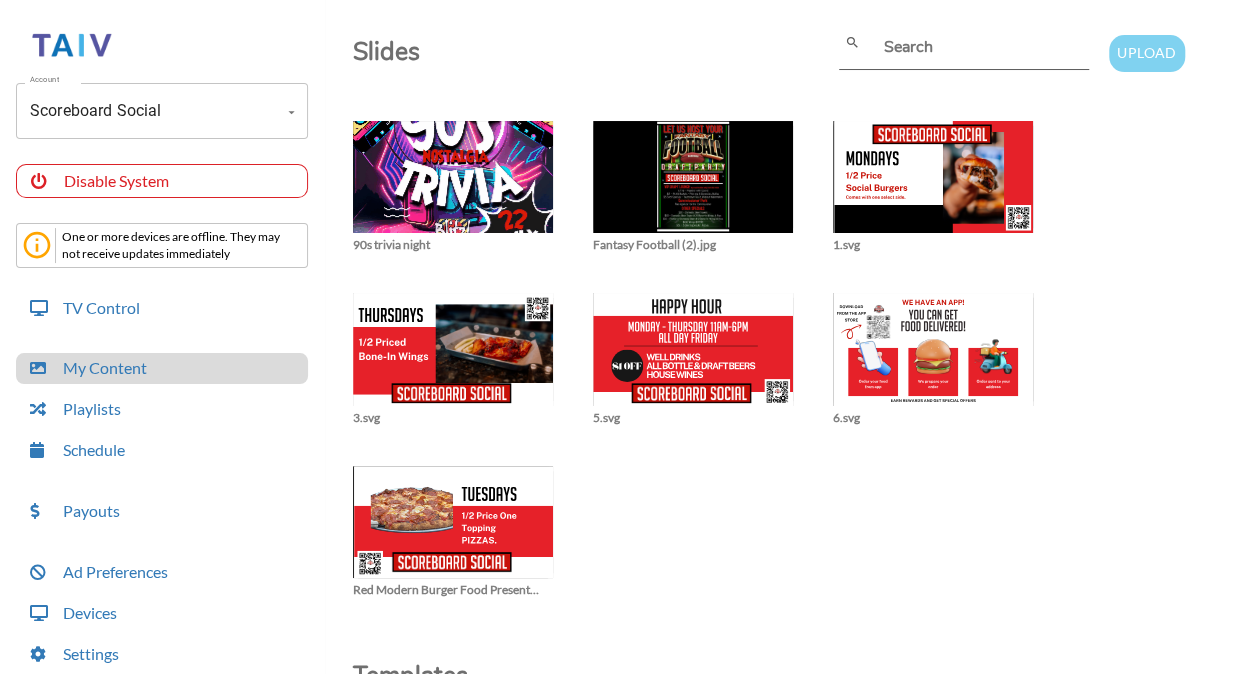 click on "Upload" at bounding box center (1146, 53) 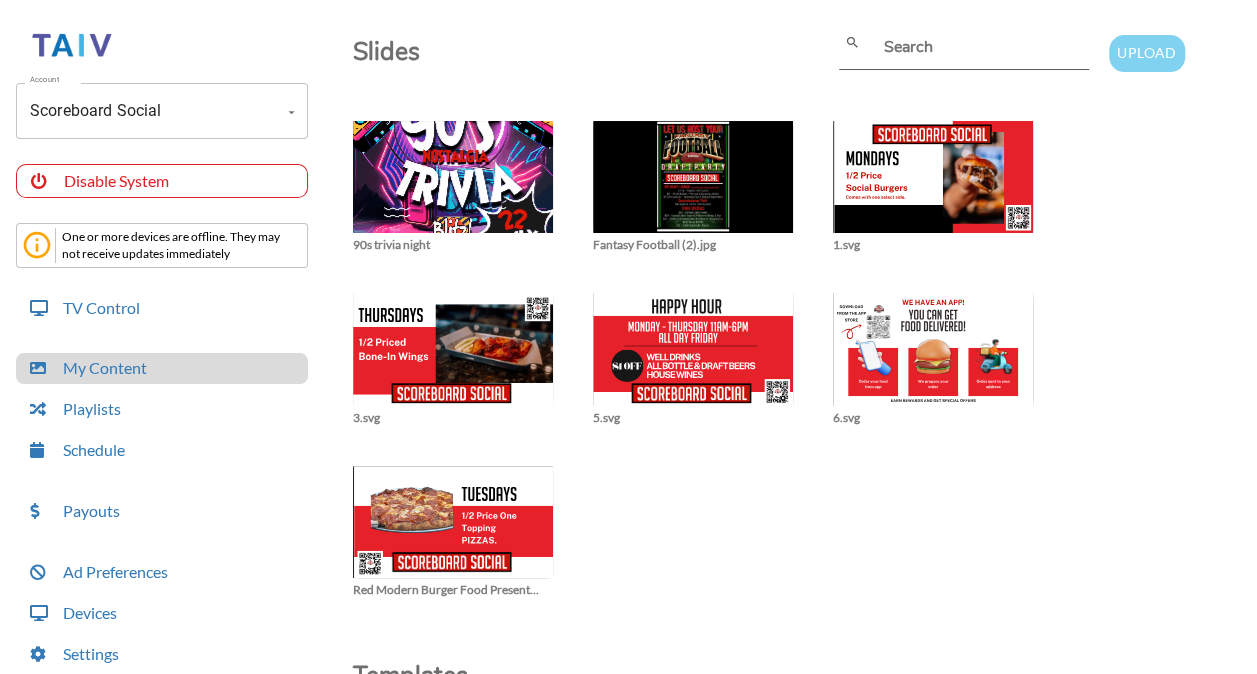 type on "C:\fakepath\Scoreboard TAIV ads.svg" 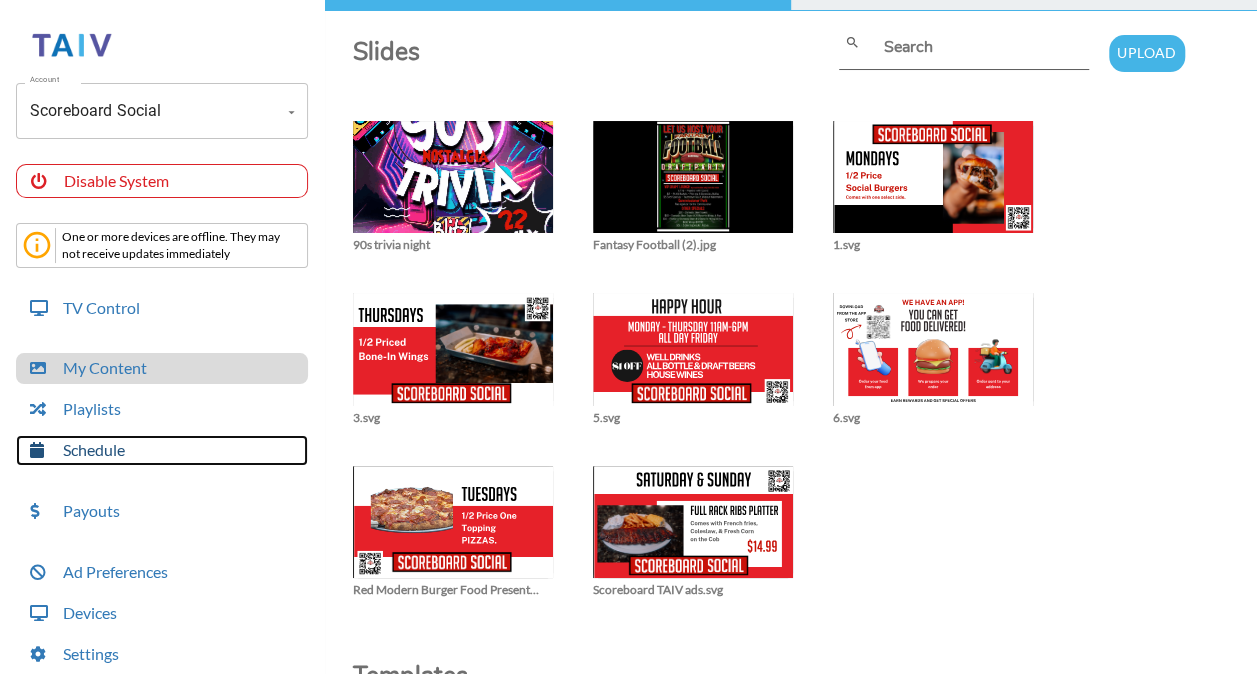 click on "Schedule" at bounding box center (162, 450) 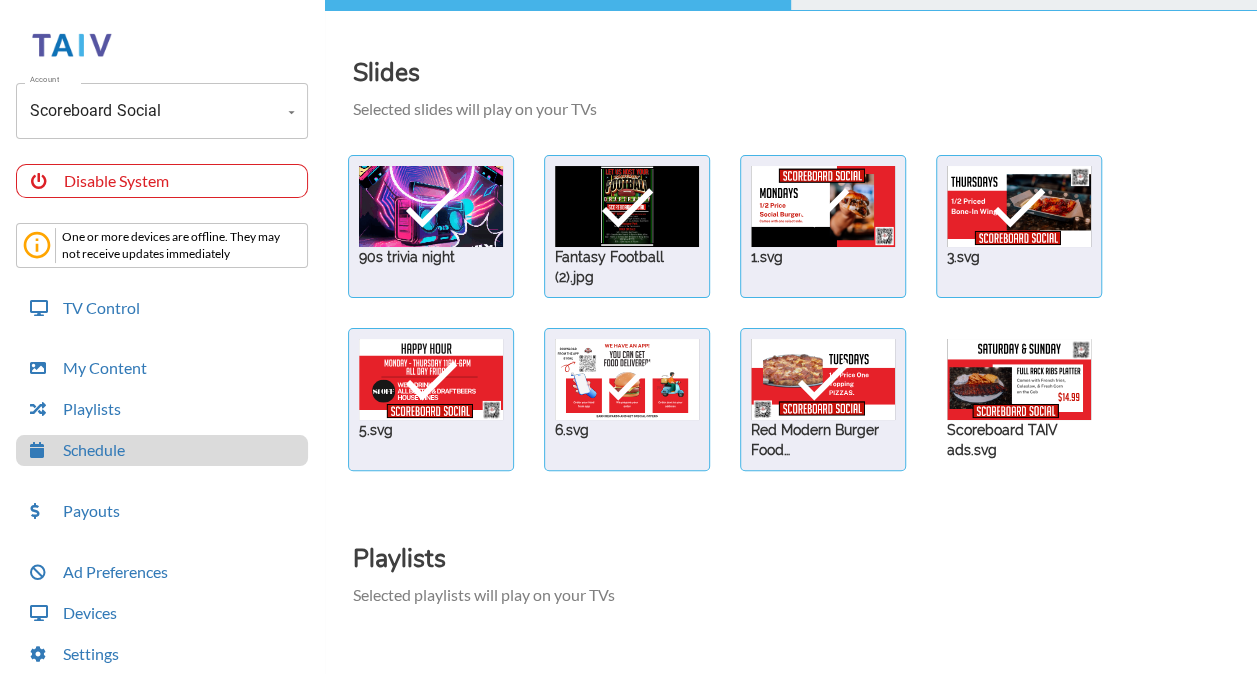 click at bounding box center (431, 206) 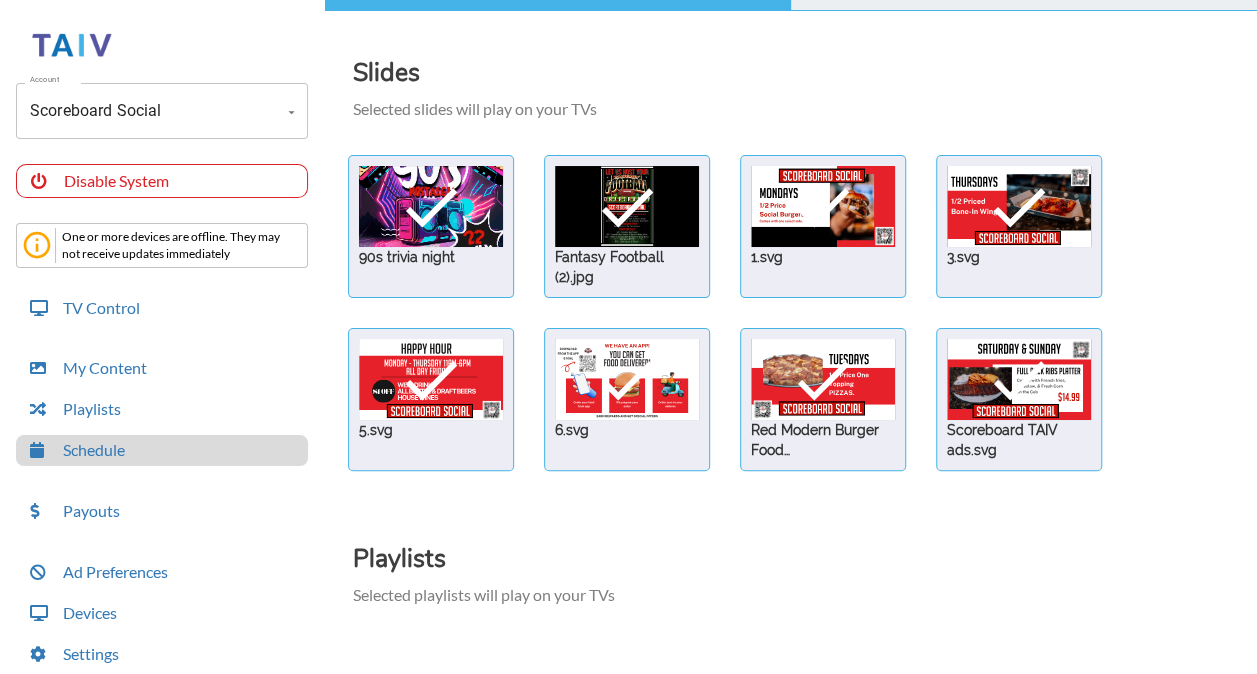 click on "check 90s trivia night check Fantasy Football (2).jpg check 1.svg check 3.svg check 5.svg check 6.svg check Red Modern Burger Food Presentation.svg check Scoreboard TAIV ads.svg" at bounding box center [795, 313] 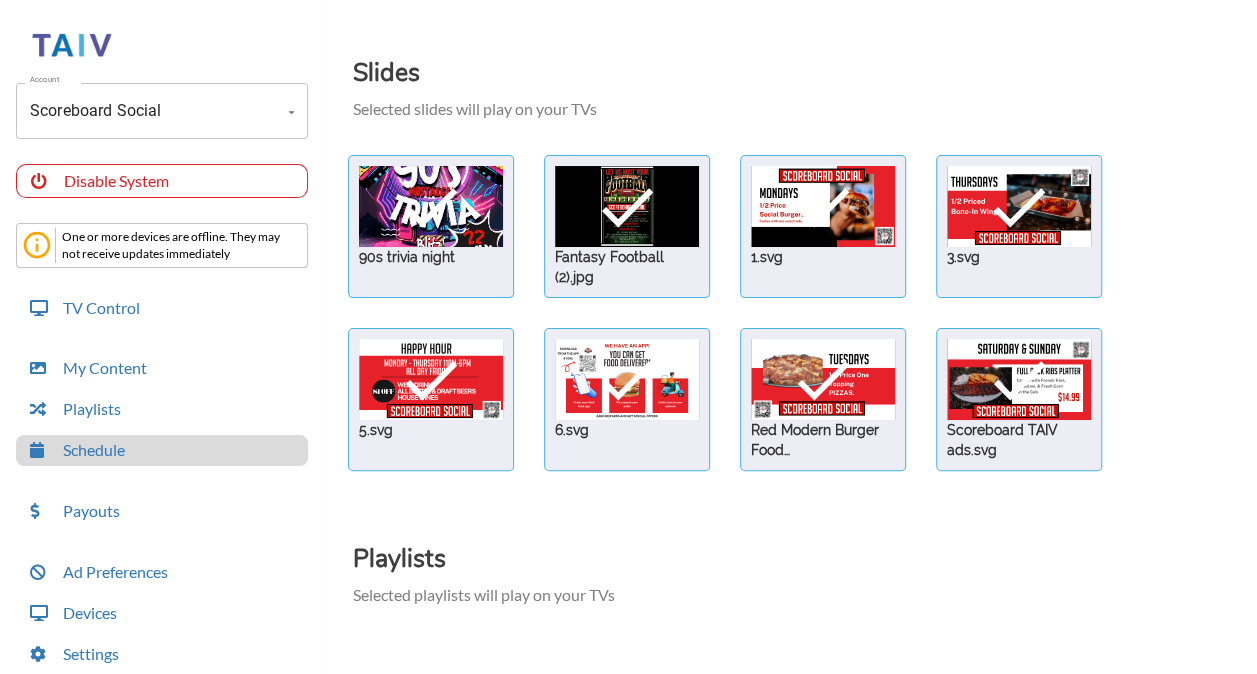 click at bounding box center (431, 206) 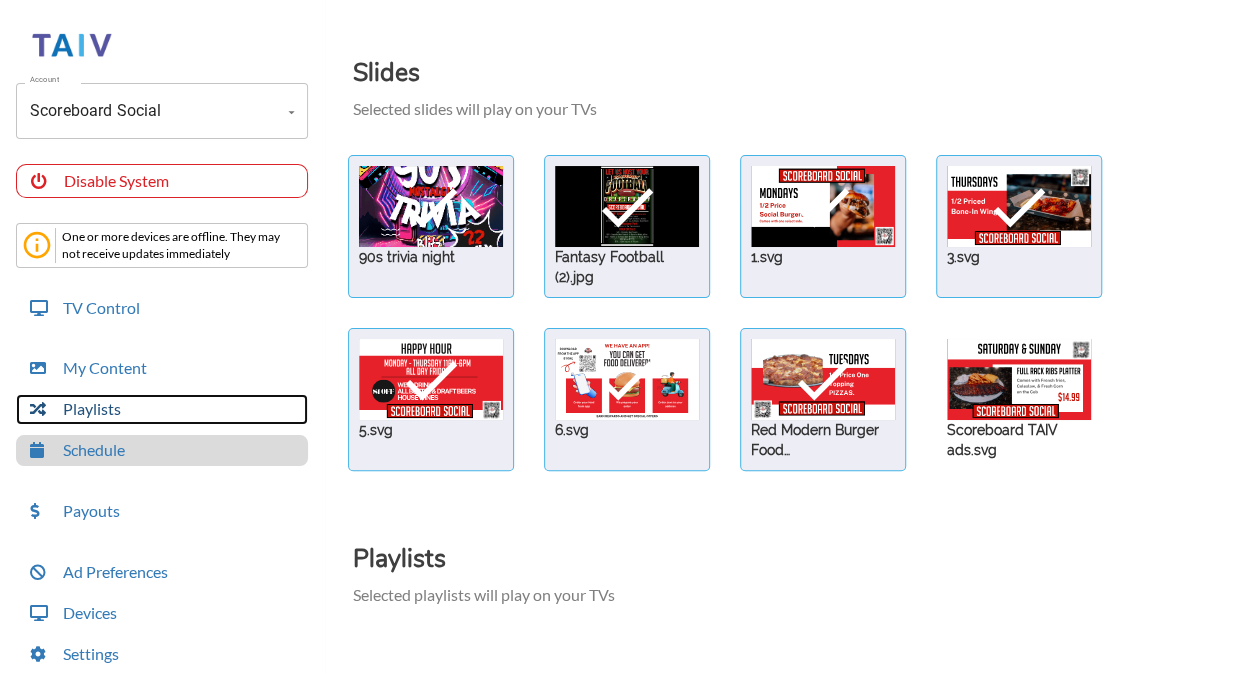 click on "Playlists" at bounding box center (162, 409) 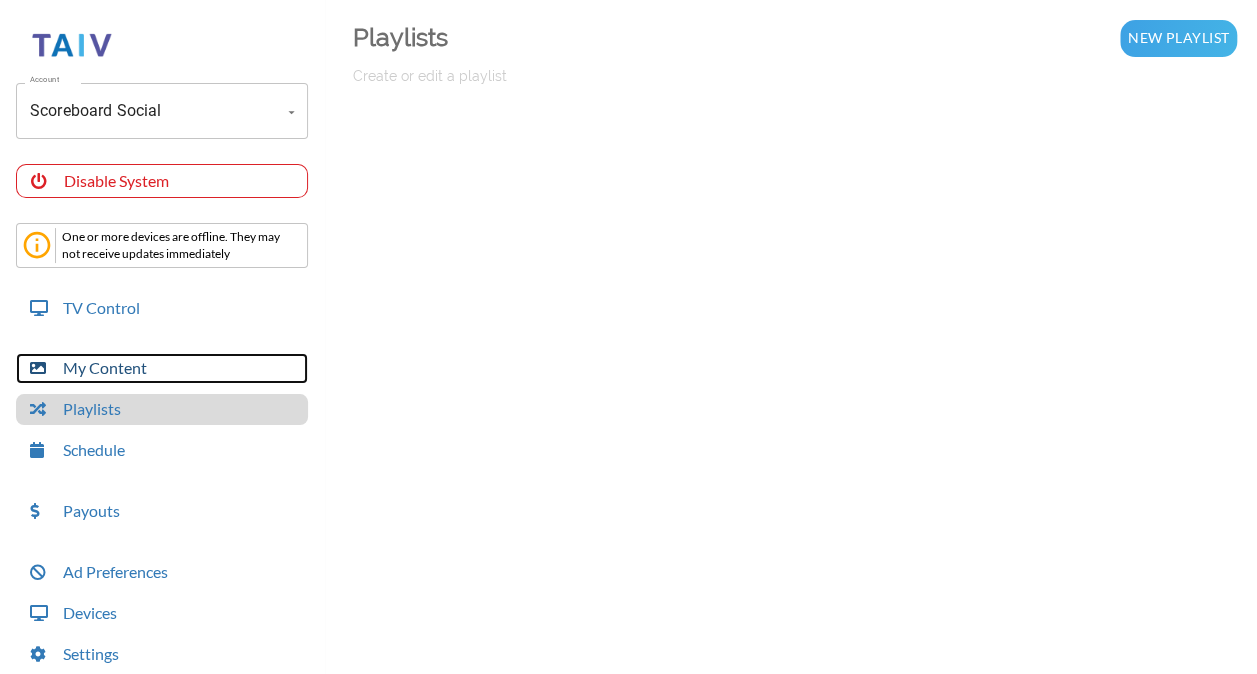 click on "My Content" at bounding box center (162, 368) 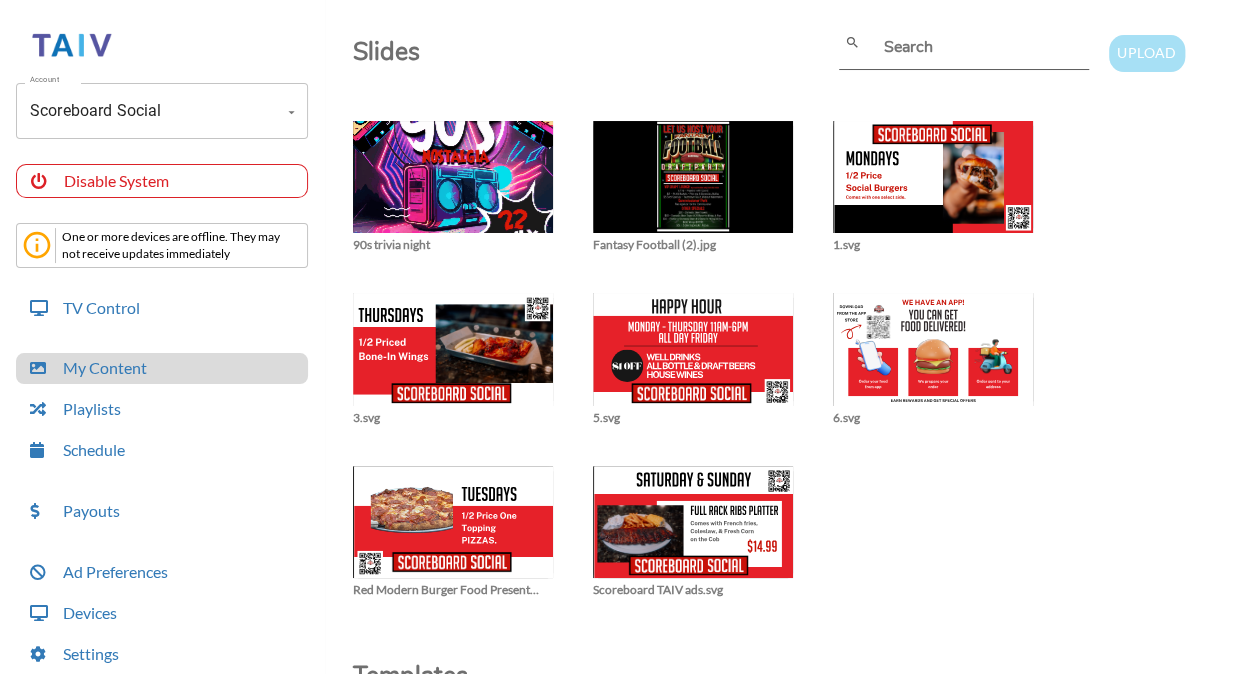 click on "Upload" at bounding box center (1146, 53) 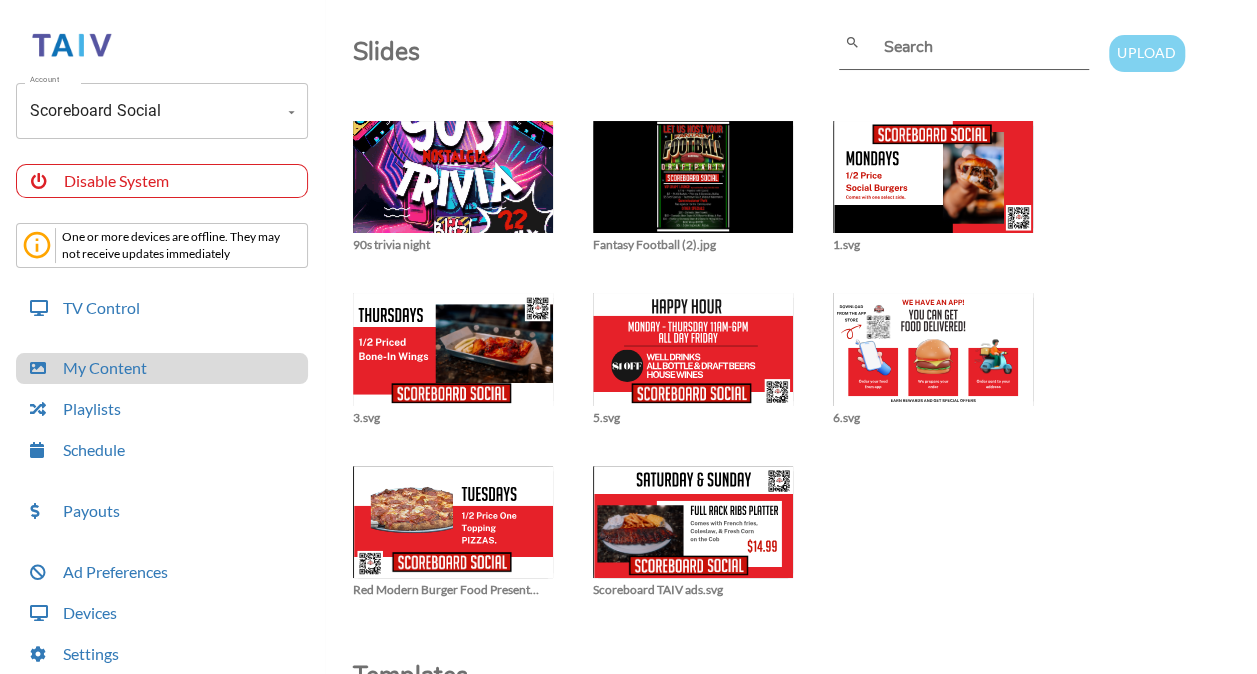 type on "C:\fakepath\Scoreboard TAIV ads (1).svg" 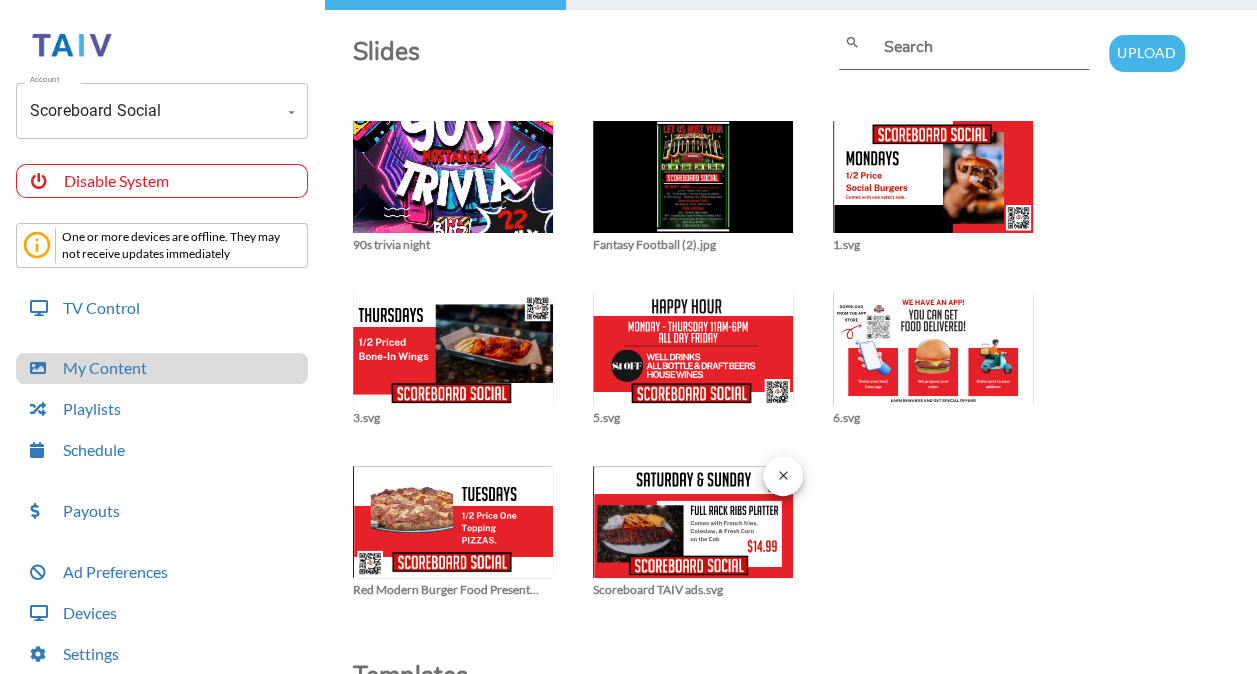 click on "close" at bounding box center [783, 475] 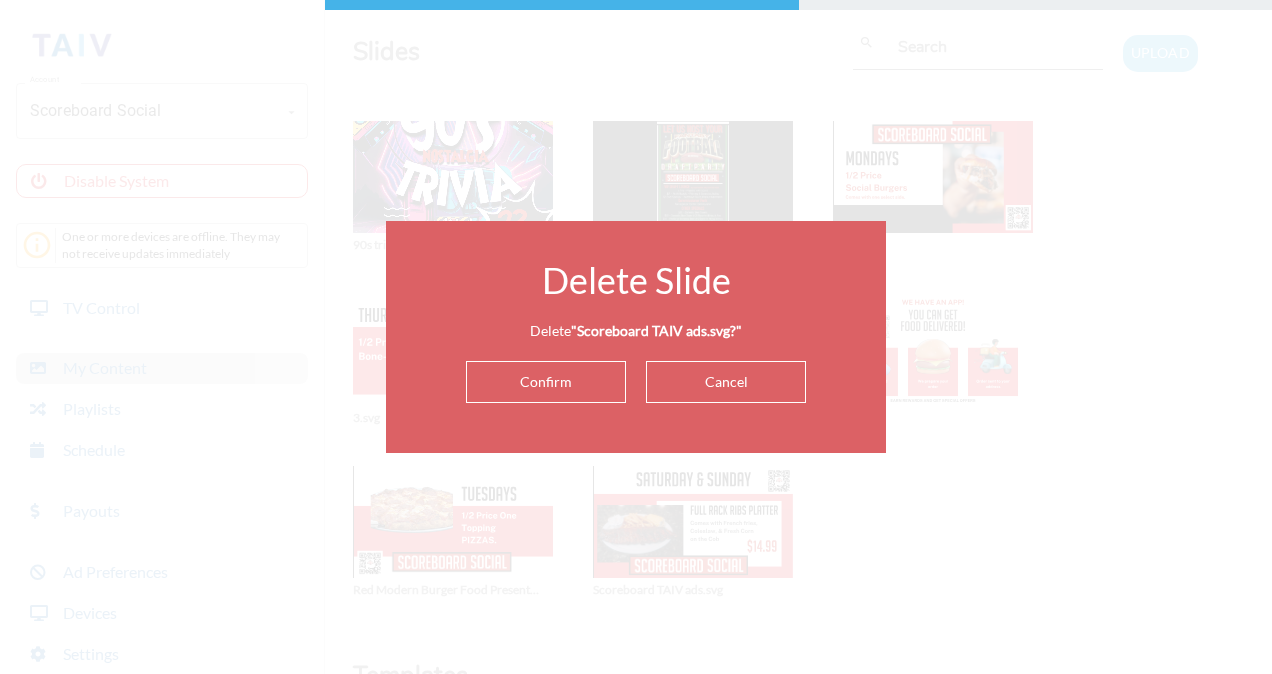 click on "Confirm" at bounding box center [546, 382] 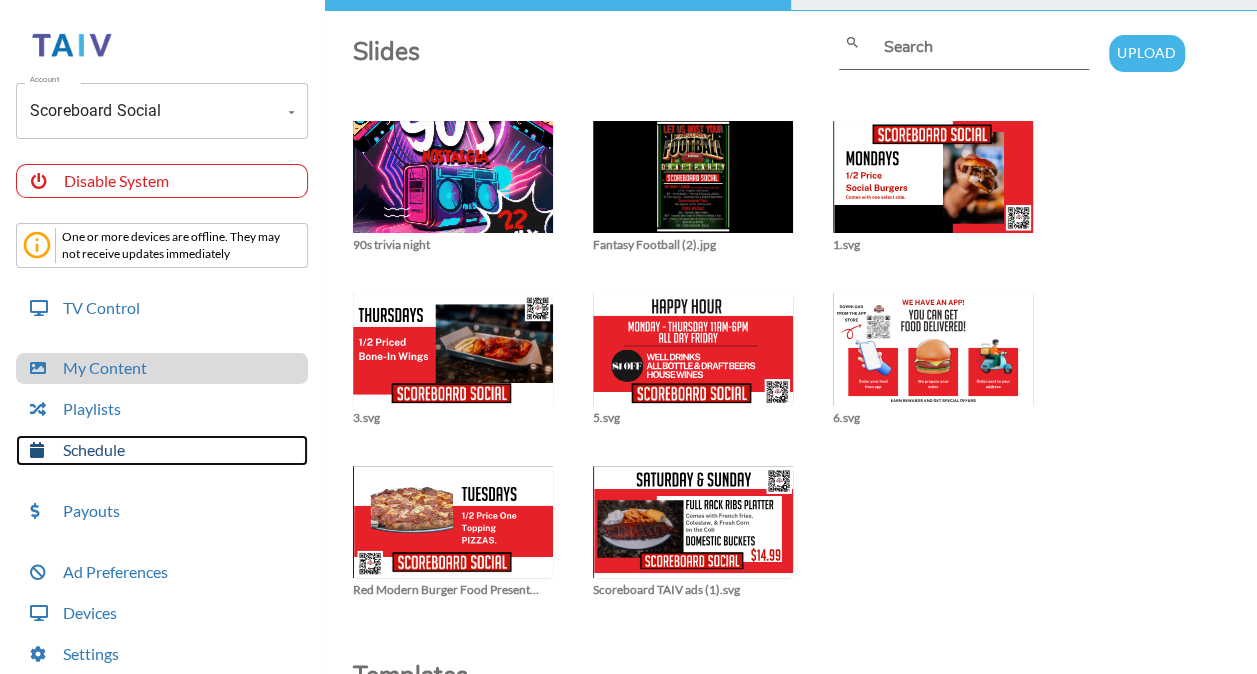 click on "Schedule" at bounding box center (162, 450) 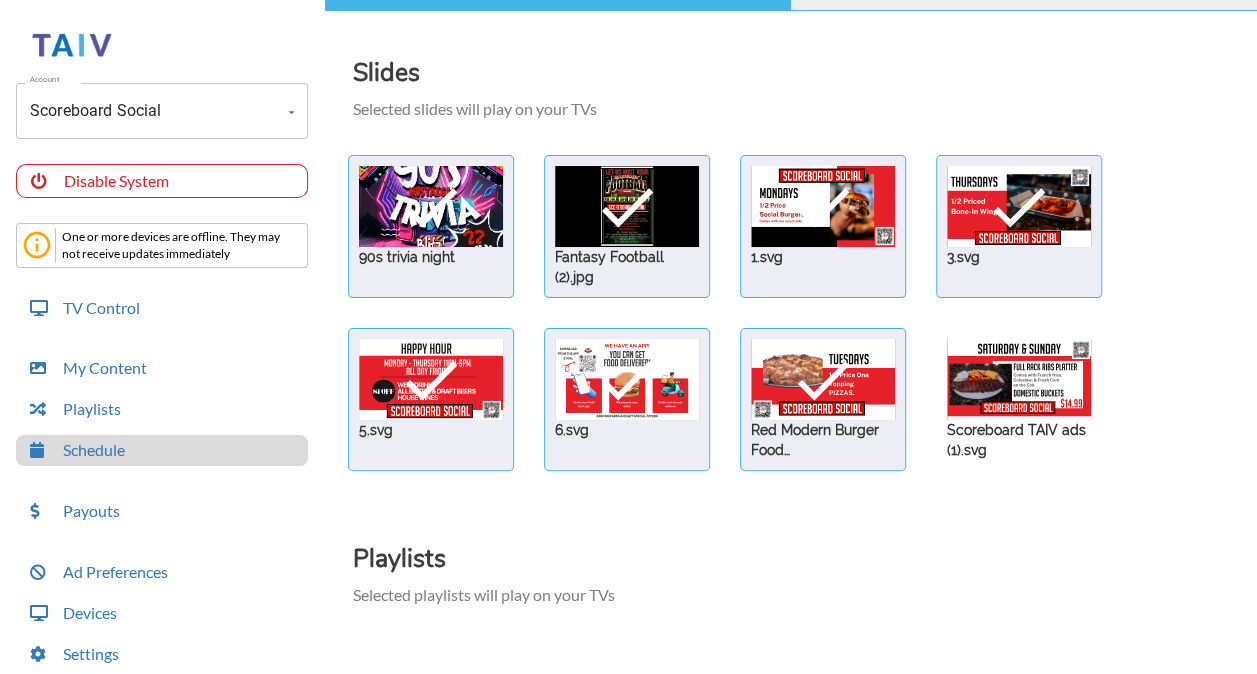 click at bounding box center (431, 206) 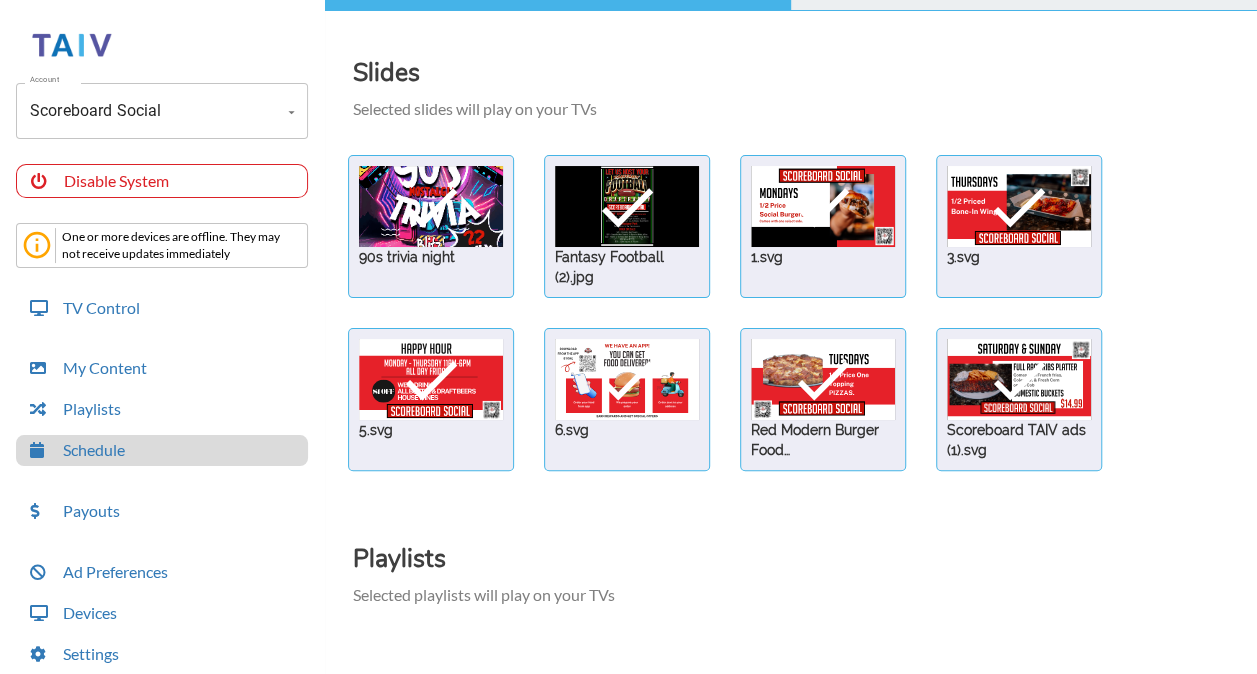 click on "check 90s trivia night check Fantasy Football (2).jpg check 1.svg check 3.svg check 5.svg check 6.svg check Red Modern Burger Food Presentation.svg check Scoreboard TAIV ads (1).svg" at bounding box center (795, 313) 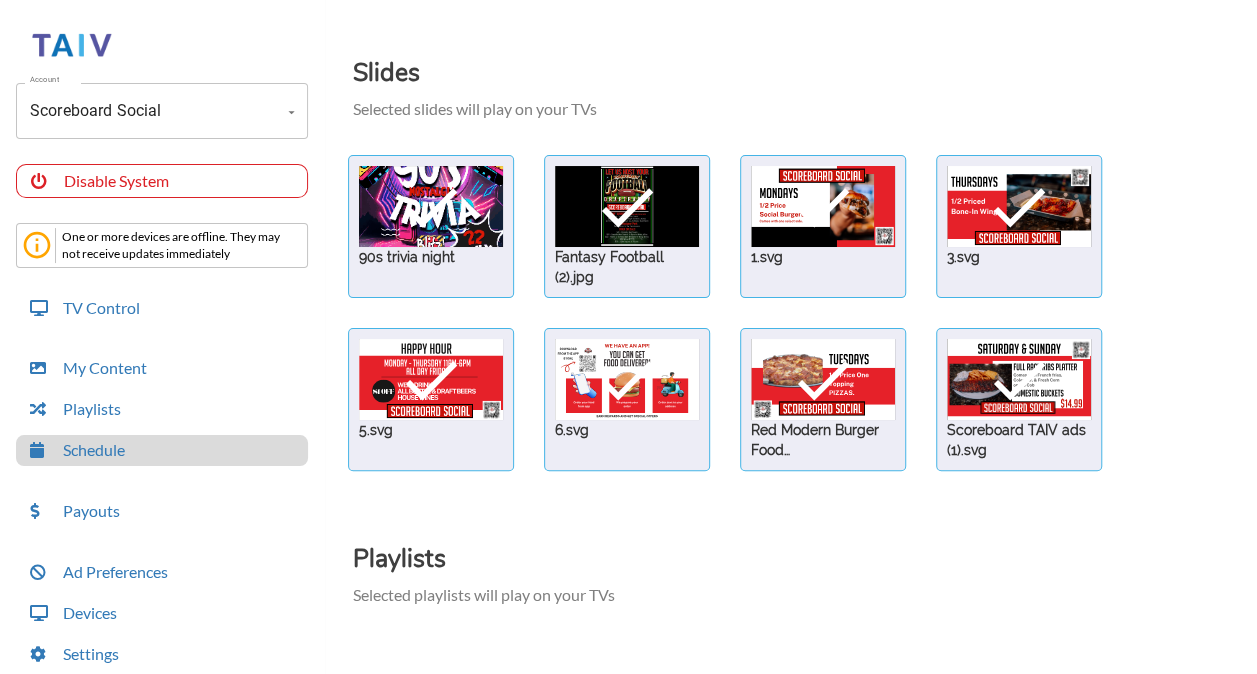 click on "Playlists Selected playlists will play on your TVs" at bounding box center [805, 566] 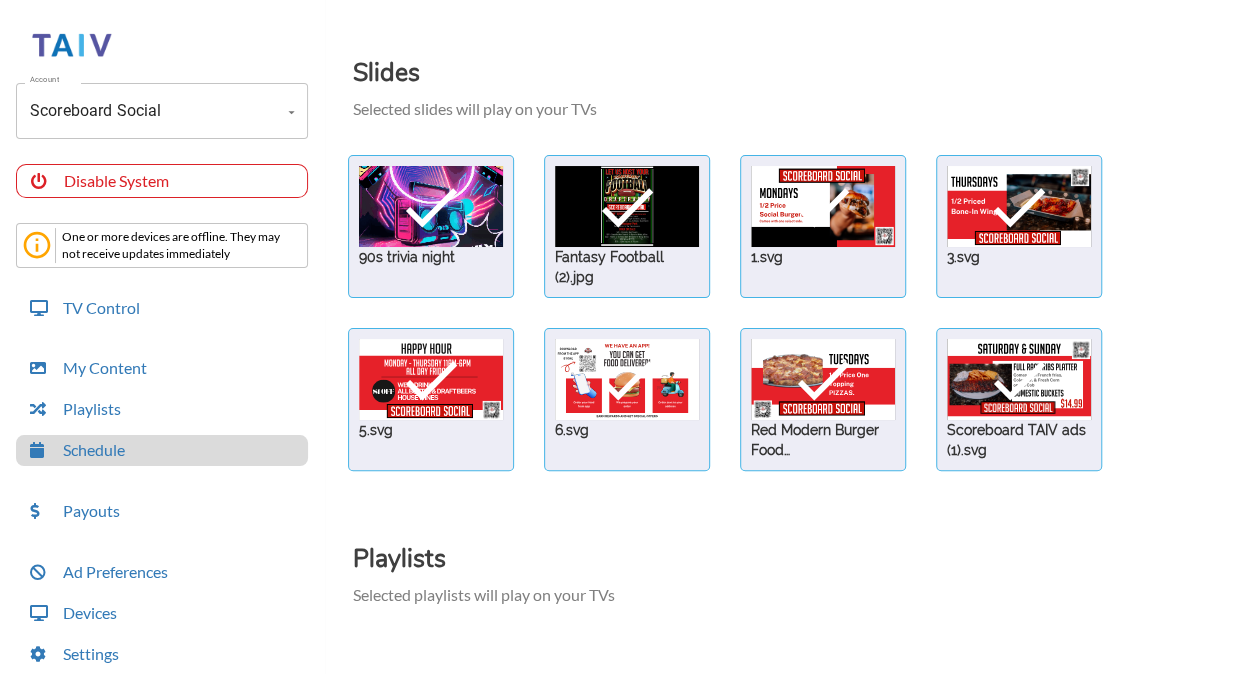 click on "check 90s trivia night check Fantasy Football (2).jpg check 1.svg check 3.svg check 5.svg check 6.svg check Red Modern Burger Food Presentation.svg check Scoreboard TAIV ads (1).svg" at bounding box center [795, 313] 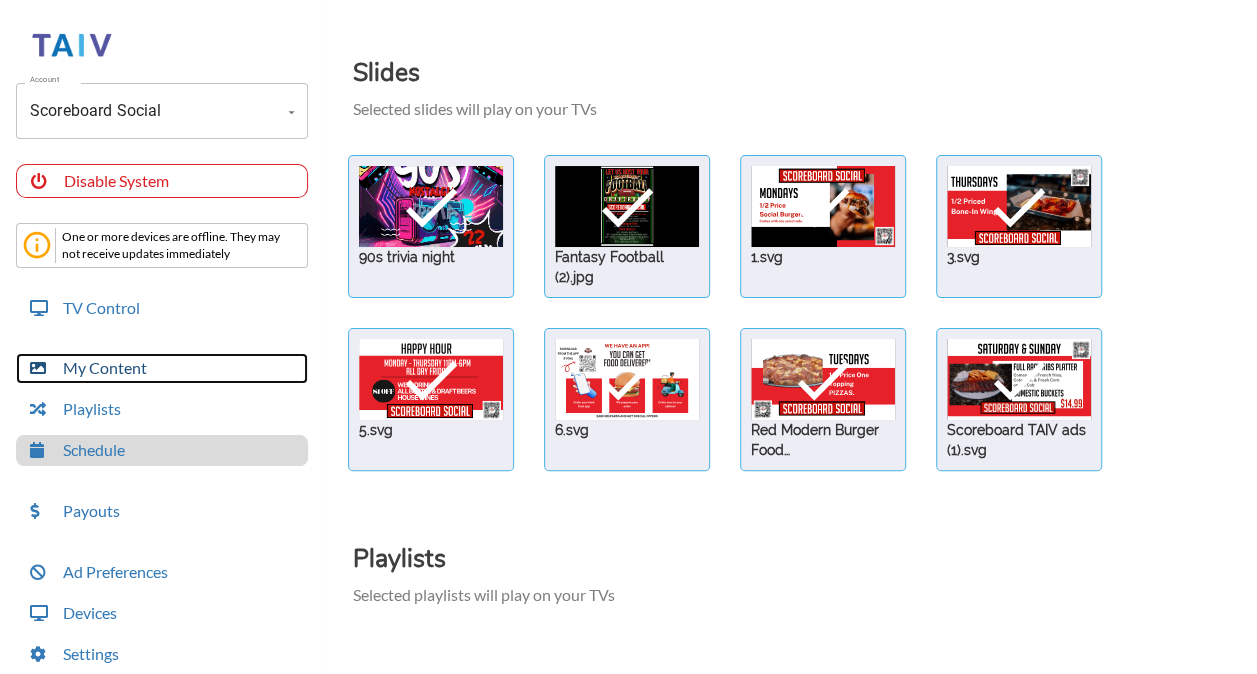 click on "My Content" at bounding box center [162, 368] 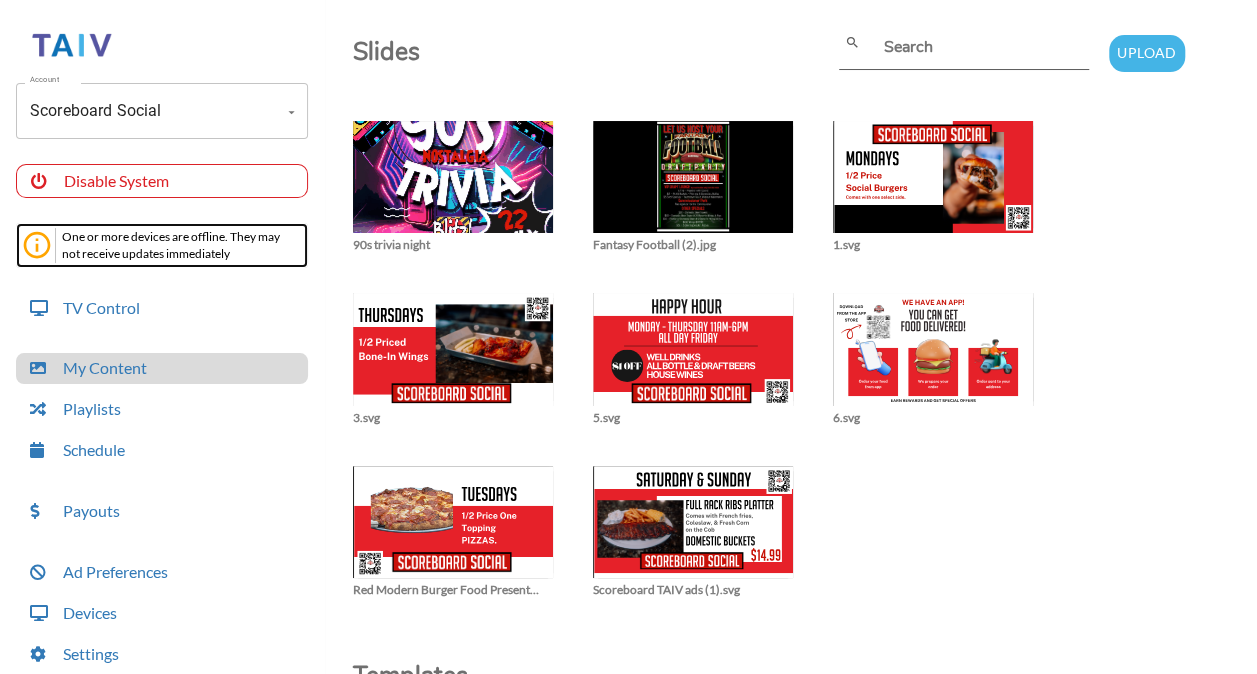 click on "One or more devices are offline. They may not receive updates immediately" at bounding box center (179, 245) 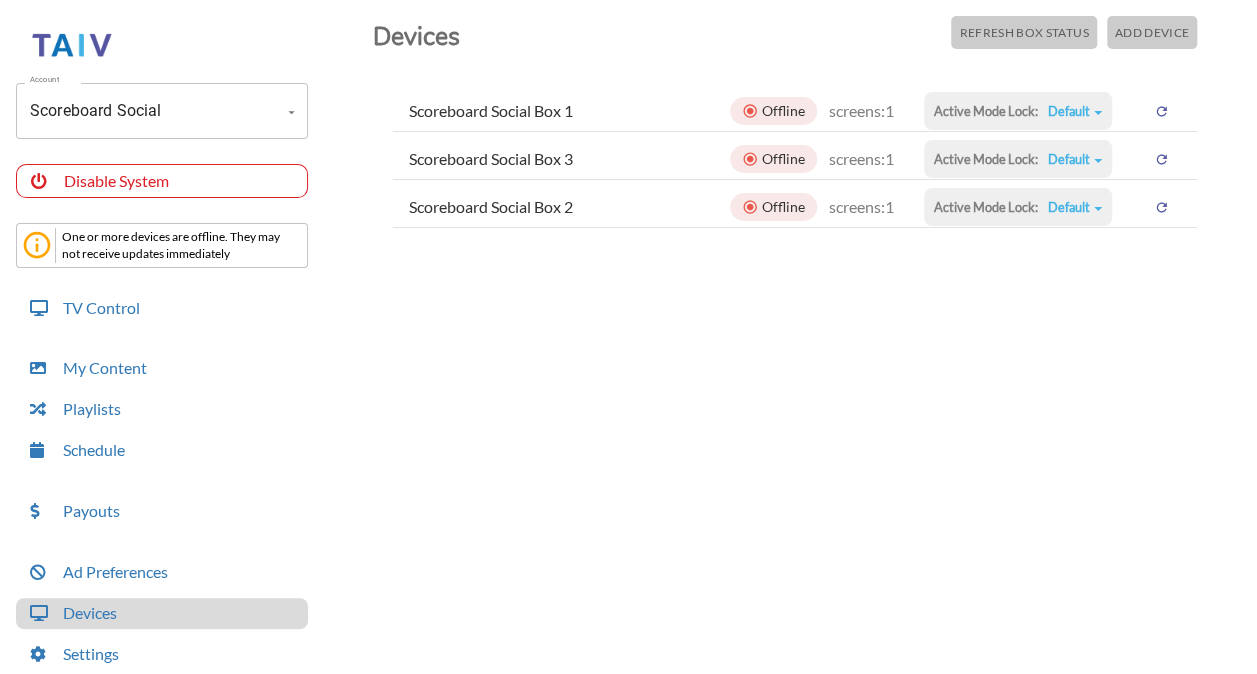 click at bounding box center [1161, 111] 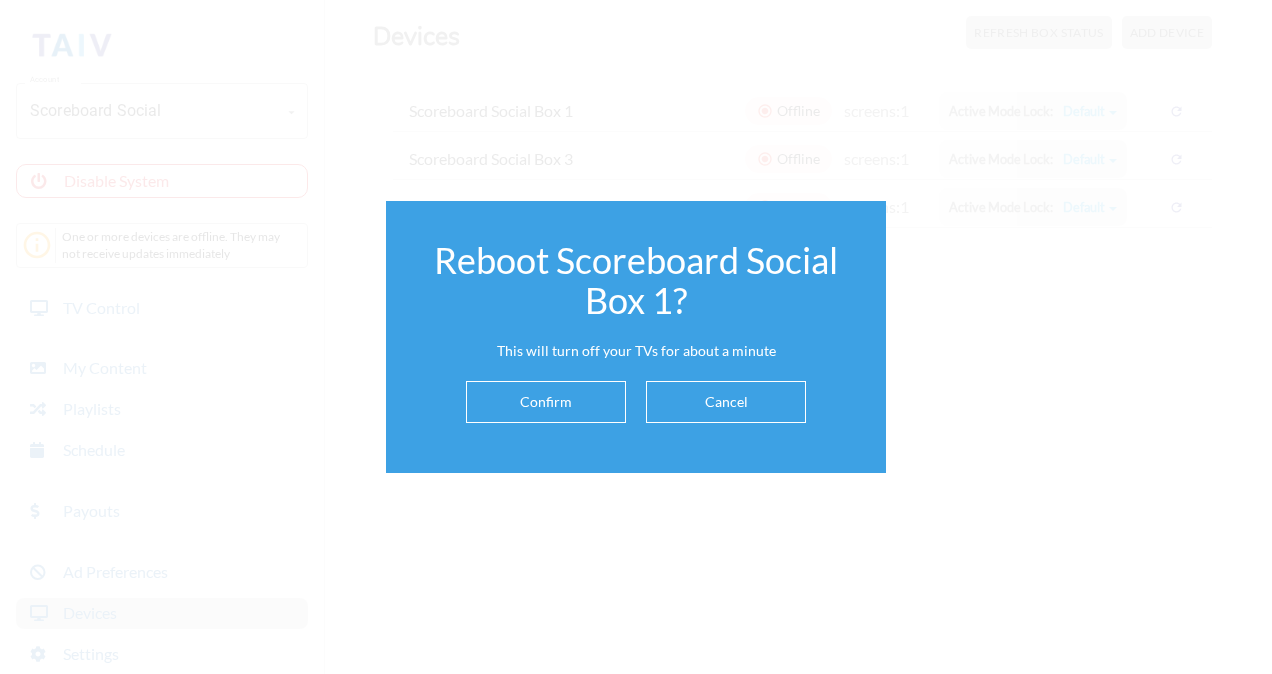 click on "Reboot Scoreboard Social Box 1? This will turn off your TVs for about a minute Confirm Cancel" at bounding box center [636, 337] 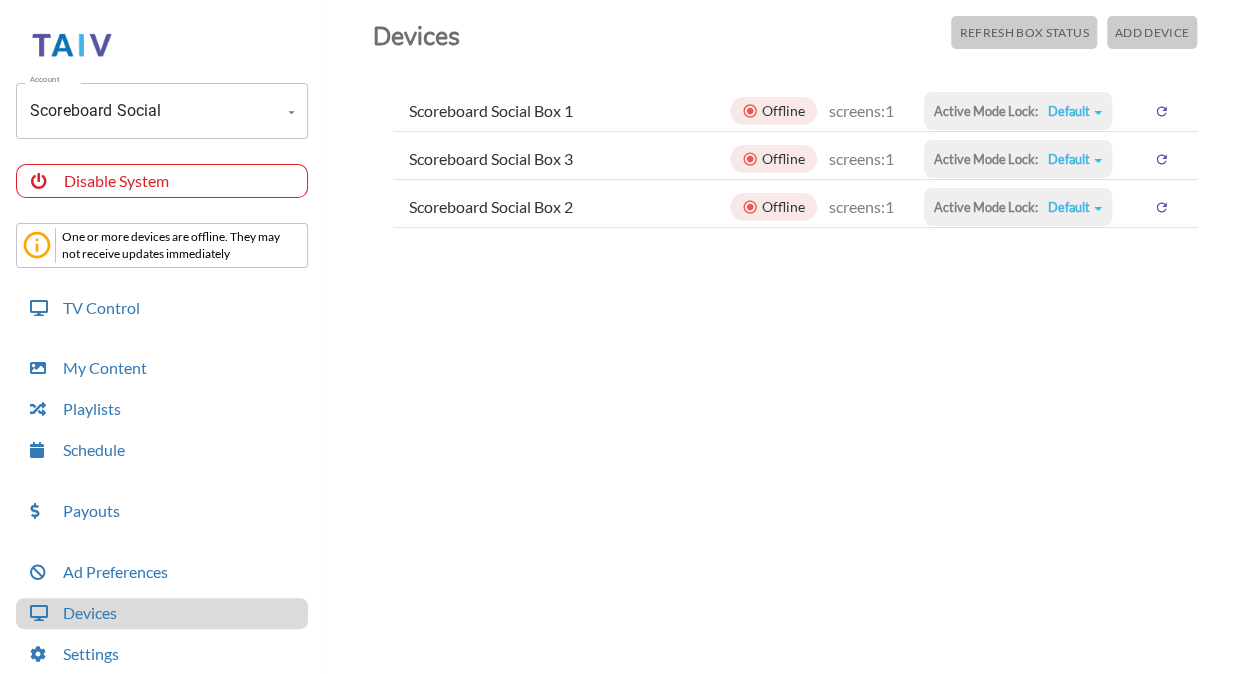 click at bounding box center [1161, 111] 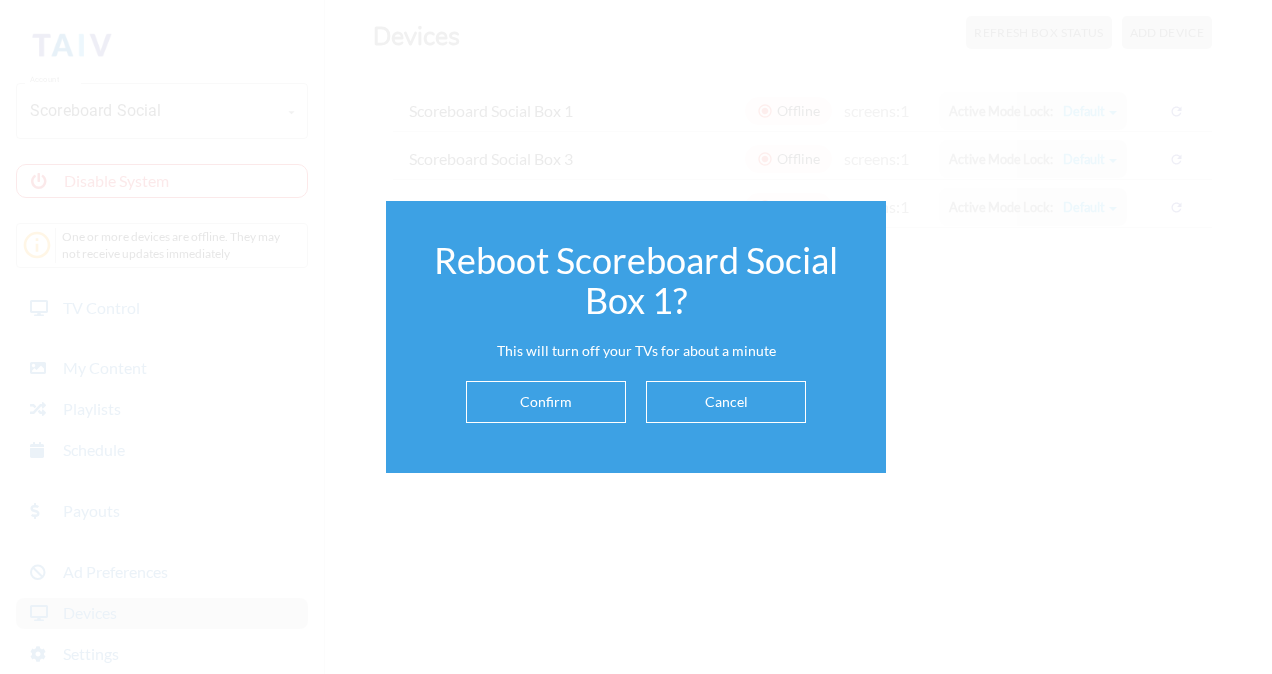 click on "Reboot Scoreboard Social Box 1? This will turn off your TVs for about a minute Confirm Cancel" at bounding box center (636, 336) 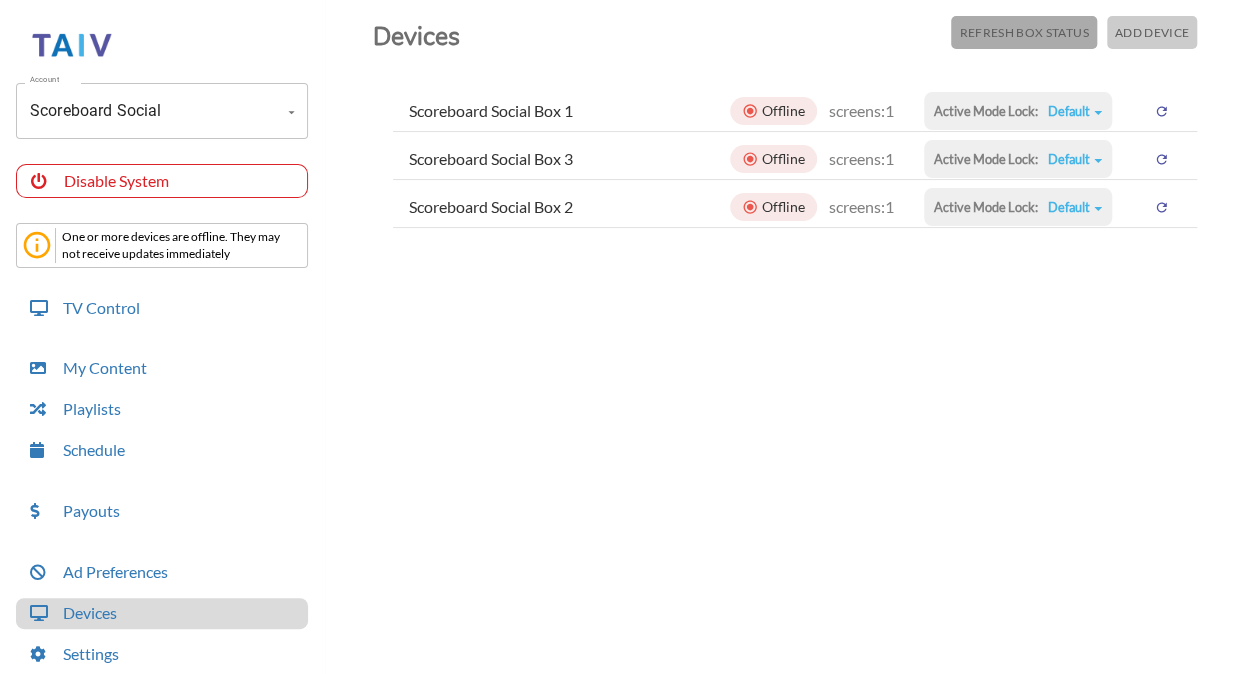 click on "Refresh Box Status" at bounding box center [1023, 32] 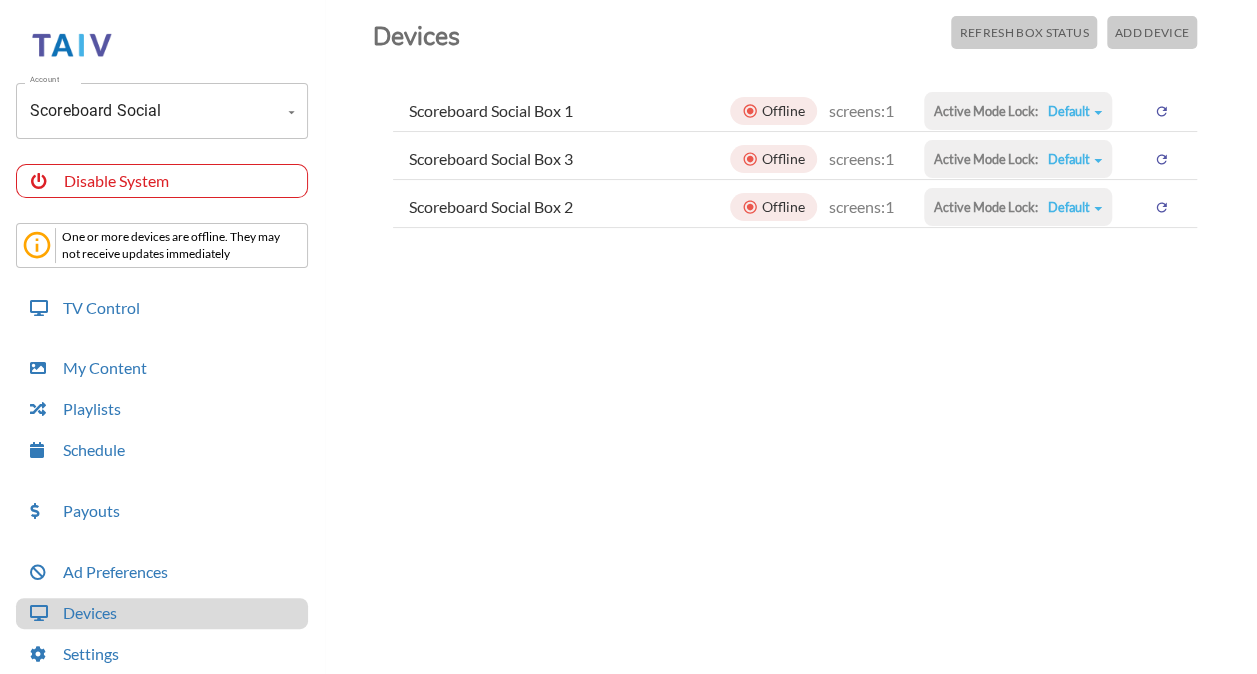 click at bounding box center (1162, 111) 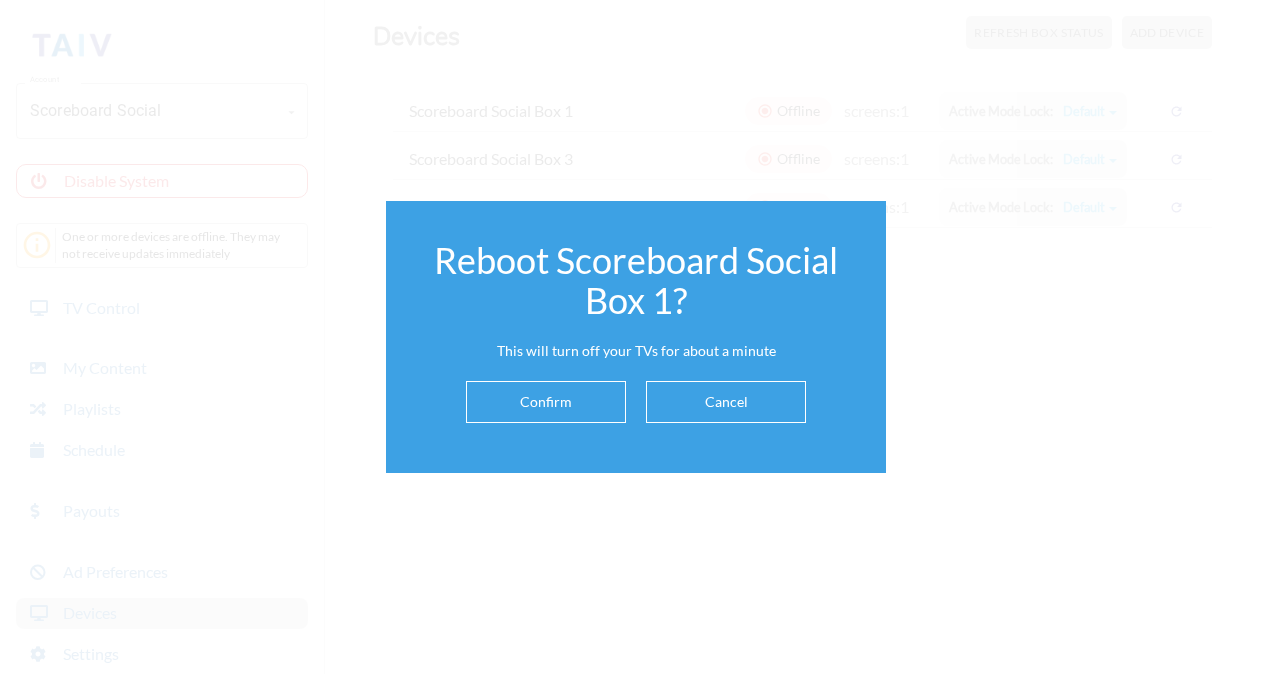 click on "Confirm" at bounding box center (546, 402) 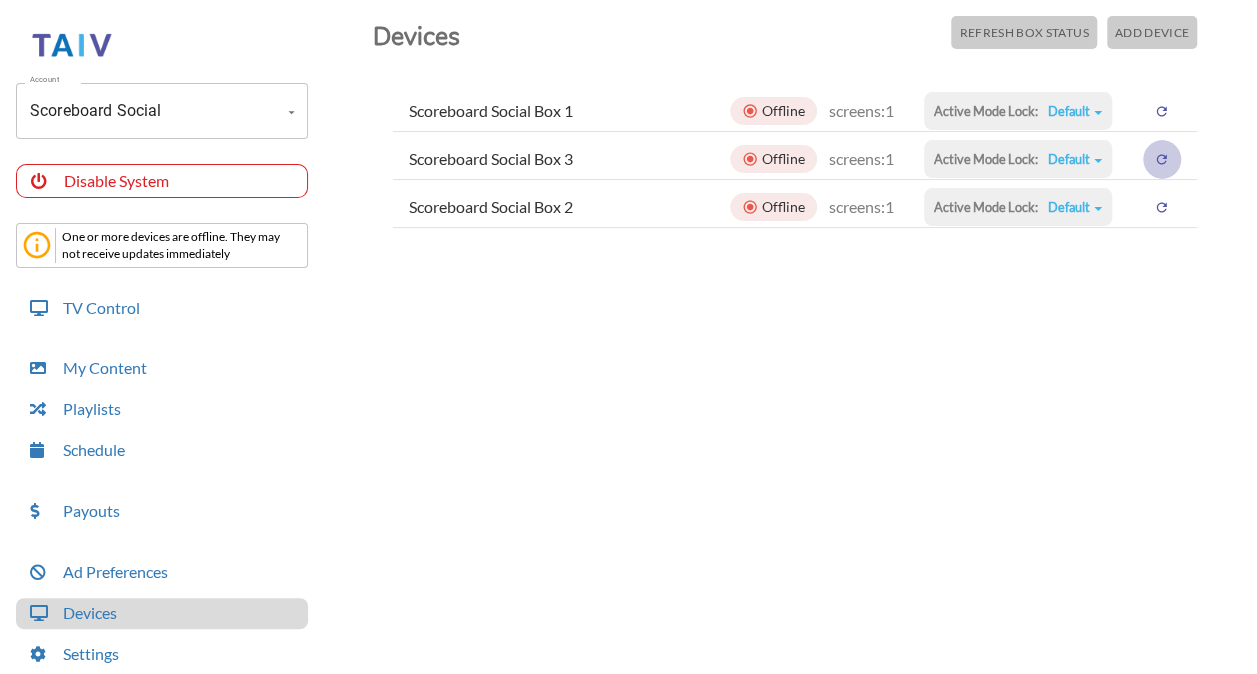 click at bounding box center (1161, 111) 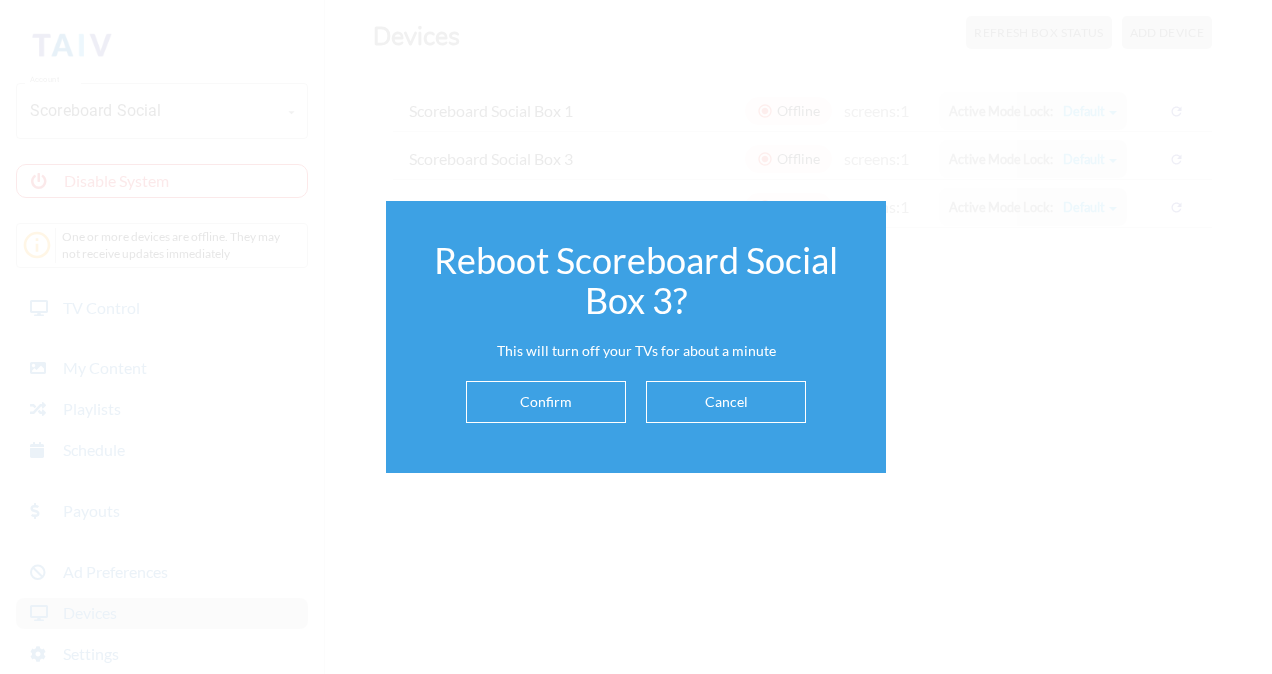 click on "Confirm" at bounding box center (546, 402) 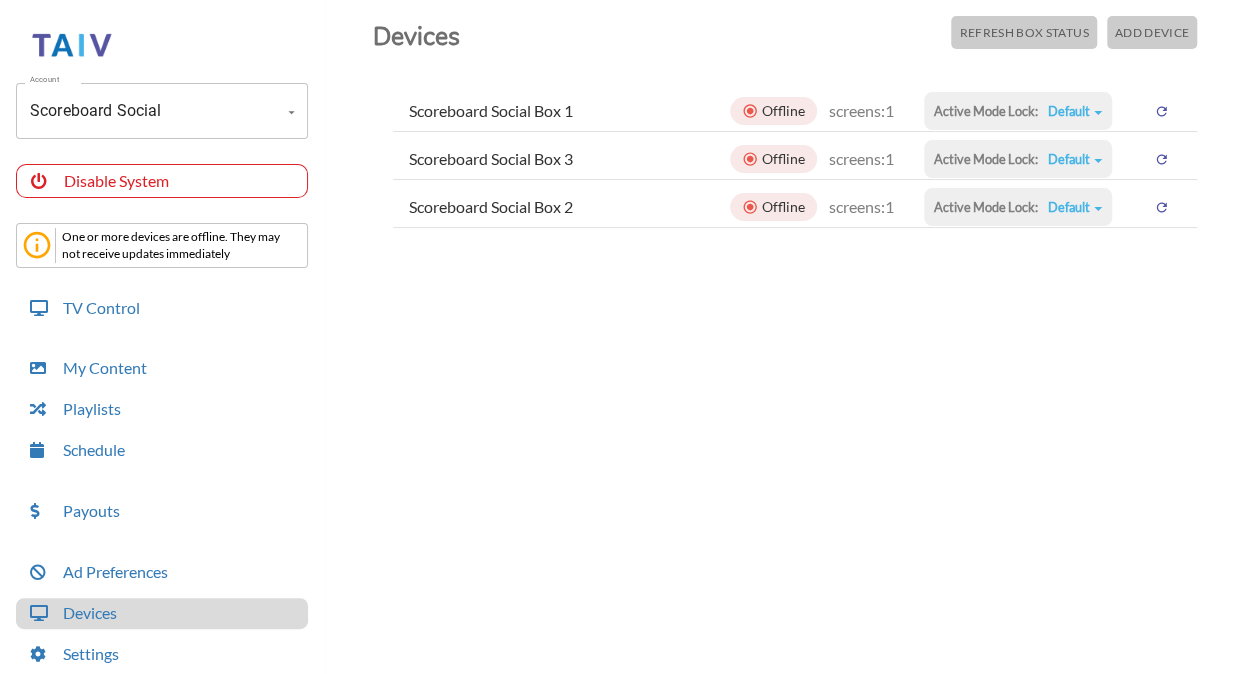 click at bounding box center [1161, 111] 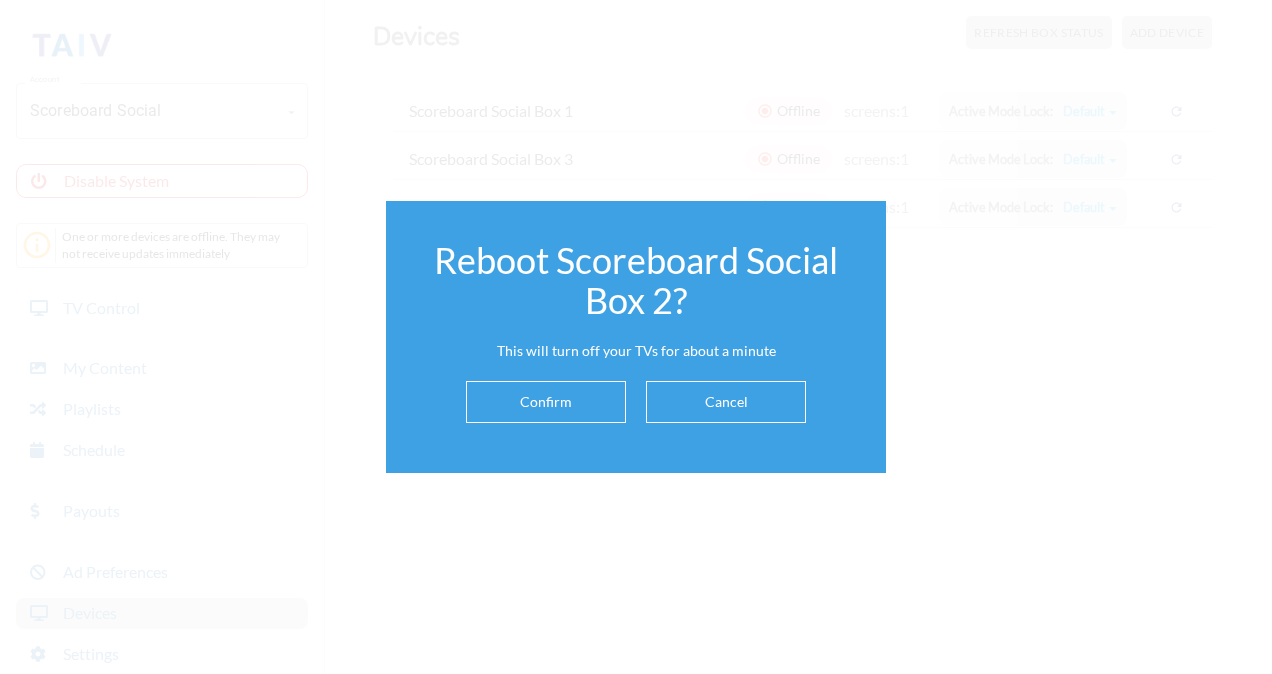 click on "Confirm" at bounding box center [546, 402] 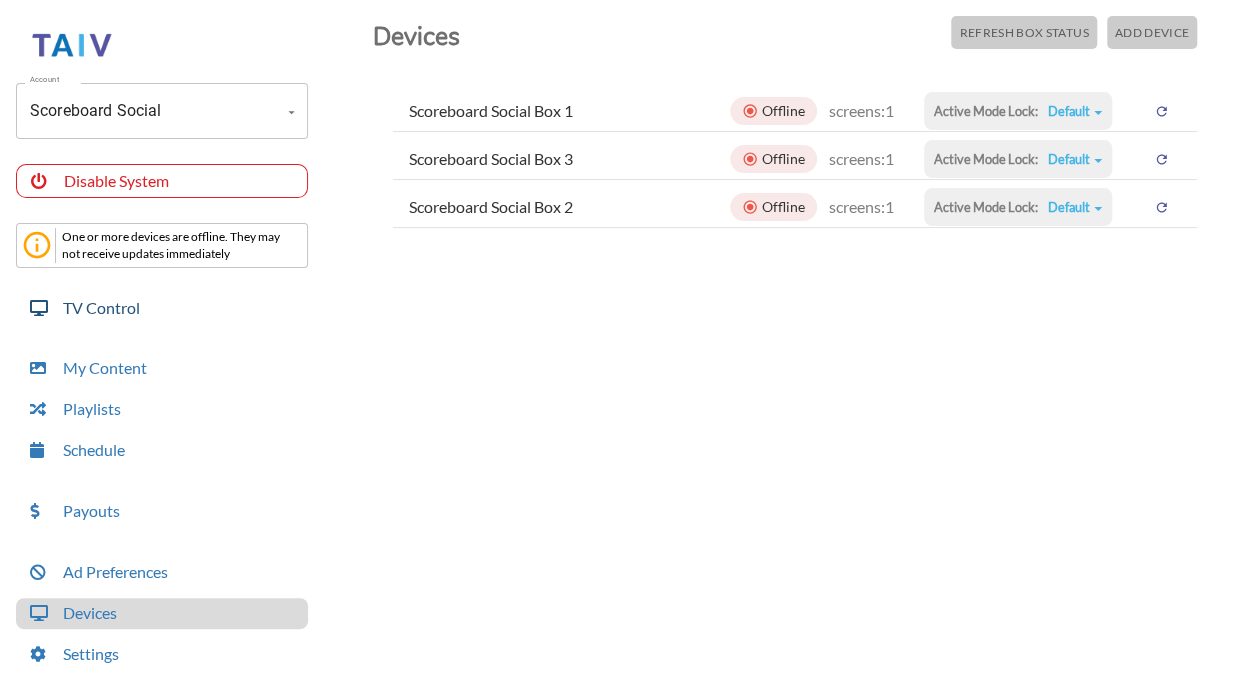 scroll, scrollTop: 0, scrollLeft: 0, axis: both 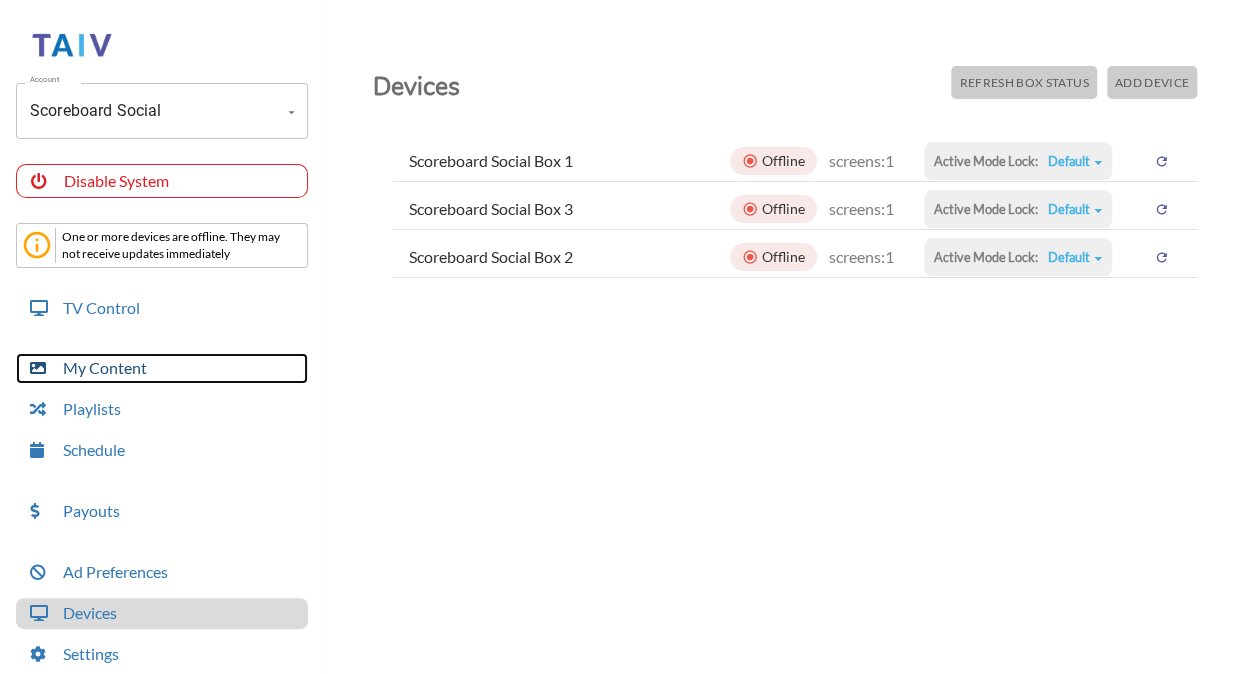 click on "My Content" at bounding box center [162, 368] 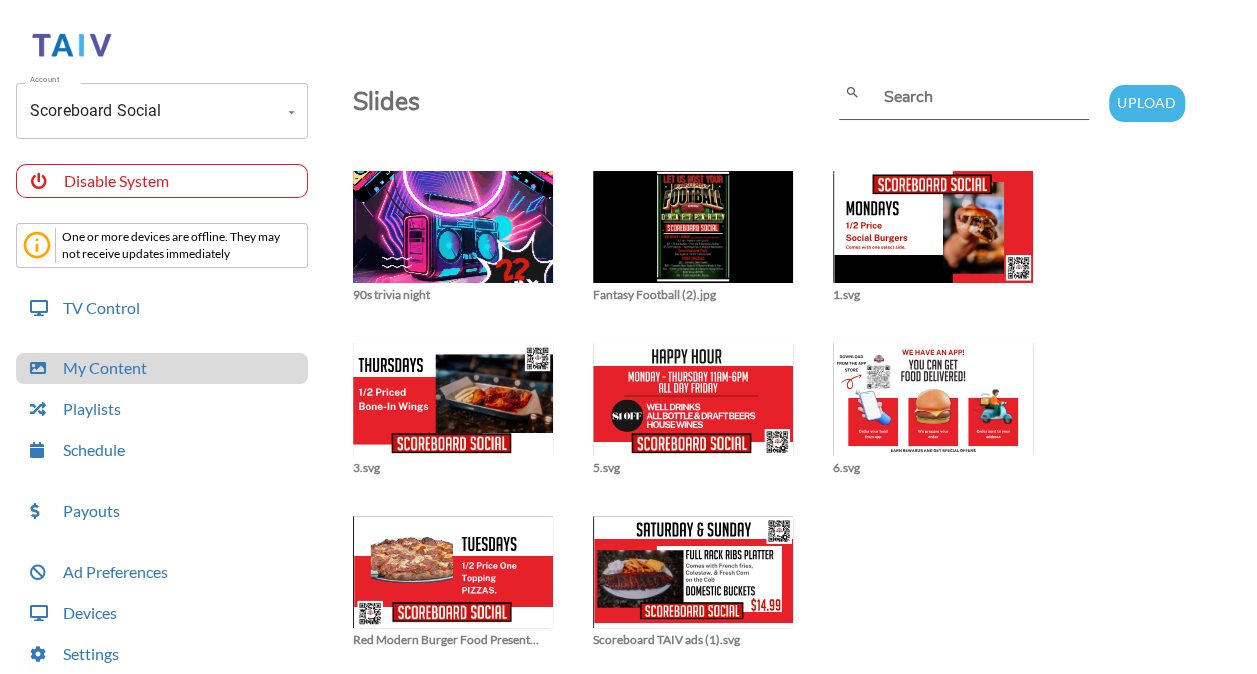 click on "close 90s trivia night close Fantasy Football (2).jpg close 1.svg close 3.svg close 5.svg close 6.svg close Red Modern Burger Food Presentation.svg close Scoreboard TAIV ads (1).svg" at bounding box center [795, 410] 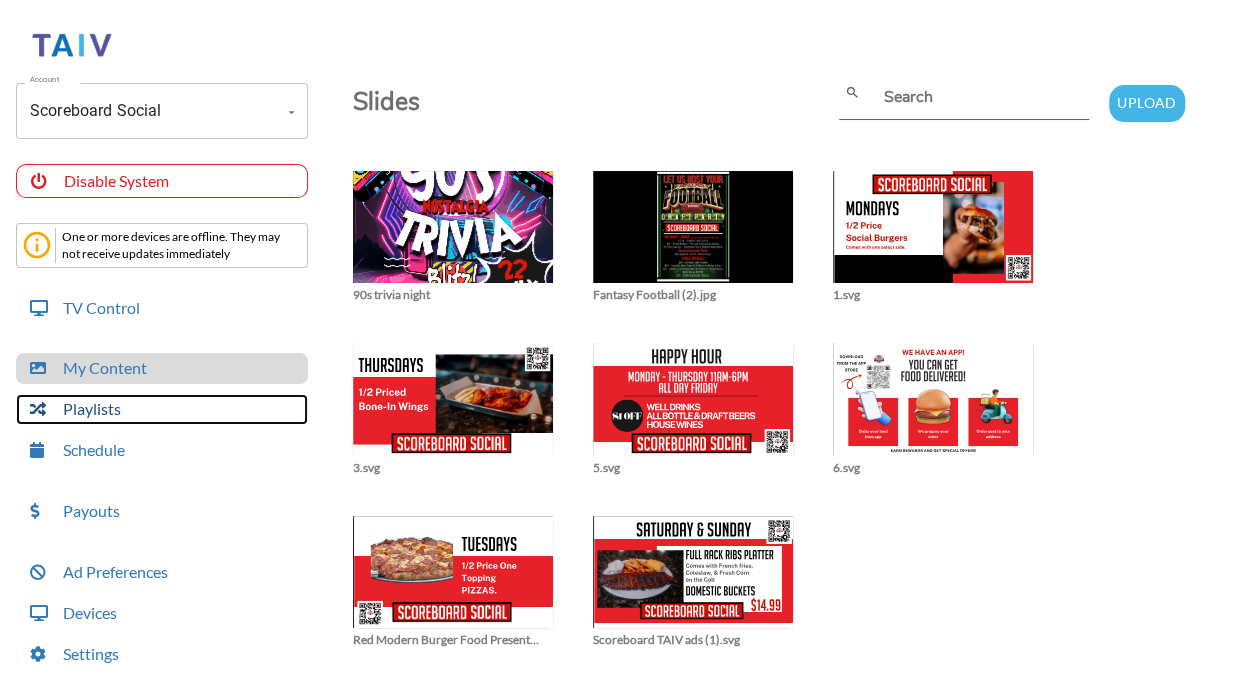click on "Playlists" at bounding box center (162, 409) 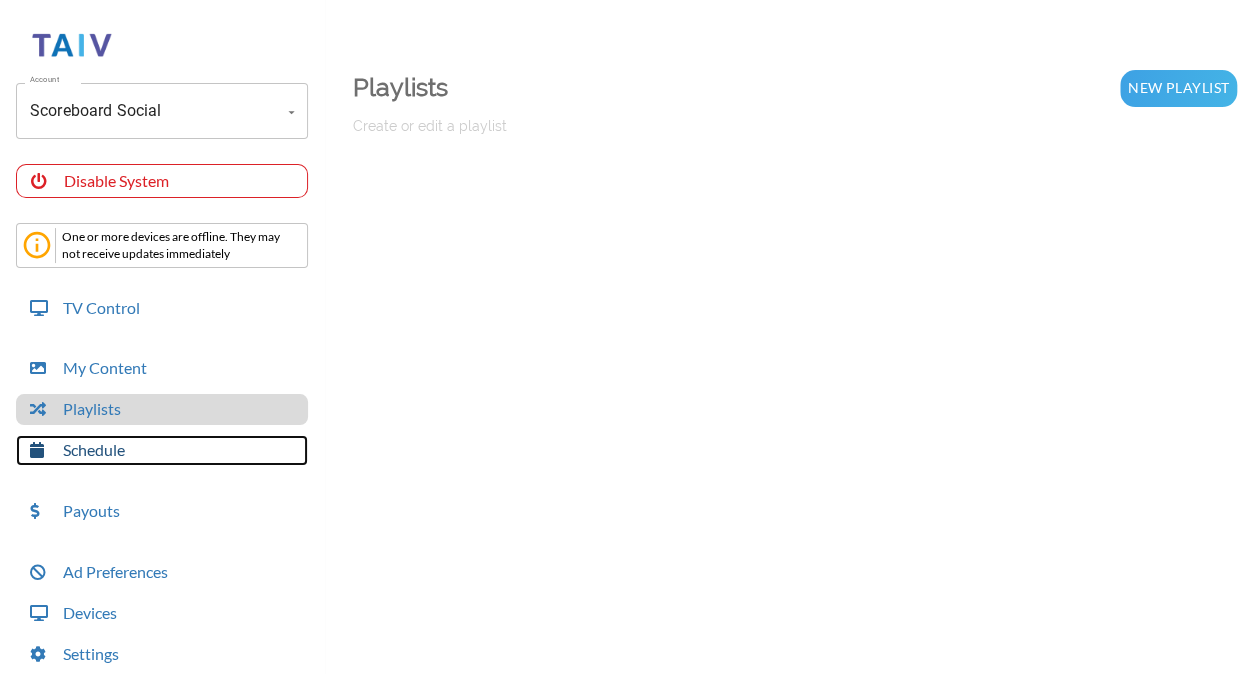 click on "Schedule" at bounding box center (162, 450) 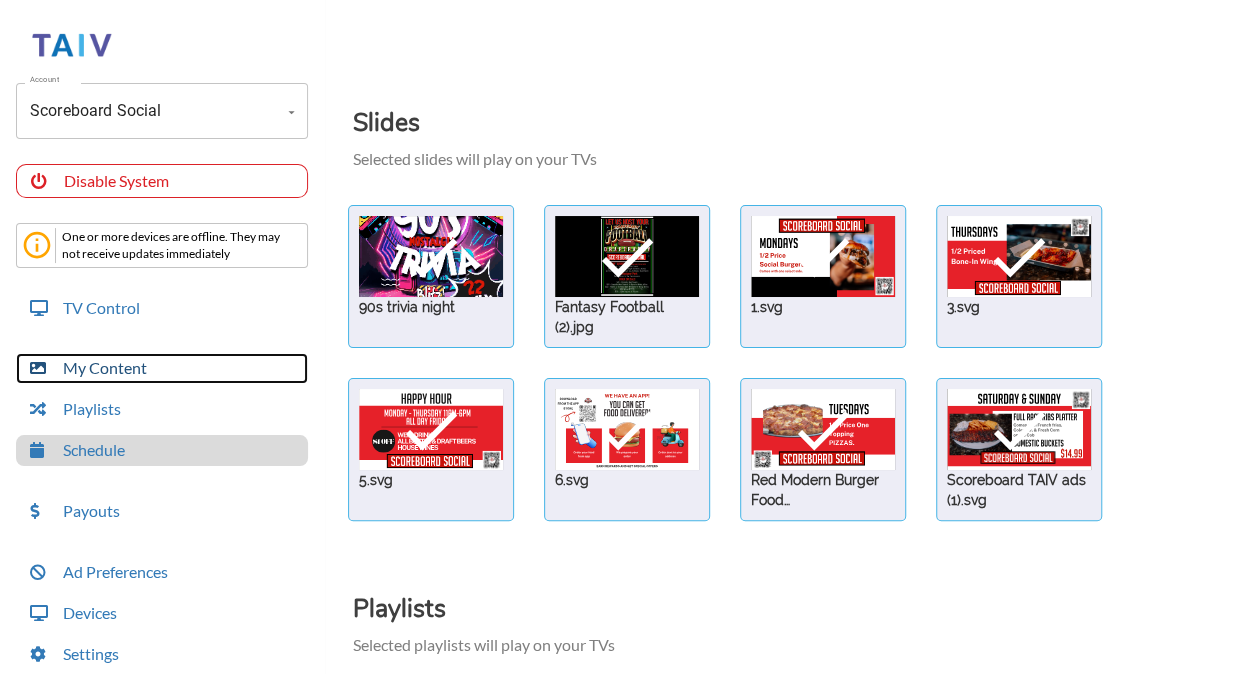 click on "My Content" at bounding box center (162, 368) 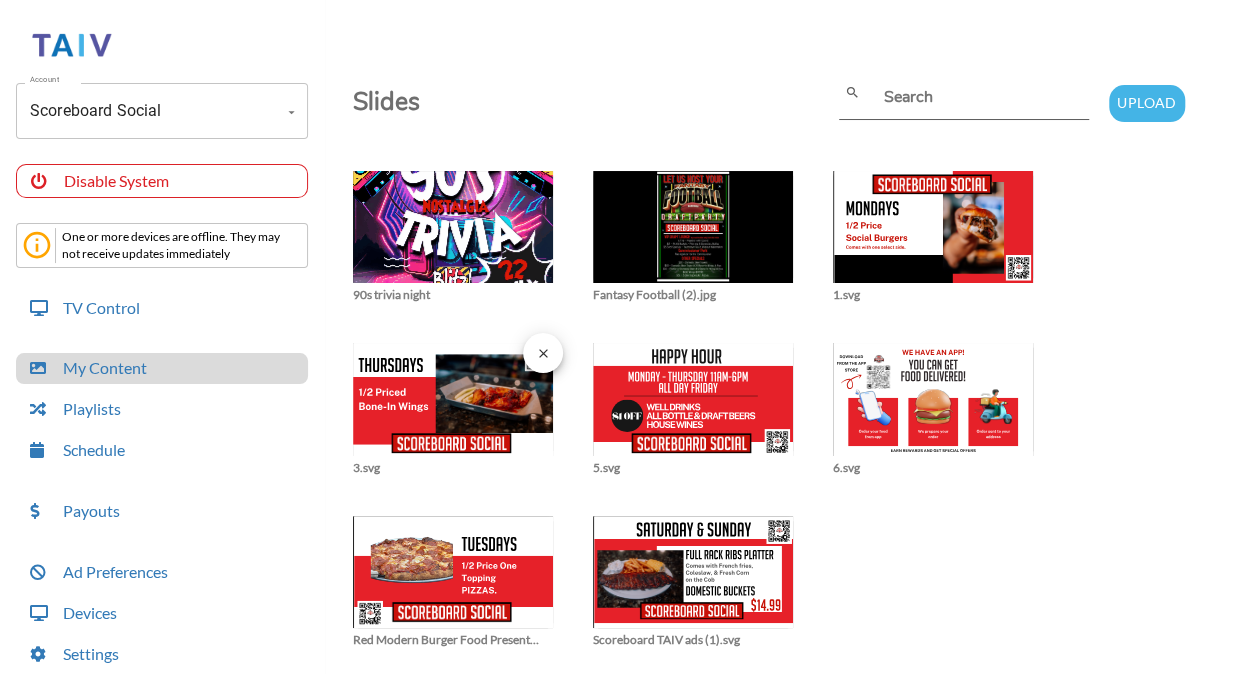 click at bounding box center [453, 237] 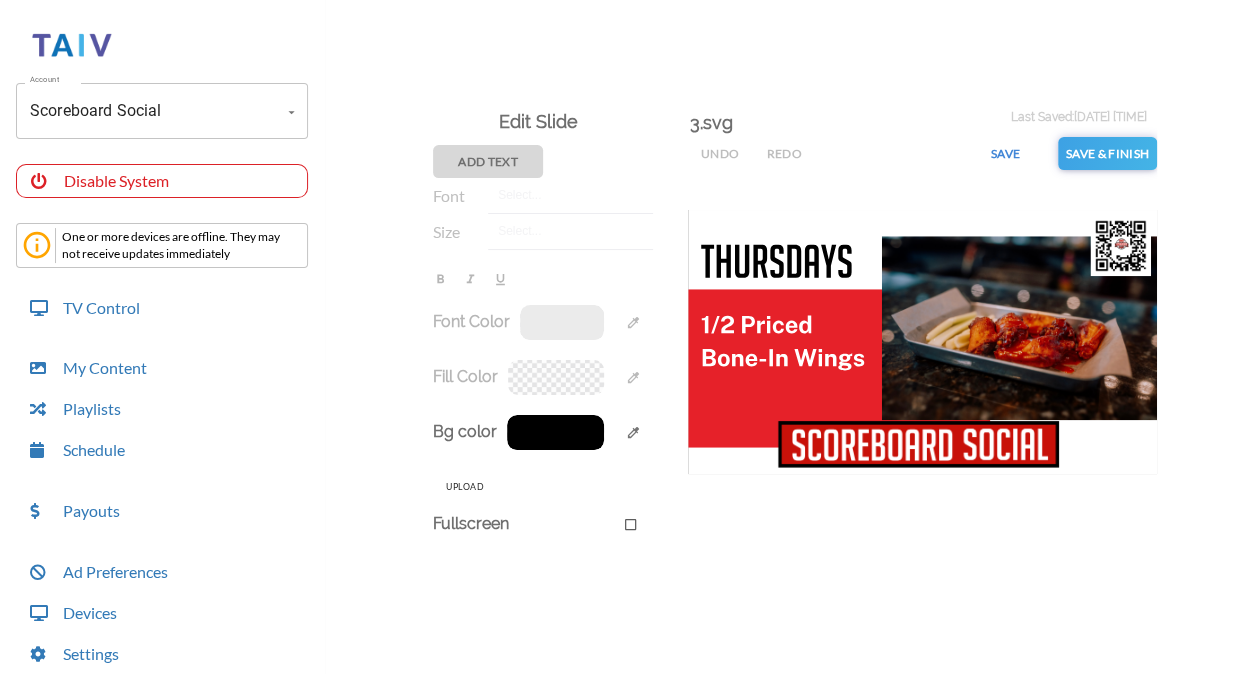 click on "Edit Slide Add Text Font Select... Size Select... format_bold format_italic format_underline Font Color colorize Fill Color colorize Bg color colorize Upload Fullscreen 3.svg Last Saved:  [DATE] [TIME] Undo Redo Save Save & Finish" at bounding box center (791, 342) 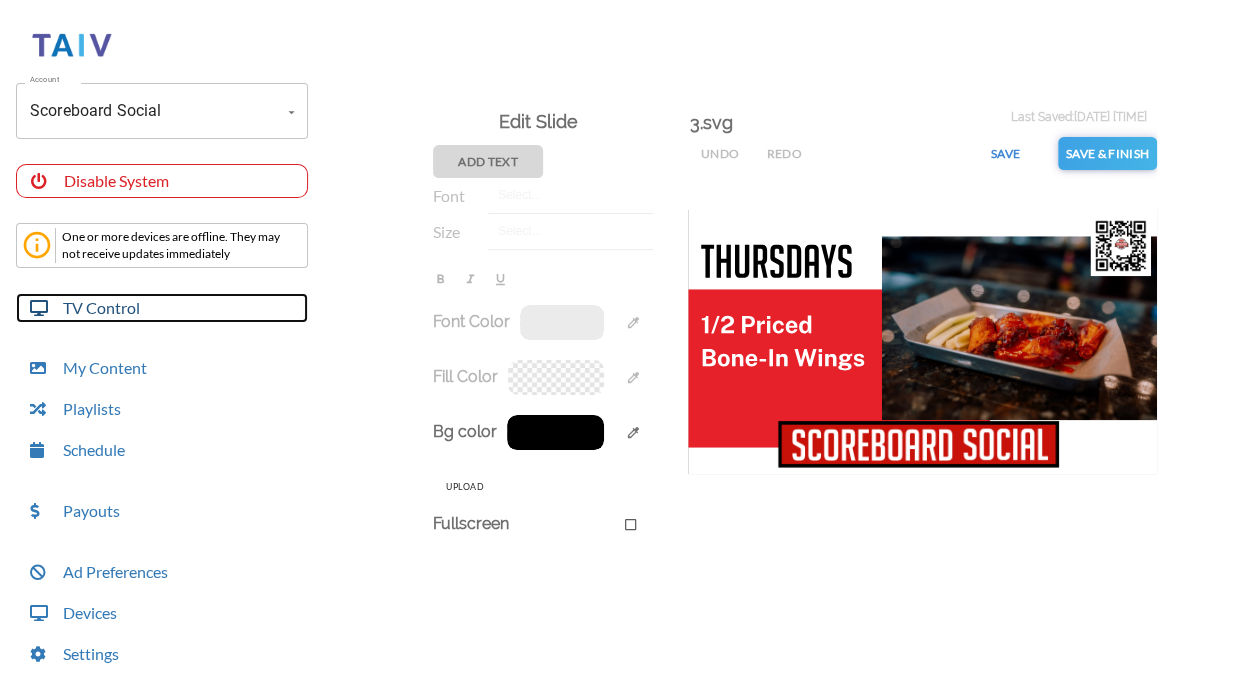 click on "TV Control" at bounding box center (162, 308) 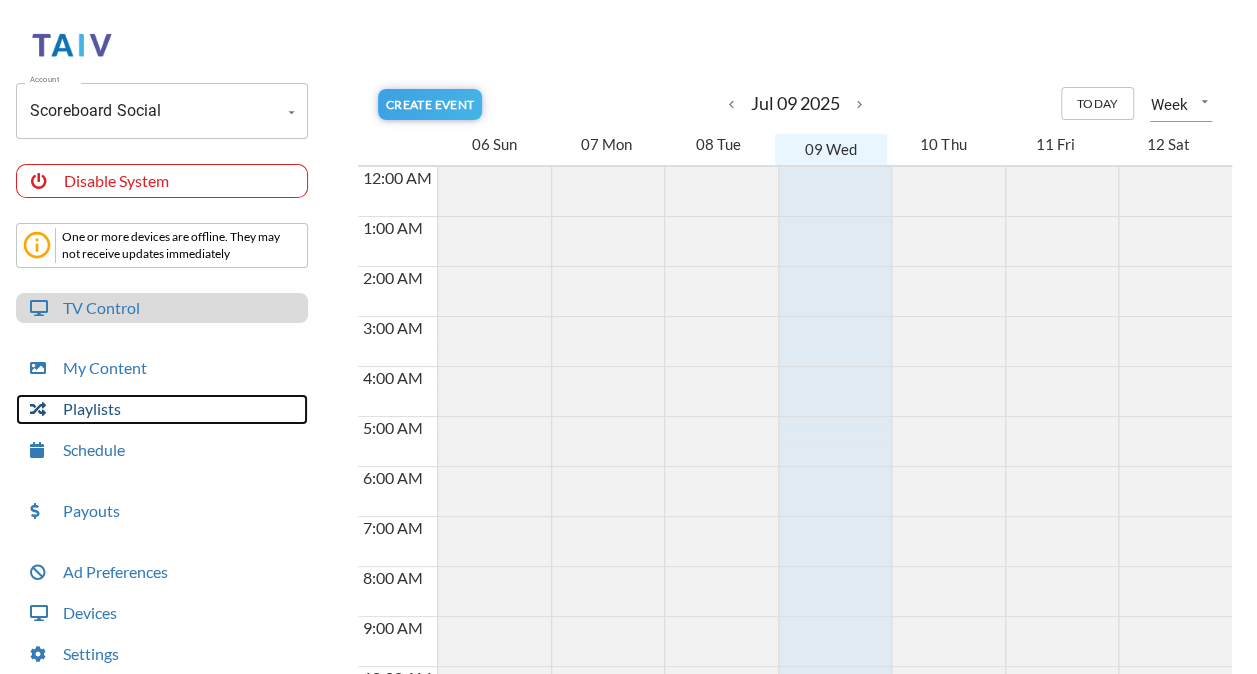 click on "Playlists" at bounding box center [162, 409] 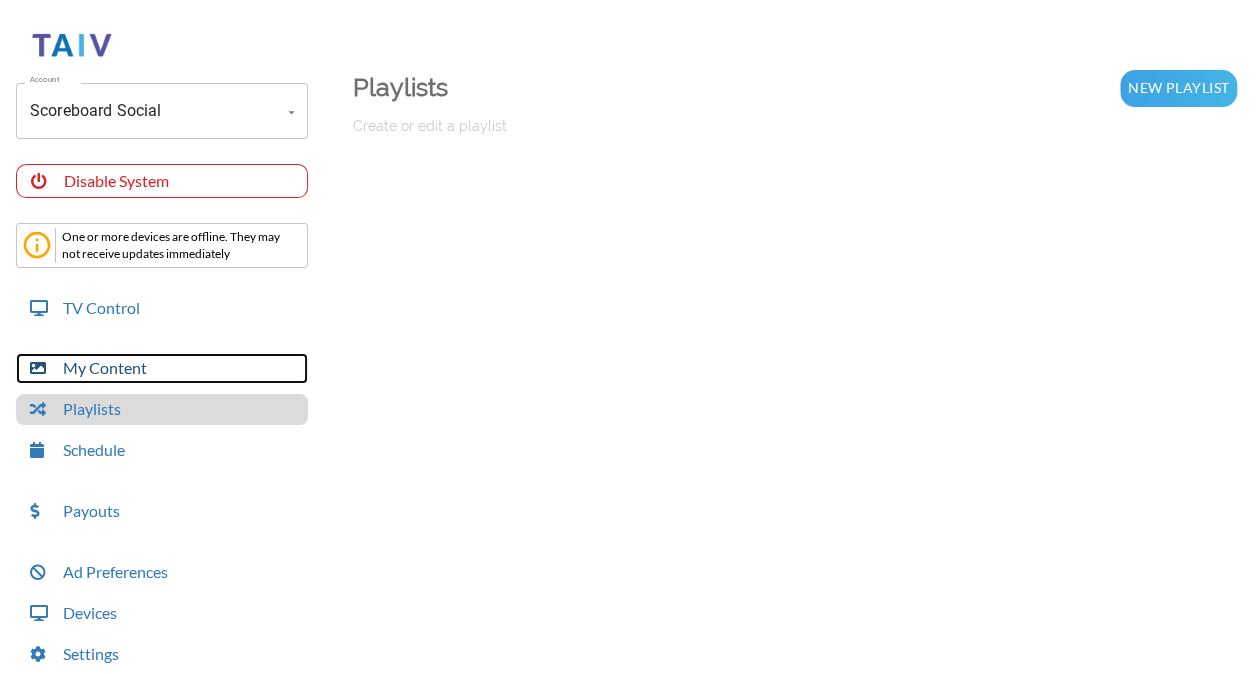 click on "My Content" at bounding box center [162, 368] 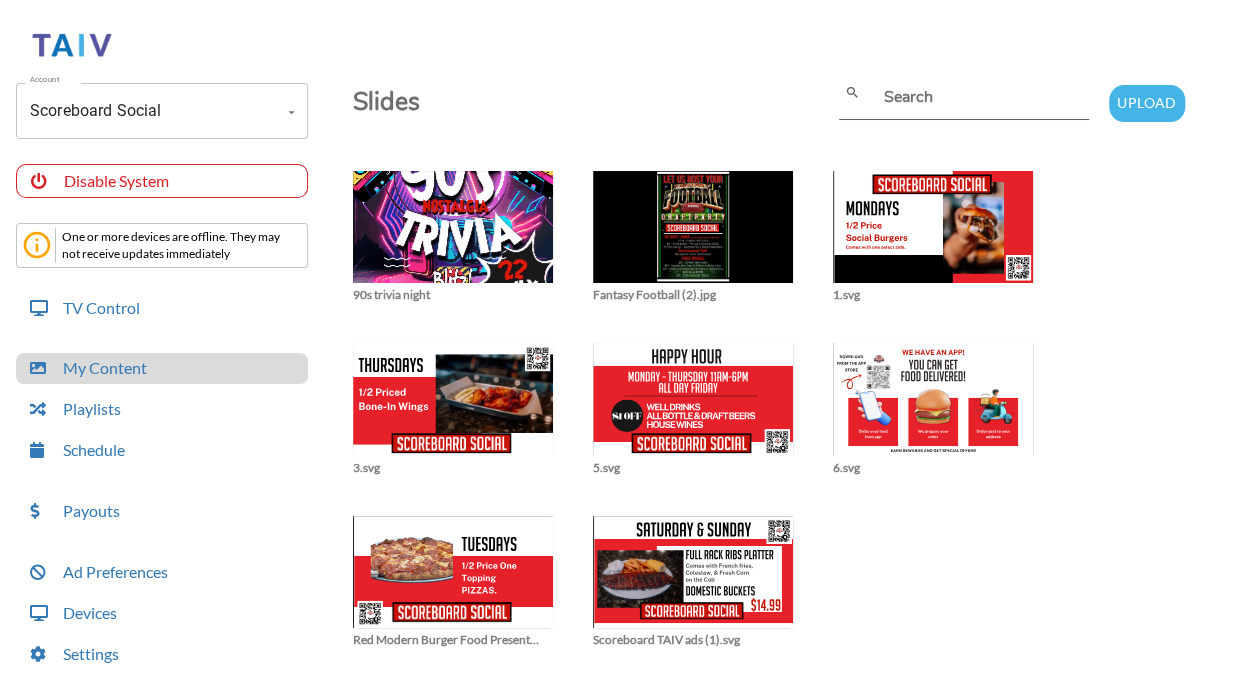 click on "close 90s trivia night close Fantasy Football (2).jpg close 1.svg close 3.svg close 5.svg close 6.svg close Red Modern Burger Food Presentation.svg close Scoreboard TAIV ads (1).svg" at bounding box center [795, 410] 